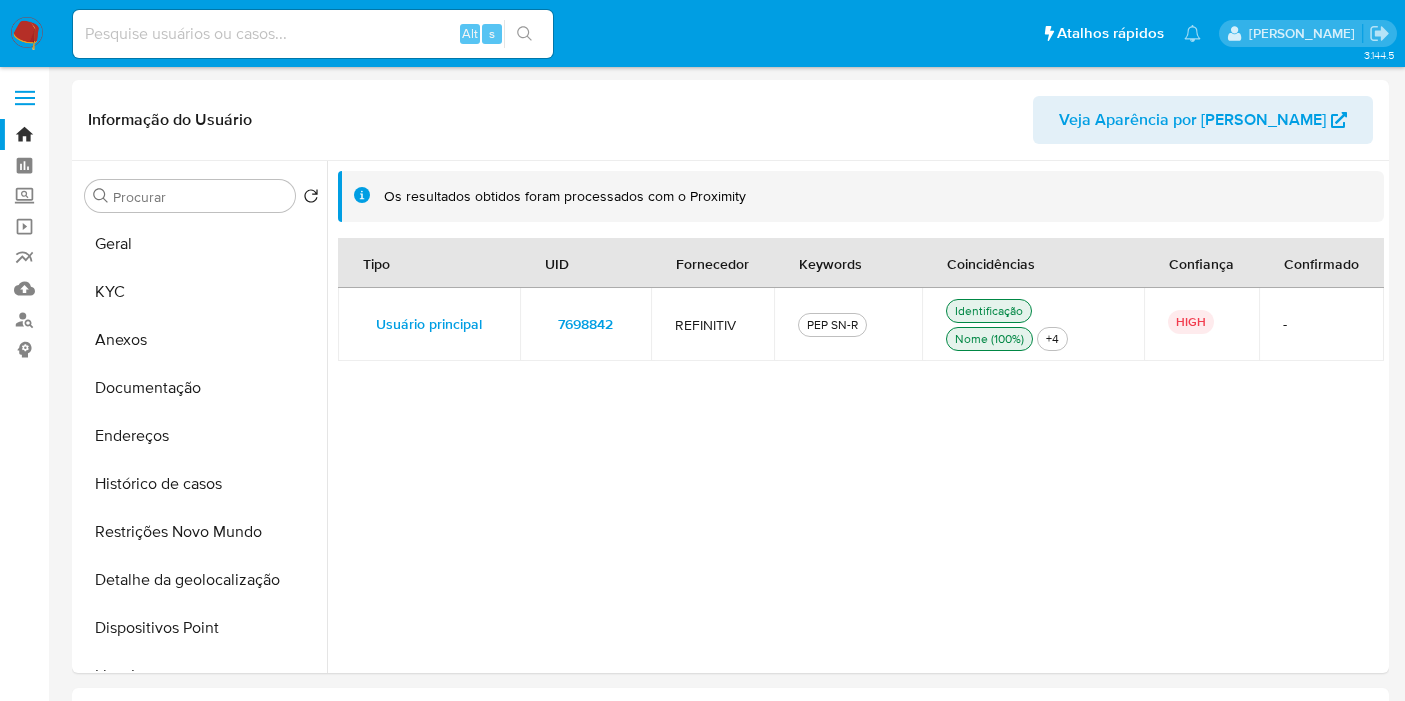 select on "10" 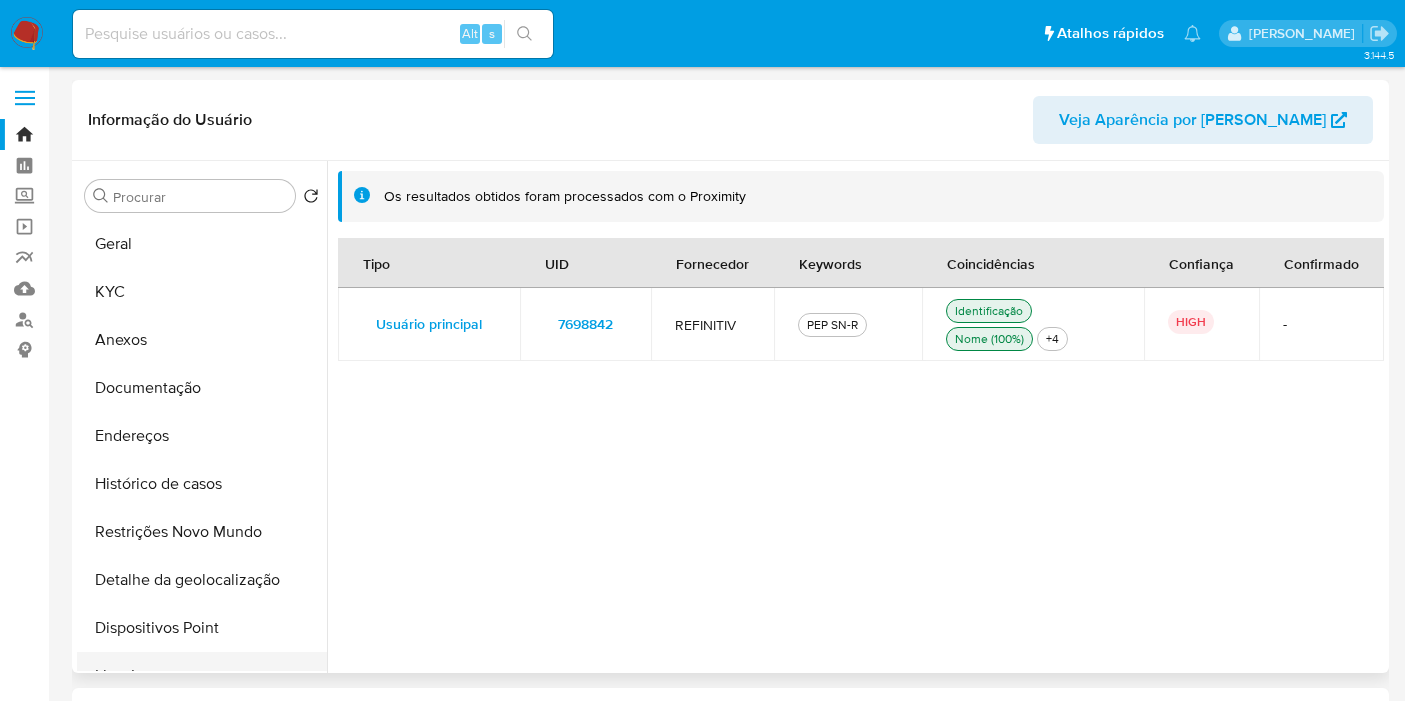 scroll, scrollTop: 0, scrollLeft: 0, axis: both 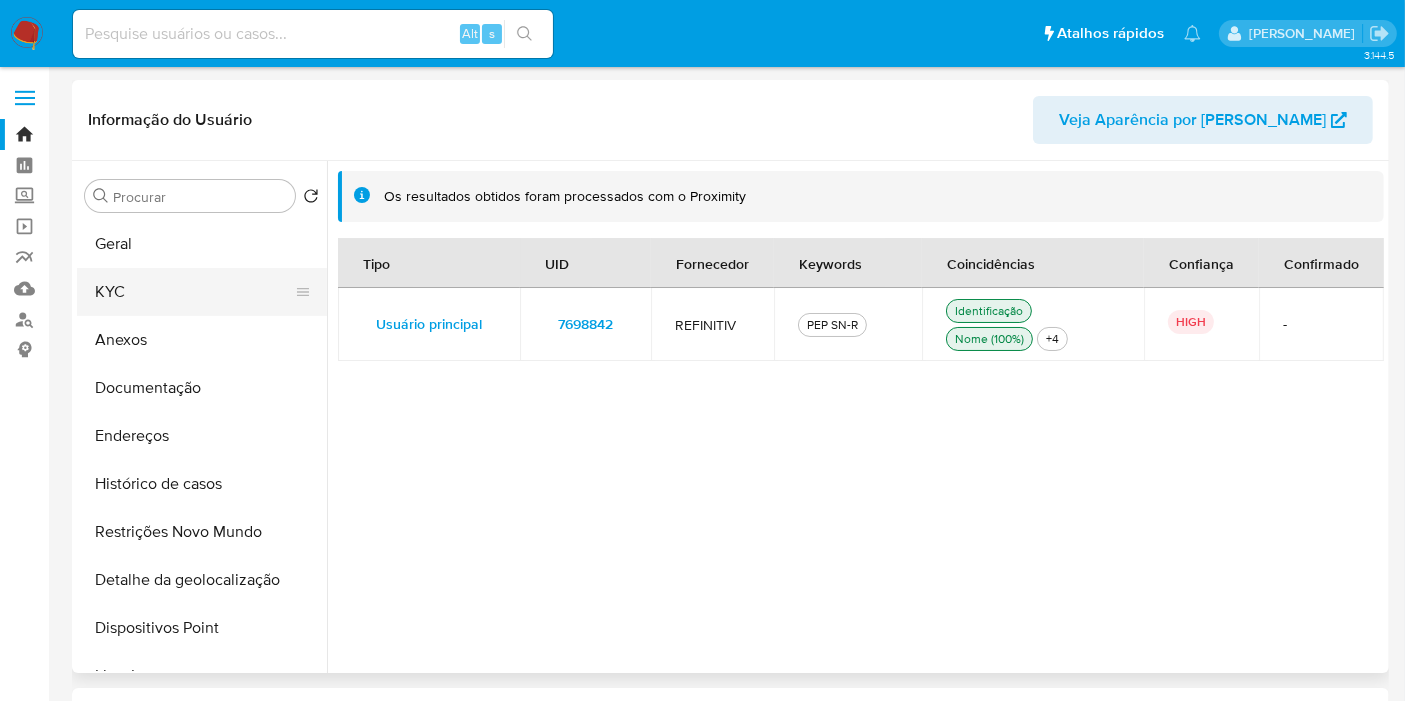 click on "KYC" at bounding box center [194, 292] 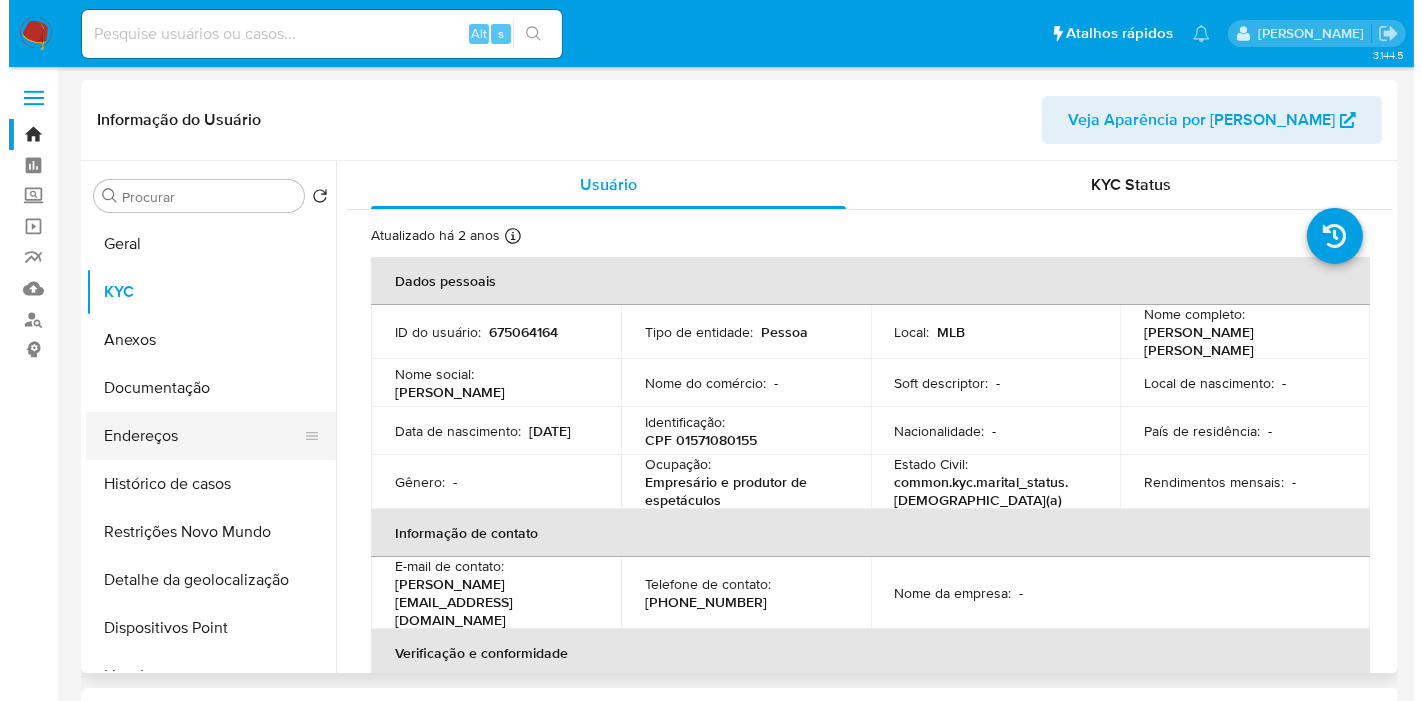 scroll, scrollTop: 111, scrollLeft: 0, axis: vertical 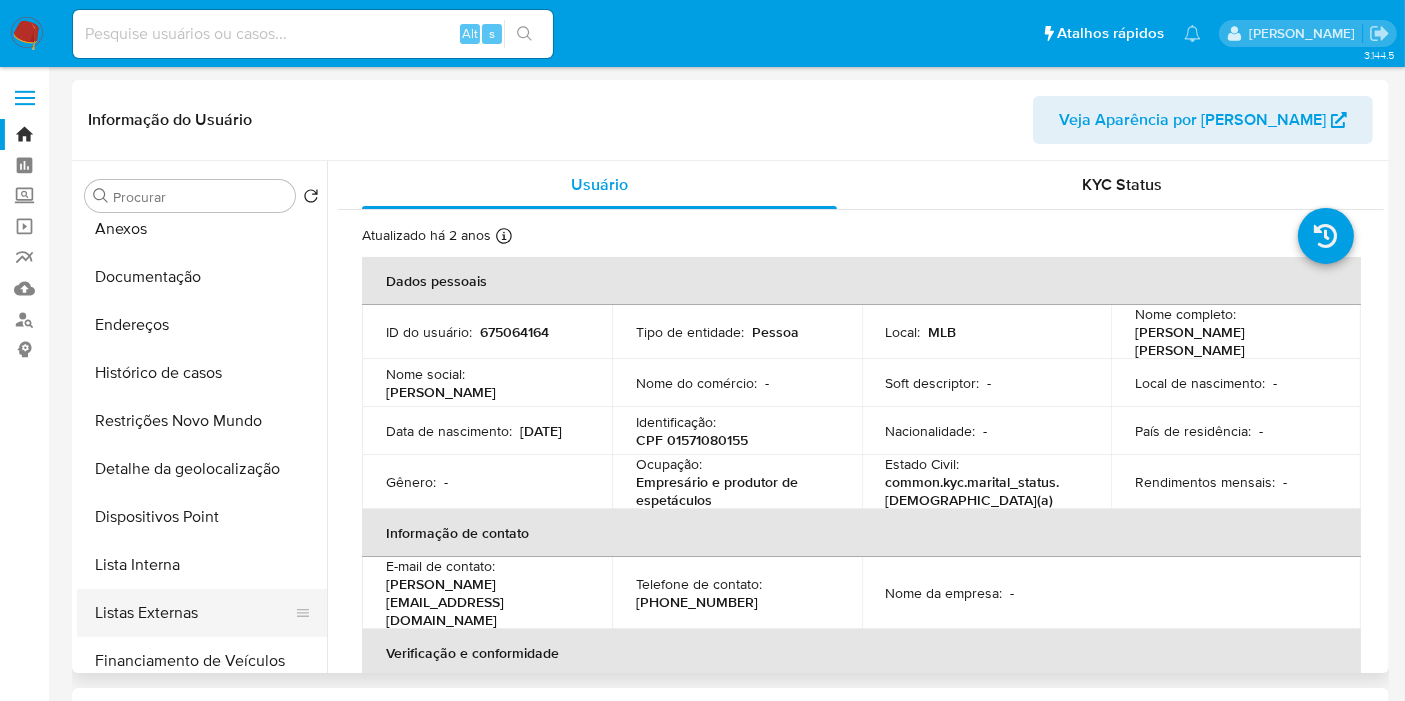 click on "Listas Externas" at bounding box center (194, 613) 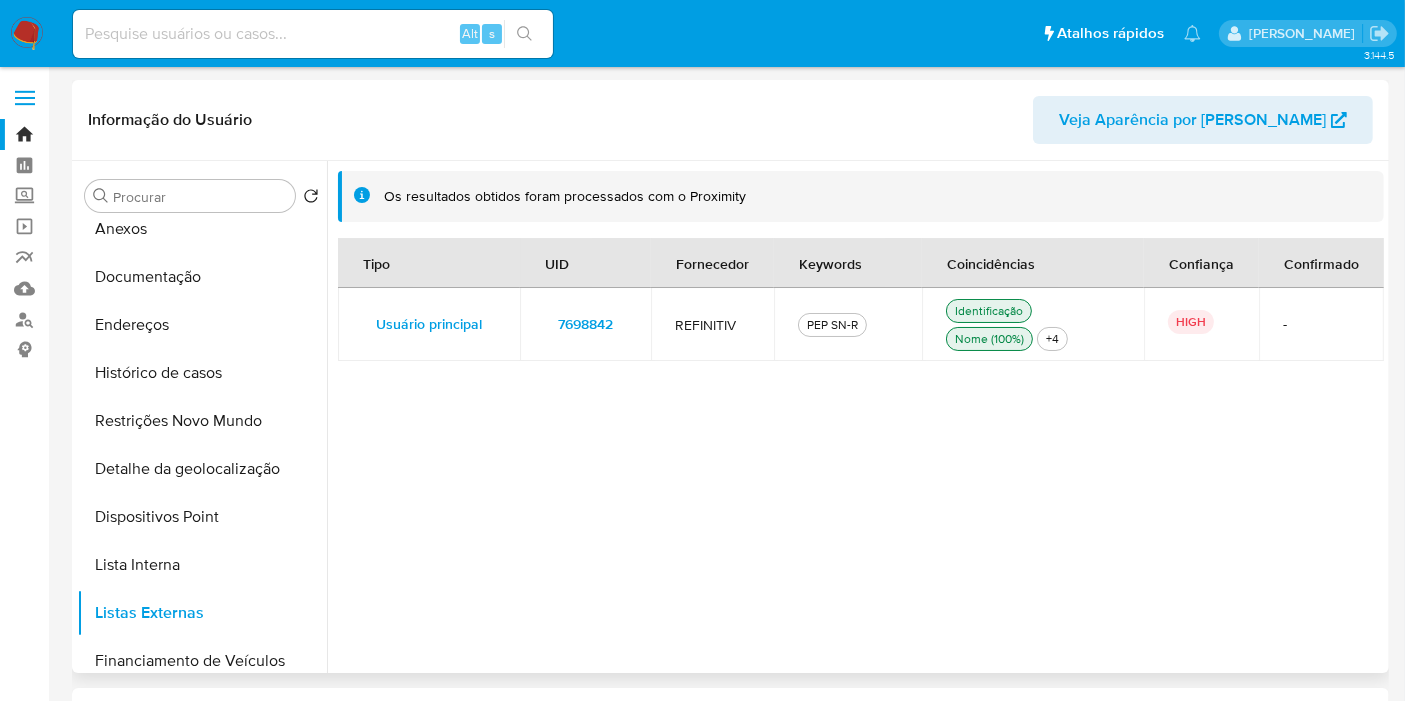 click on "7698842" at bounding box center (585, 324) 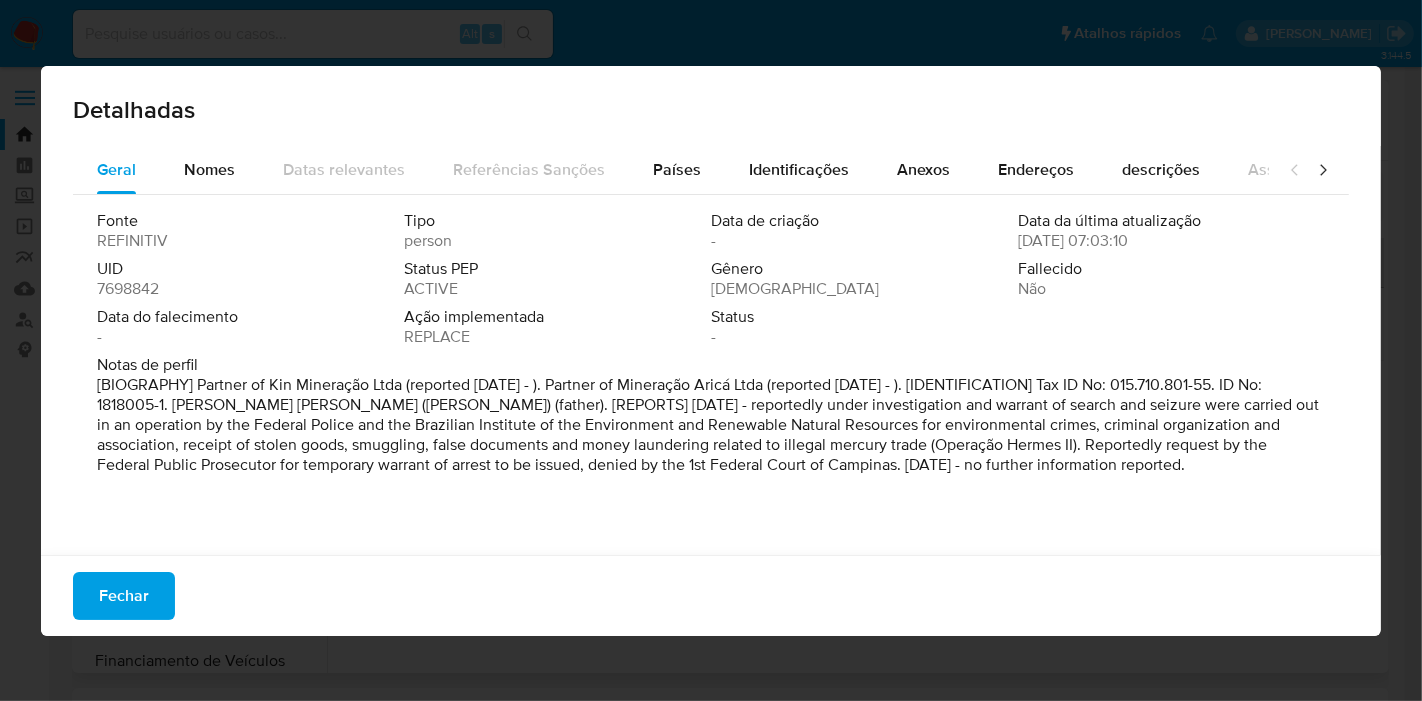 click on "7698842" at bounding box center [128, 289] 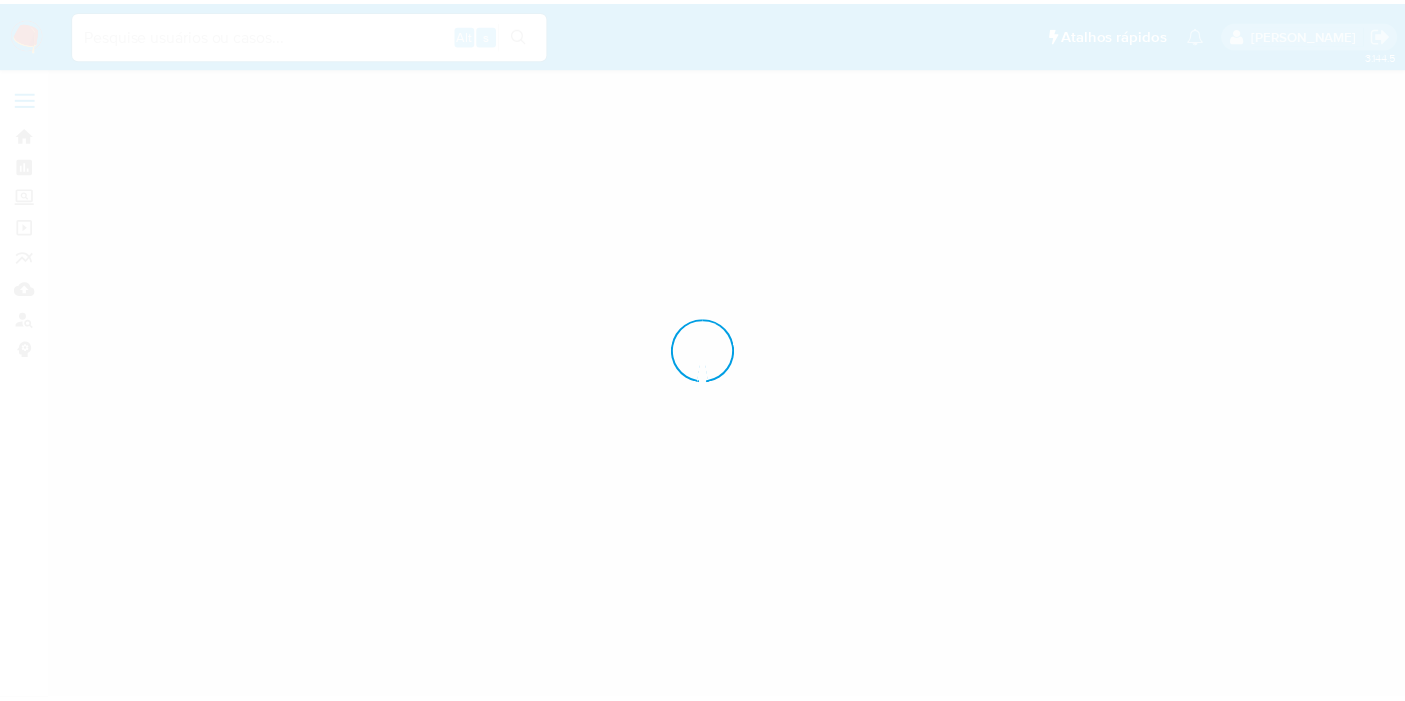 scroll, scrollTop: 0, scrollLeft: 0, axis: both 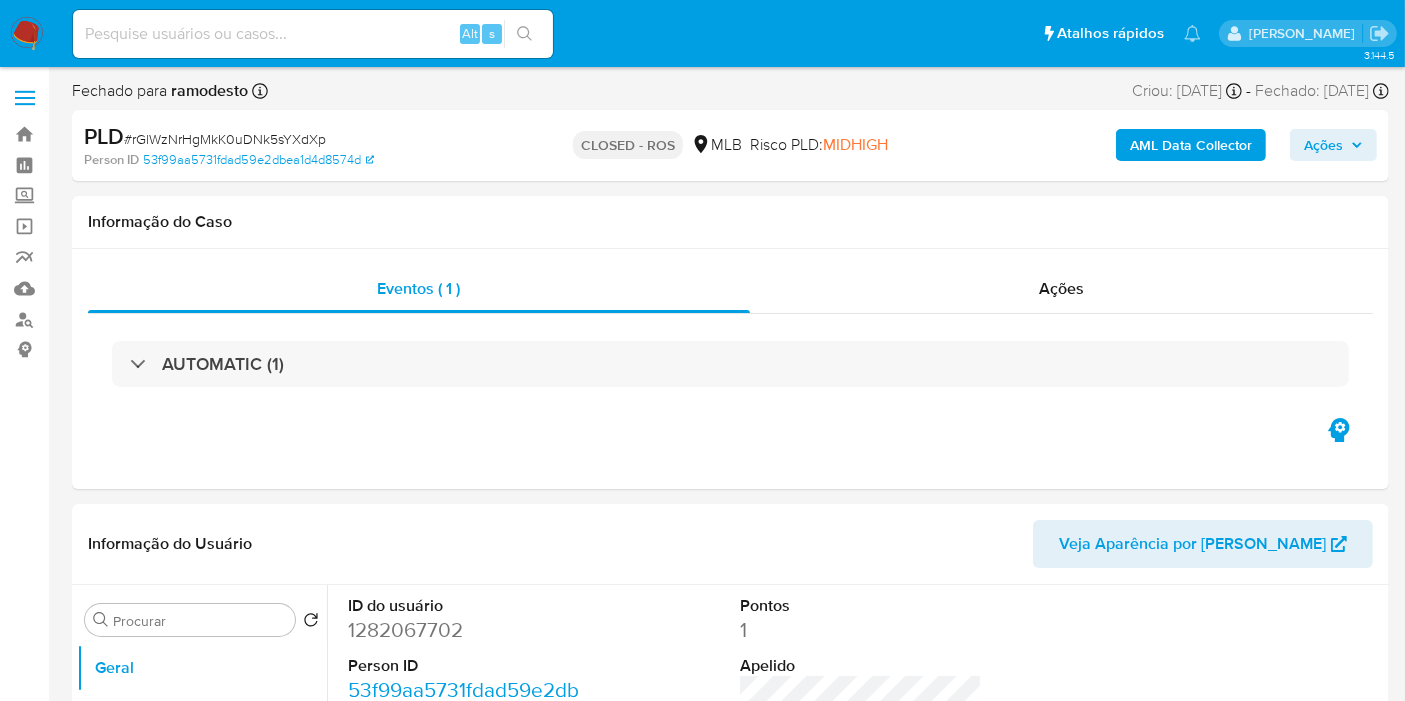 select on "10" 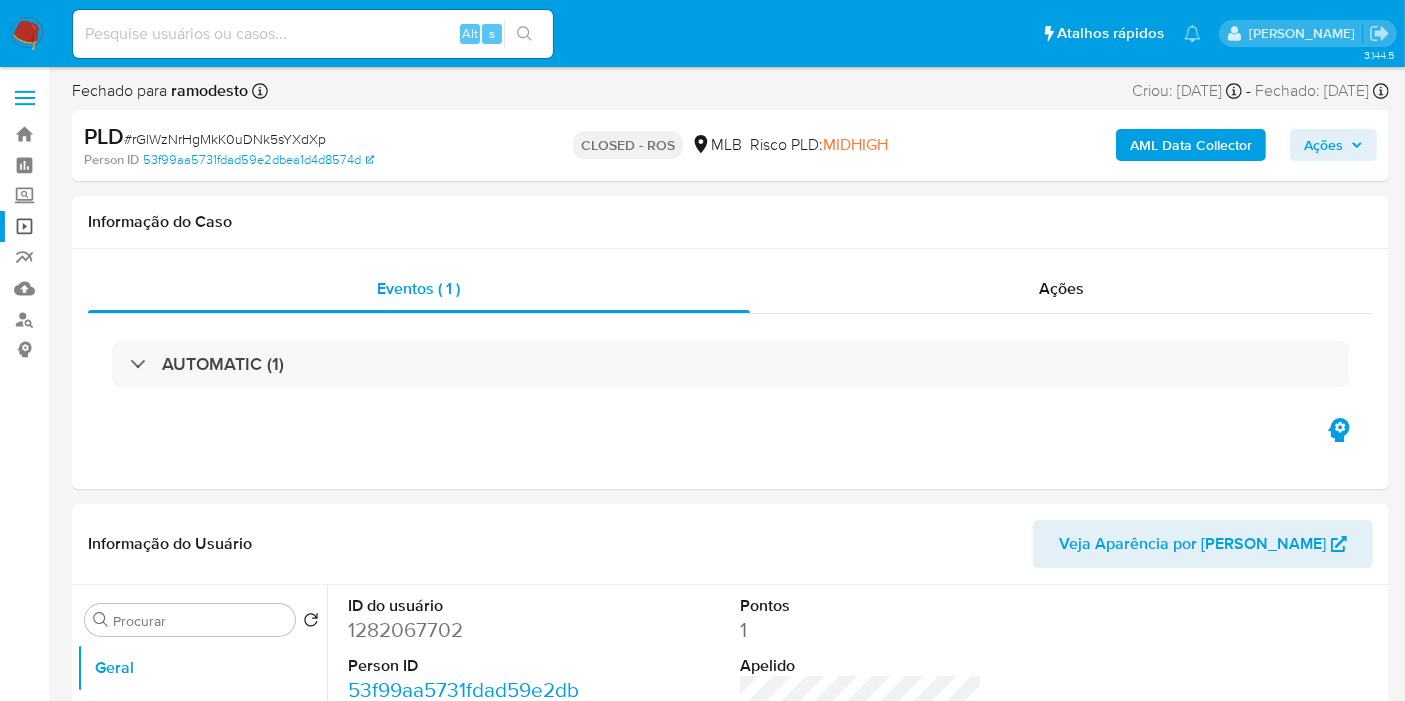 click on "Operações em massa" at bounding box center [119, 226] 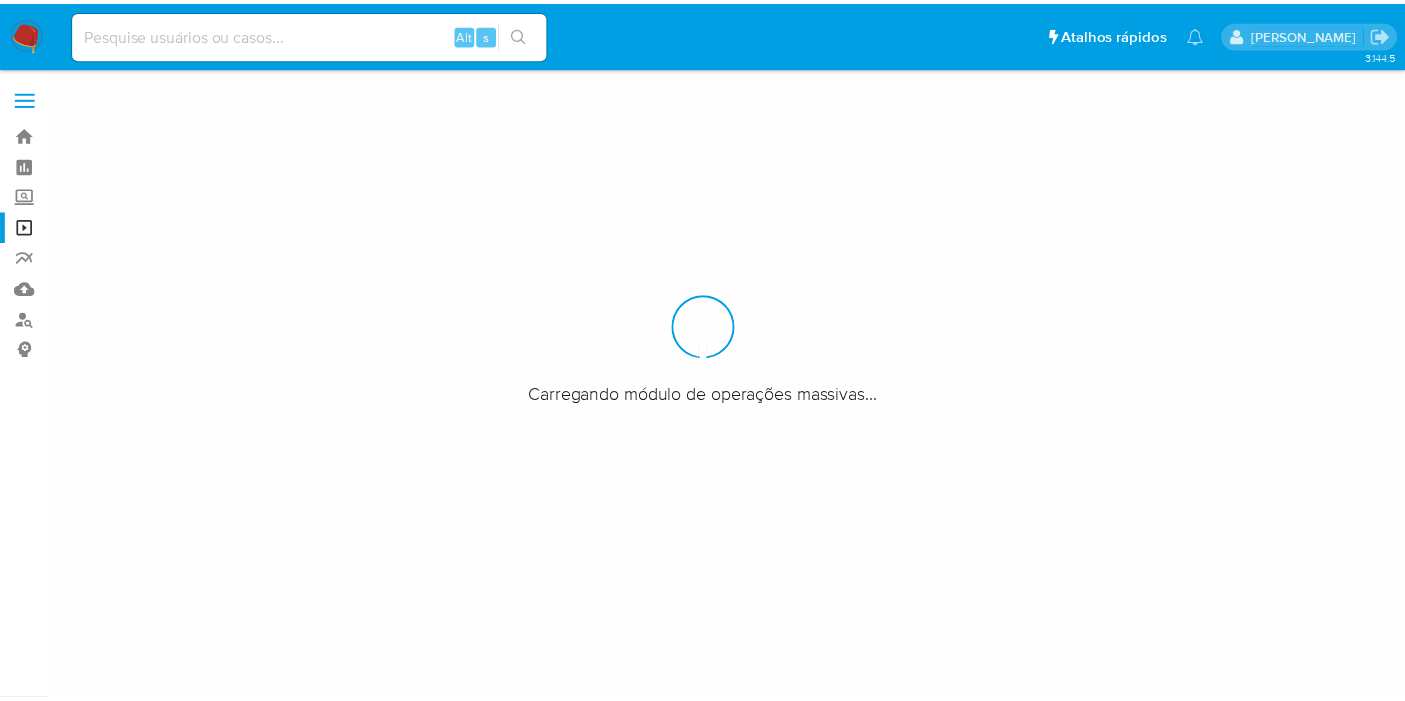 scroll, scrollTop: 0, scrollLeft: 0, axis: both 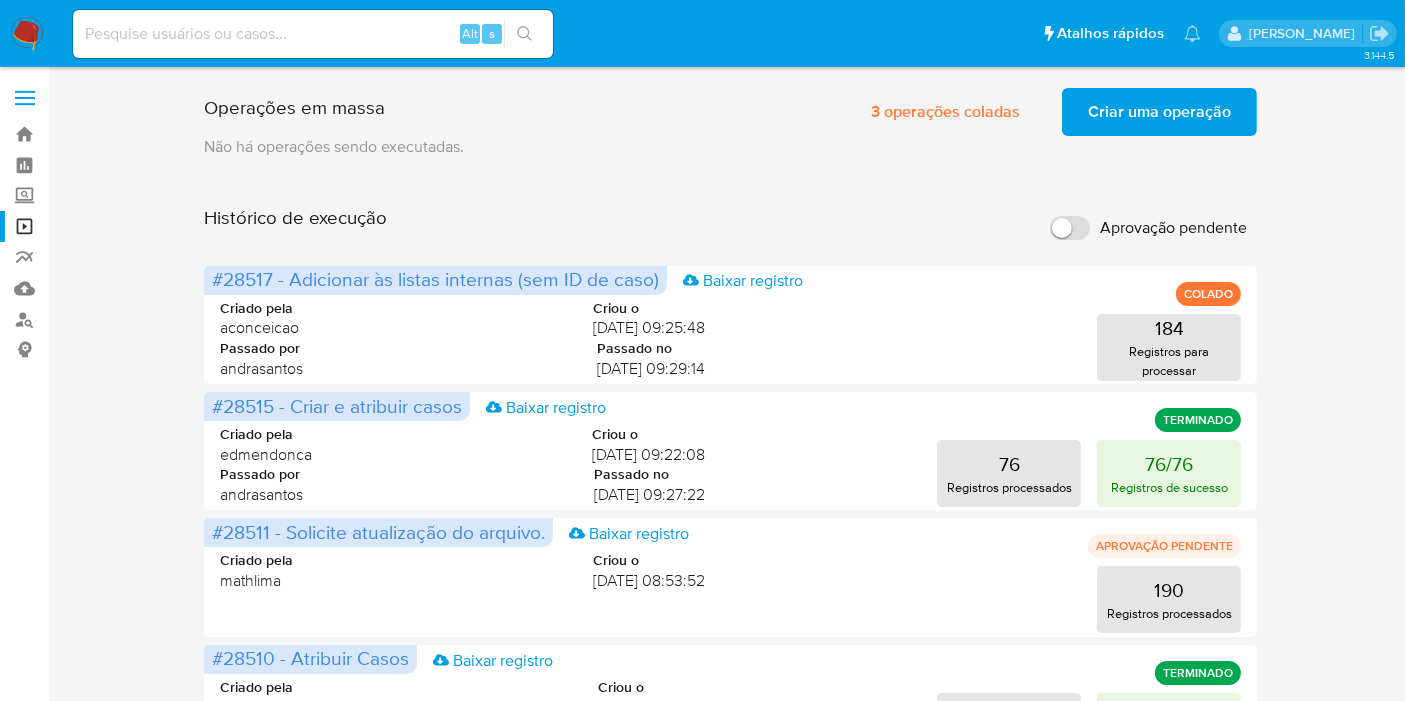 click on "Operações em massa 3 operações coladas Criar uma operação   Só pode haver no máximo 5 recursos colados Não há operações sendo executadas. Histórico de execução Aprovação pendente #28517 - Adicionar às listas internas (sem ID de caso)   Baixar registro COLADO Criado pela aconceicao Criou o 15/07/2025 09:25:48 Passado   por andrasantos Passado   no 15/07/2025 09:29:14 184 Registros para processar #28515 - Criar e atribuir casos   Baixar registro TERMINADO Criado pela edmendonca Criou o 15/07/2025 09:22:08 Passado   por andrasantos Passado   no 15/07/2025 09:27:22 76 Registros processados 76/76 Registros de sucesso #28511 - Solicite atualização do arquivo.   Baixar registro APROVAÇÃO PENDENTE Criado pela mathlima Criou o 15/07/2025 08:53:52 190 Registros processados #28510 - Atribuir Casos   Baixar registro TERMINADO Criado pela alemacedo Criou o 15/07/2025 08:51:27 40 Registros processados 40/40 Registros de sucesso #28509 - Atribuir e Aprovar casos   Baixar registro TERMINADO 40" at bounding box center [730, 833] 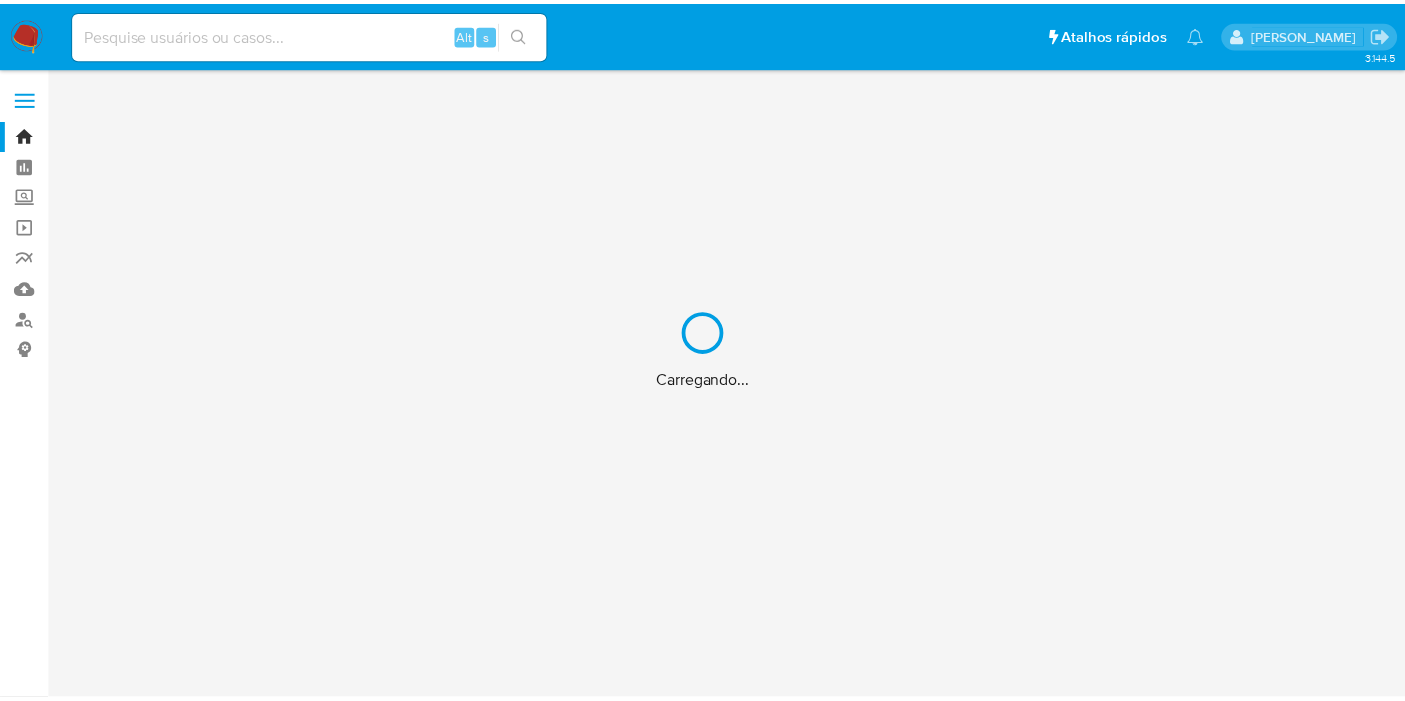 scroll, scrollTop: 0, scrollLeft: 0, axis: both 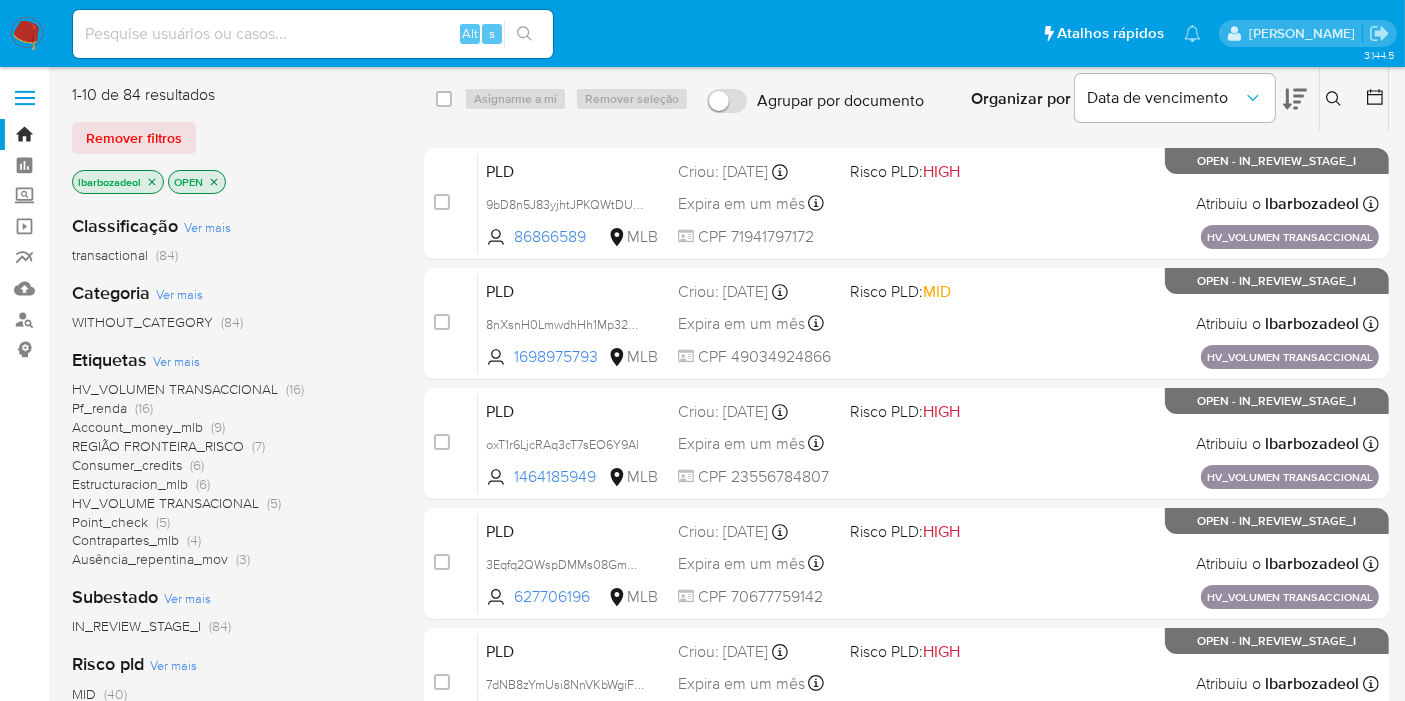 click 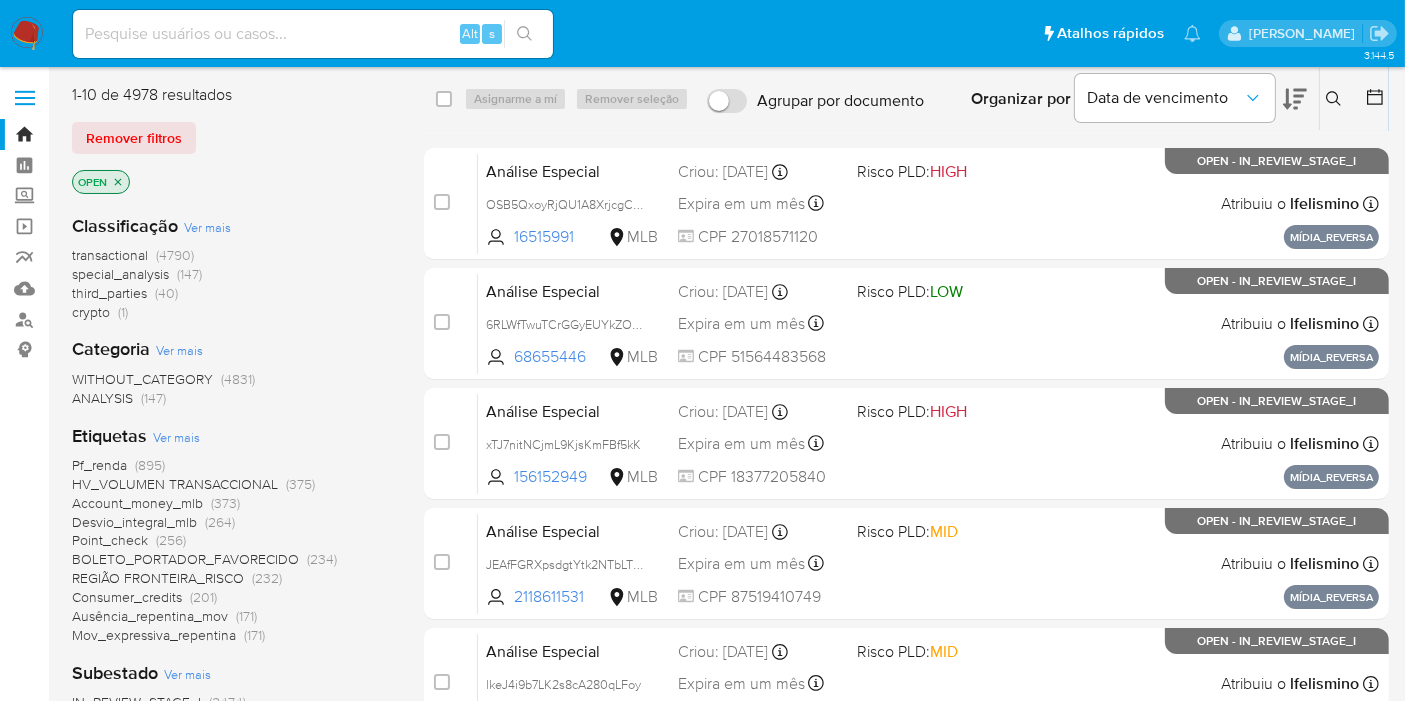 click on "Bandeja Painel Screening Pesquisa em Listas Watchlist Ferramentas Operações em massa relatórios Mulan Localizador de pessoas Consolidado" at bounding box center [24, 712] 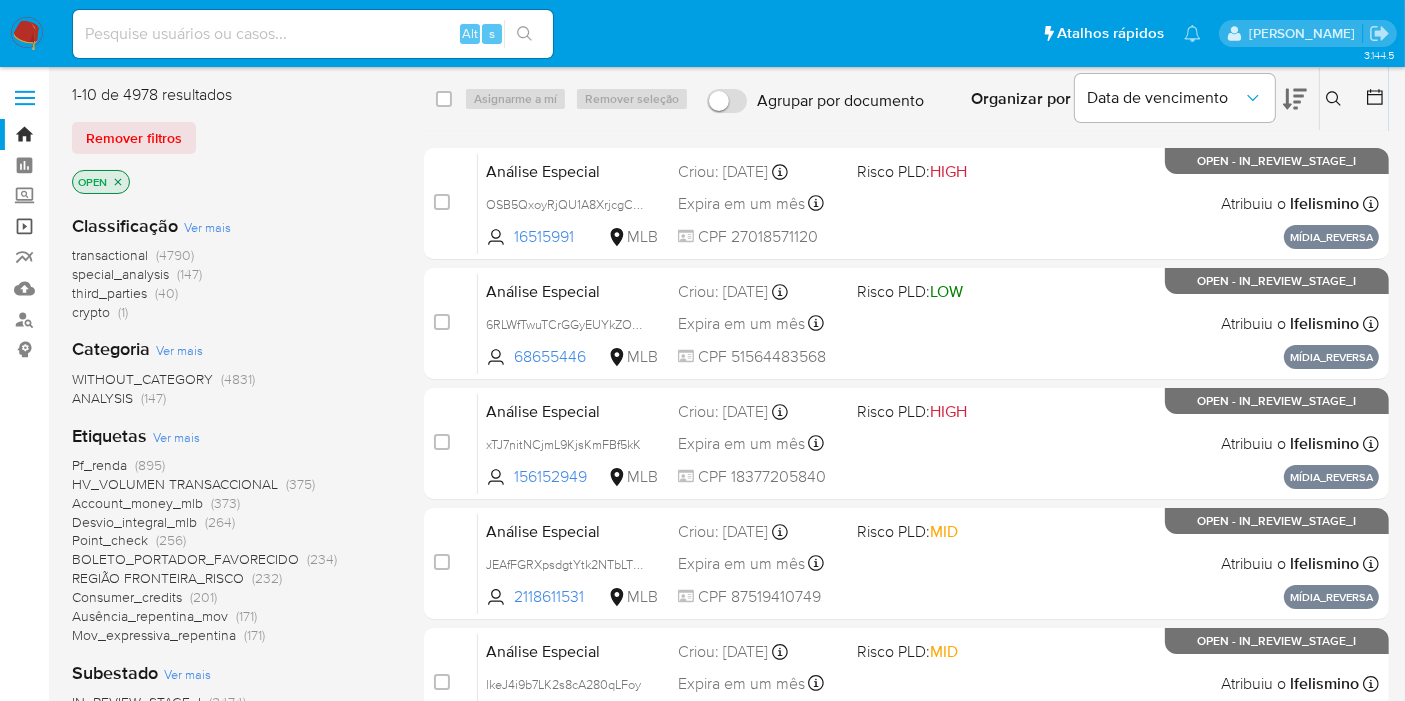 click on "Operações em massa" at bounding box center (119, 226) 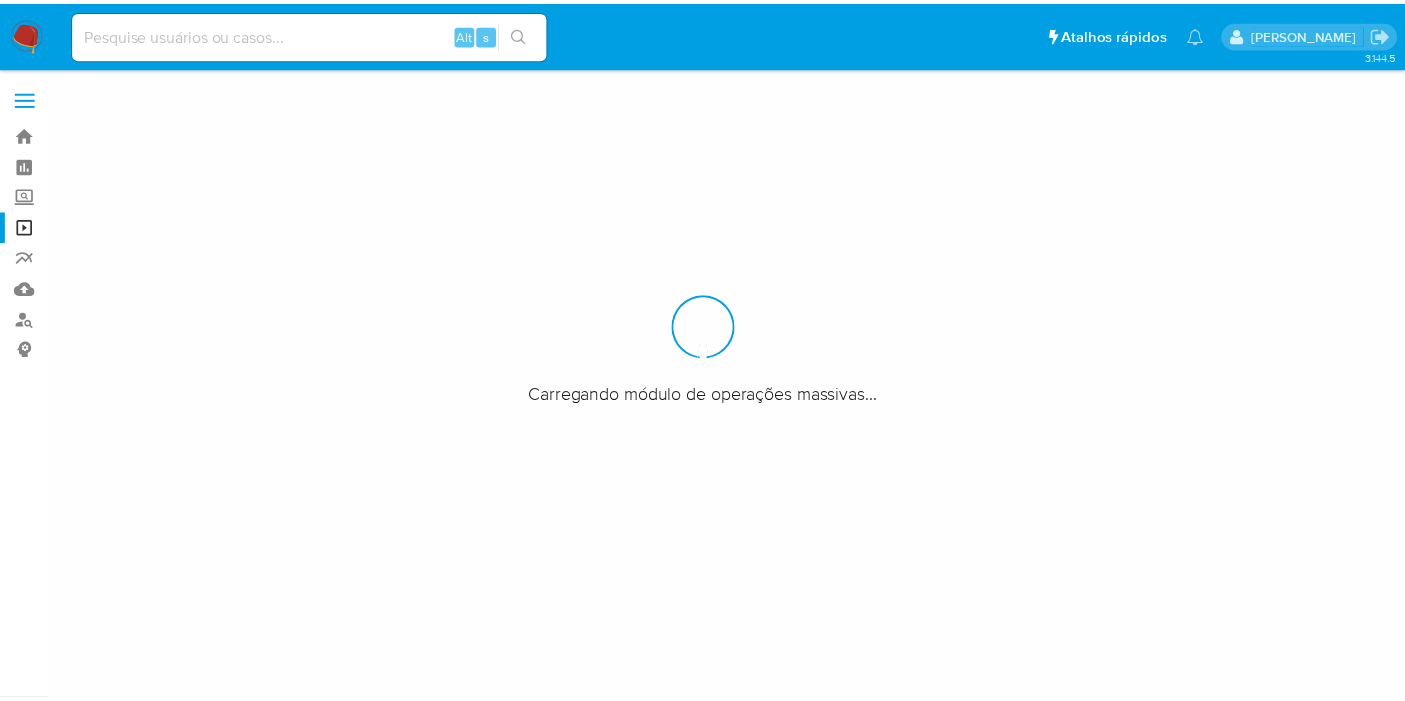 scroll, scrollTop: 0, scrollLeft: 0, axis: both 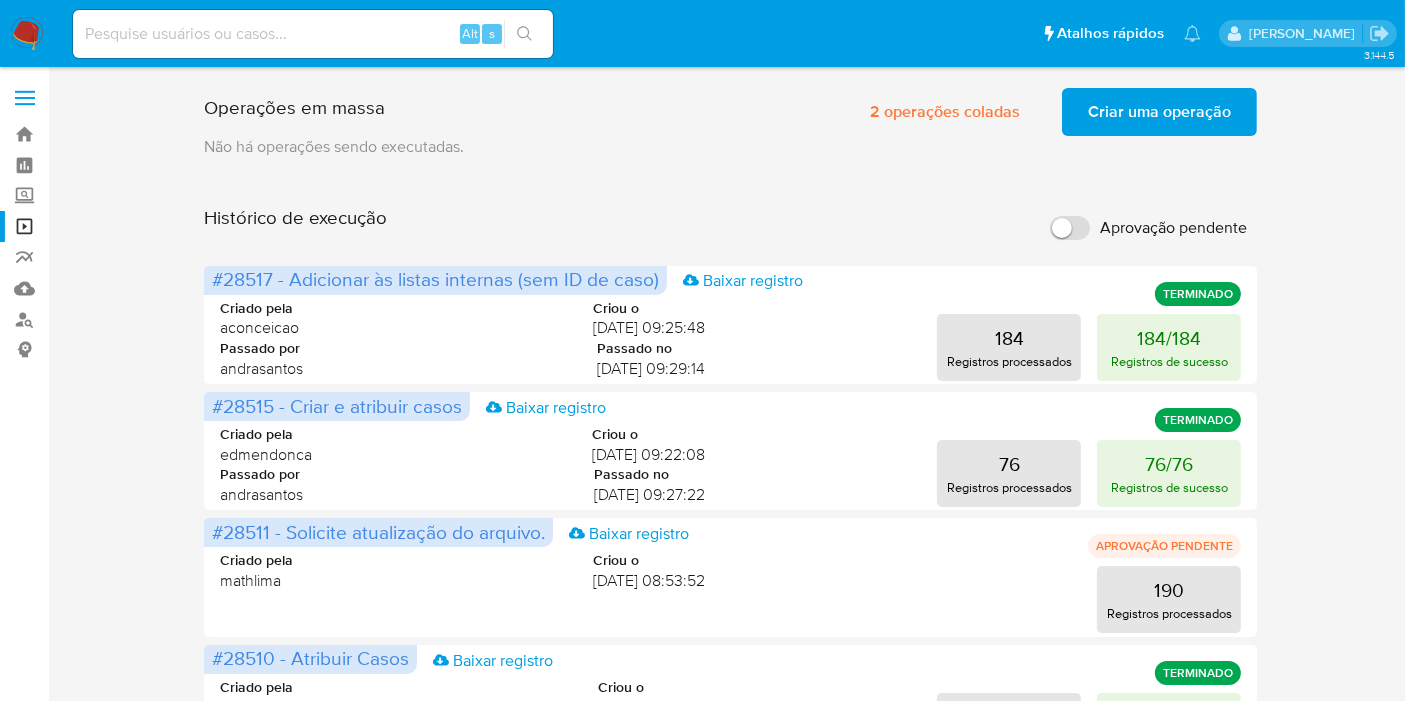click on "Aprovação pendente" at bounding box center [1070, 228] 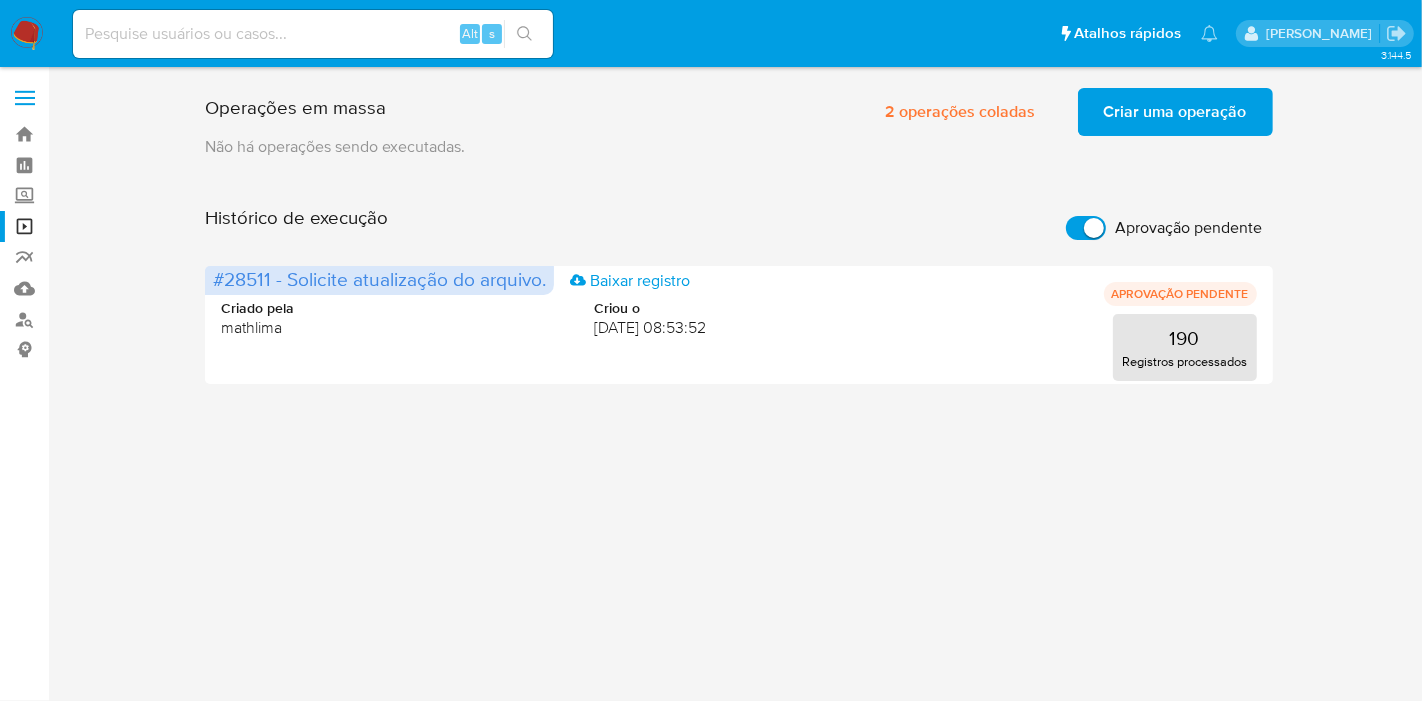 click on "Aprovação pendente" at bounding box center [1086, 228] 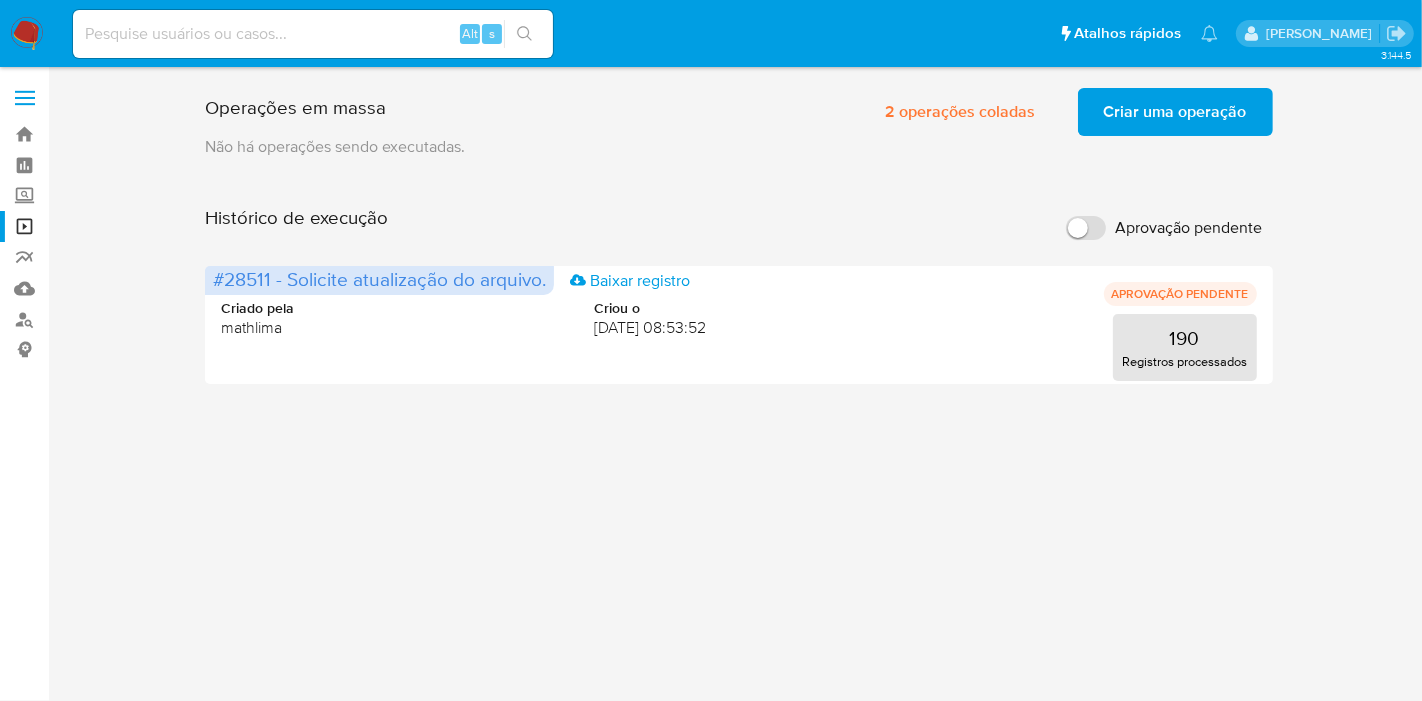 checkbox on "false" 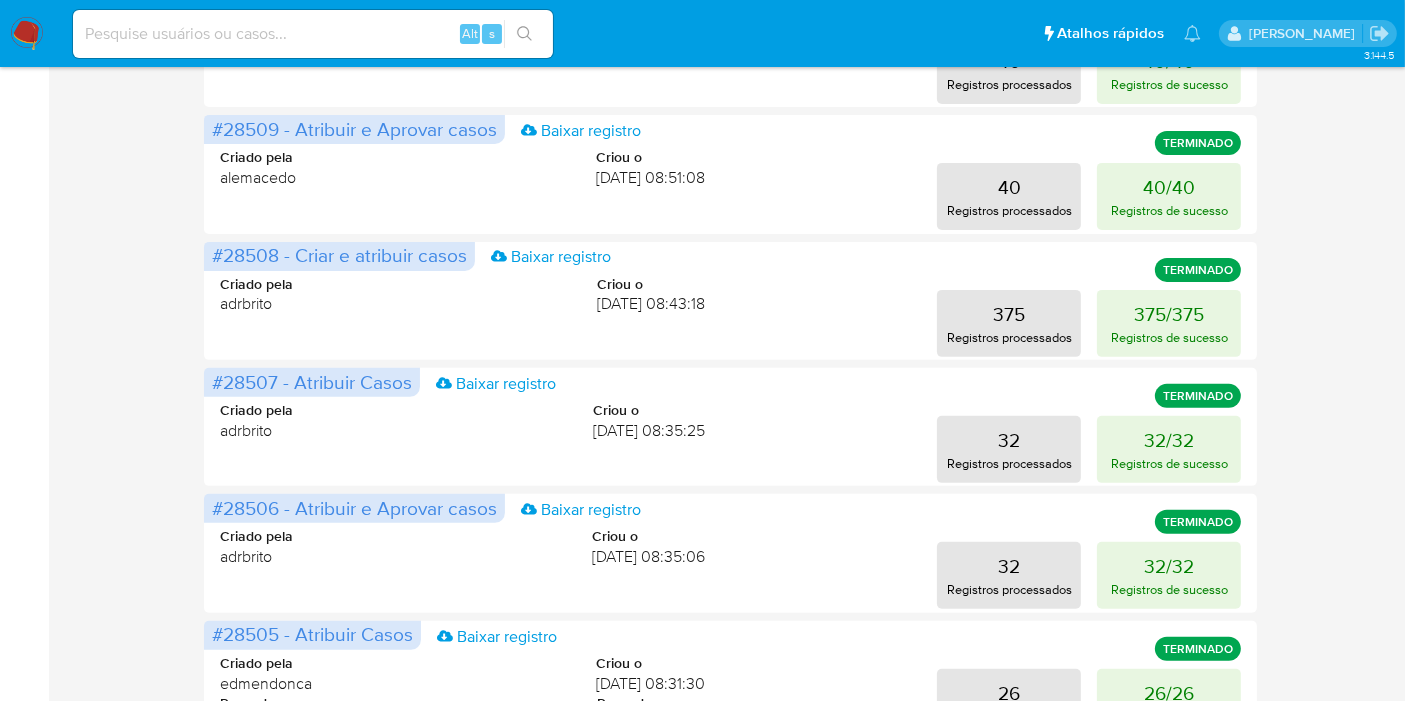 scroll, scrollTop: 0, scrollLeft: 0, axis: both 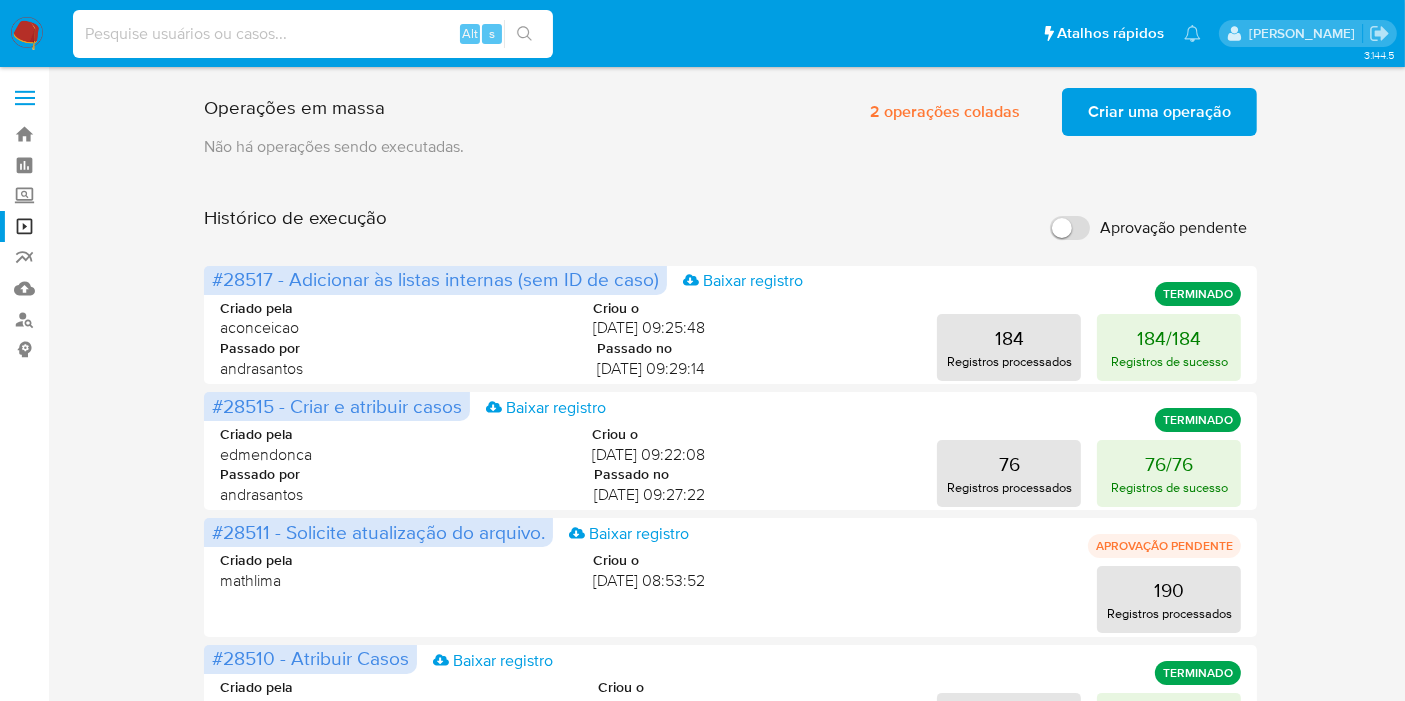 click at bounding box center (313, 34) 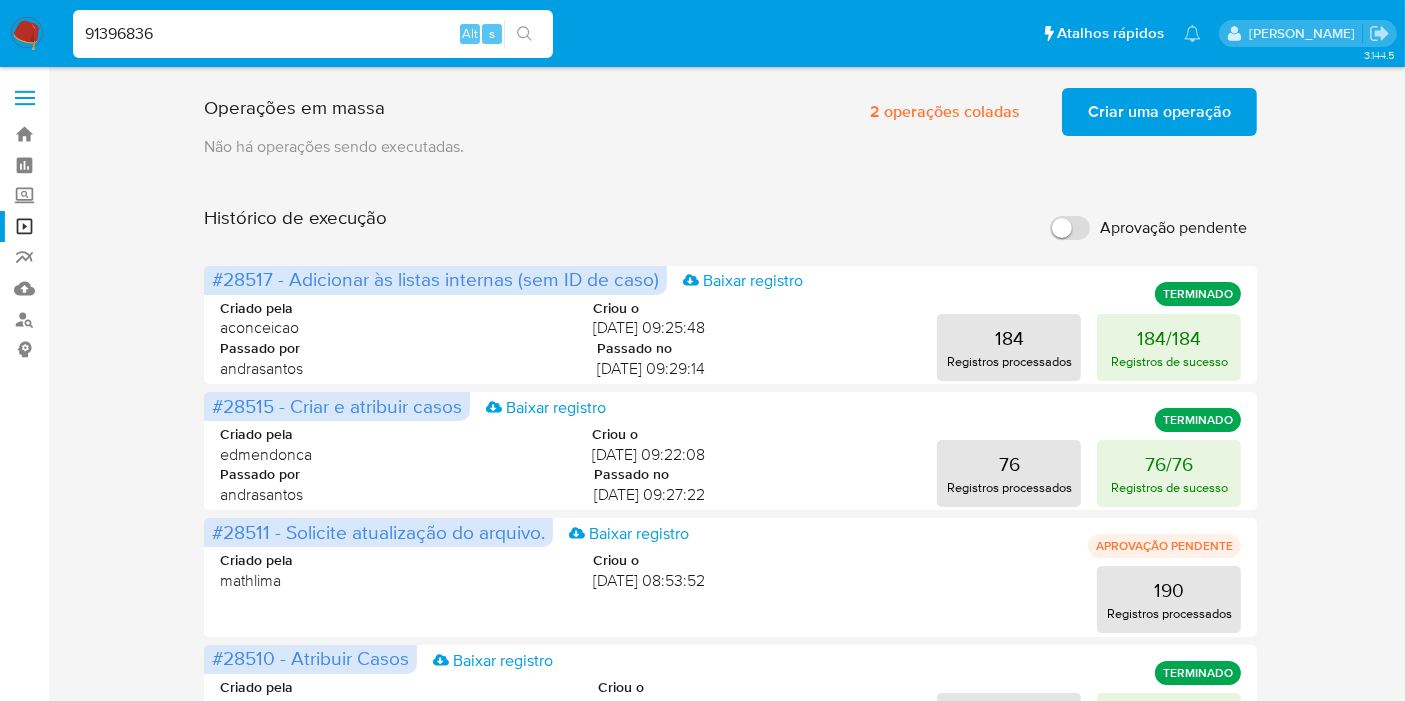 type on "91396836" 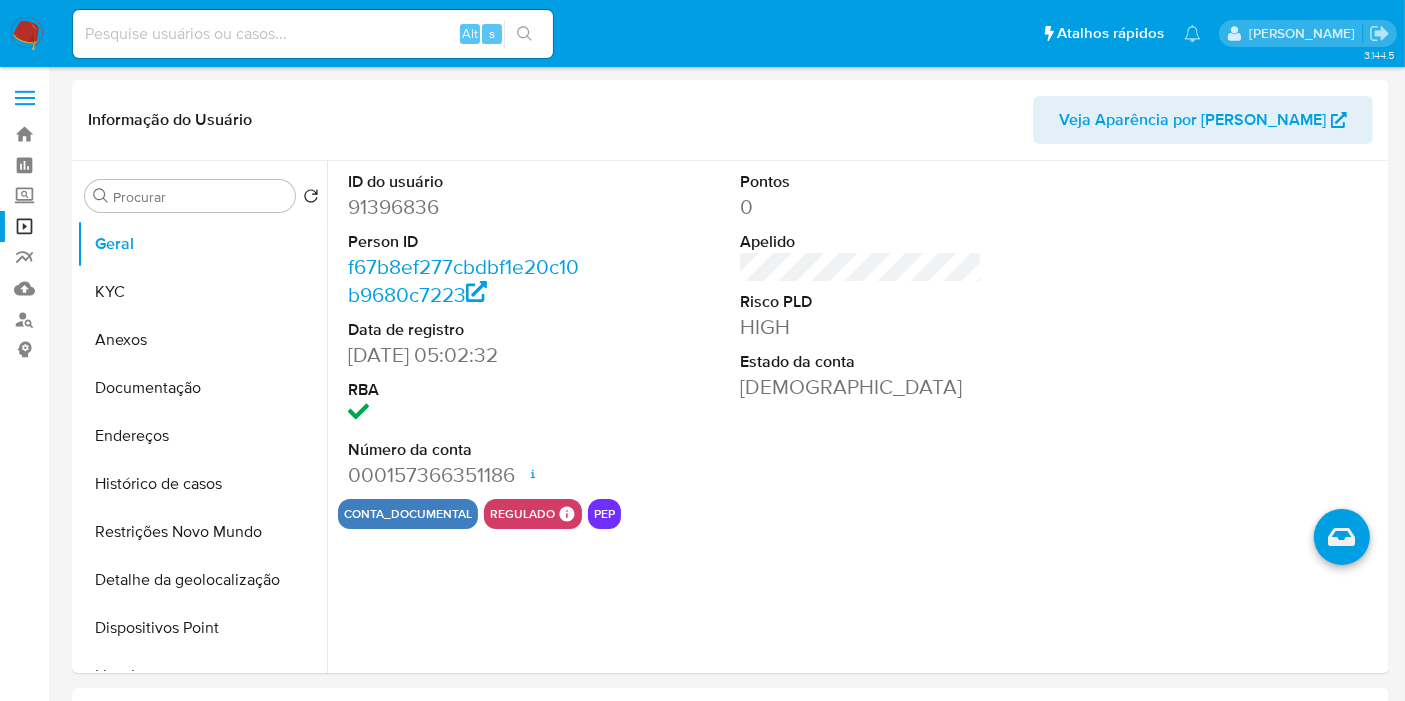 select on "10" 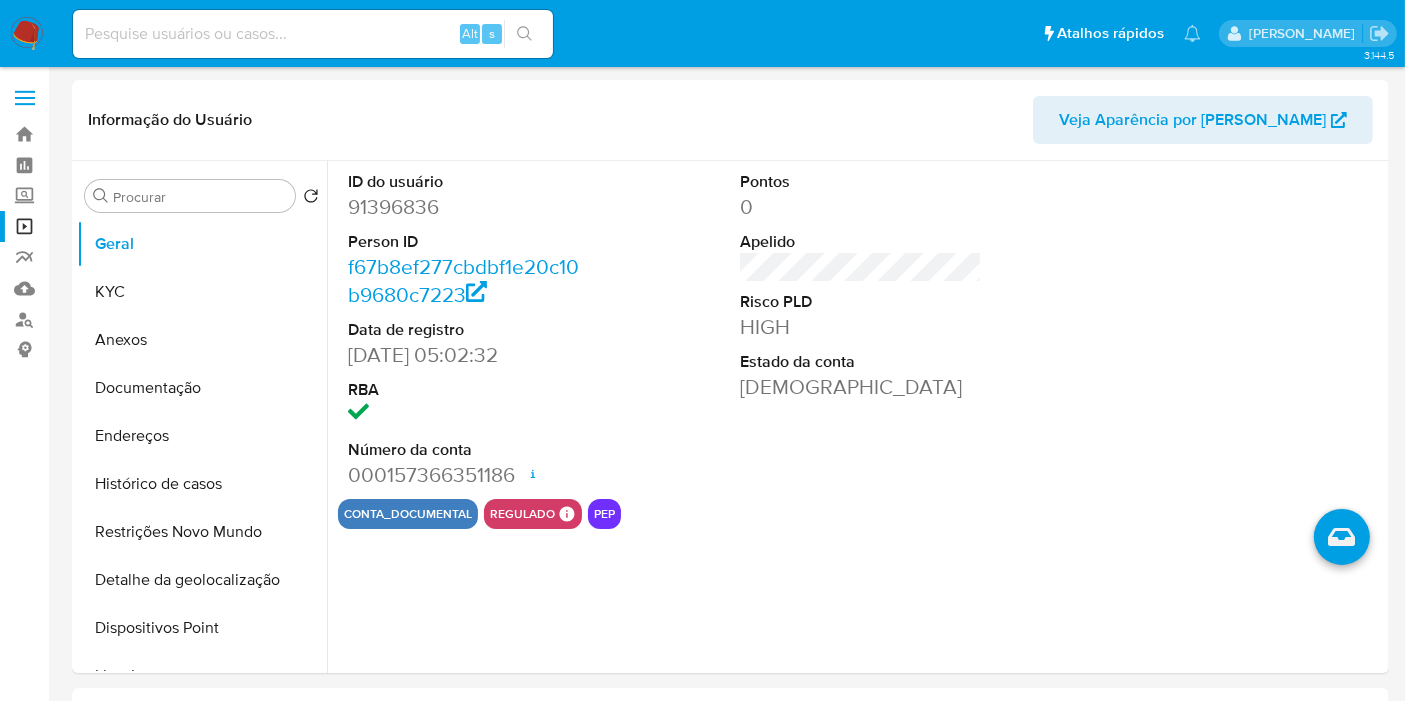 click at bounding box center [313, 34] 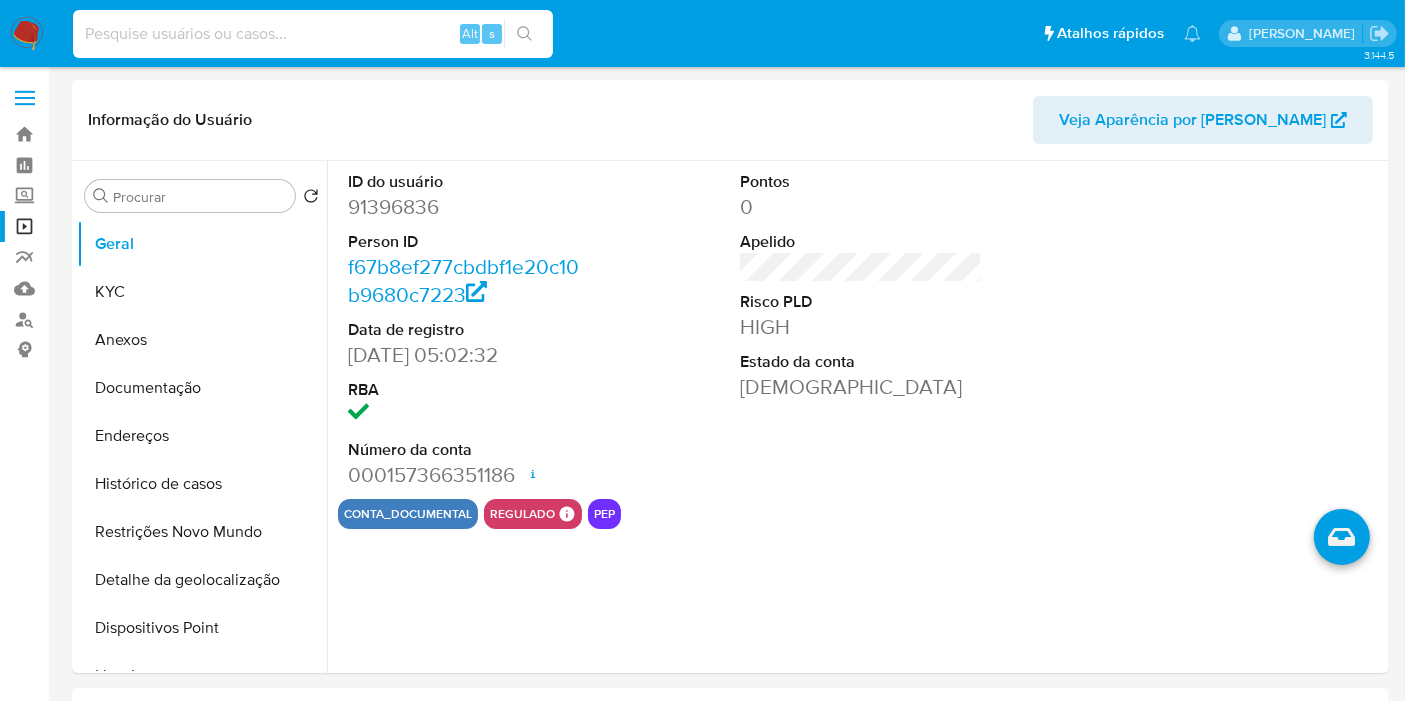paste on "304913146" 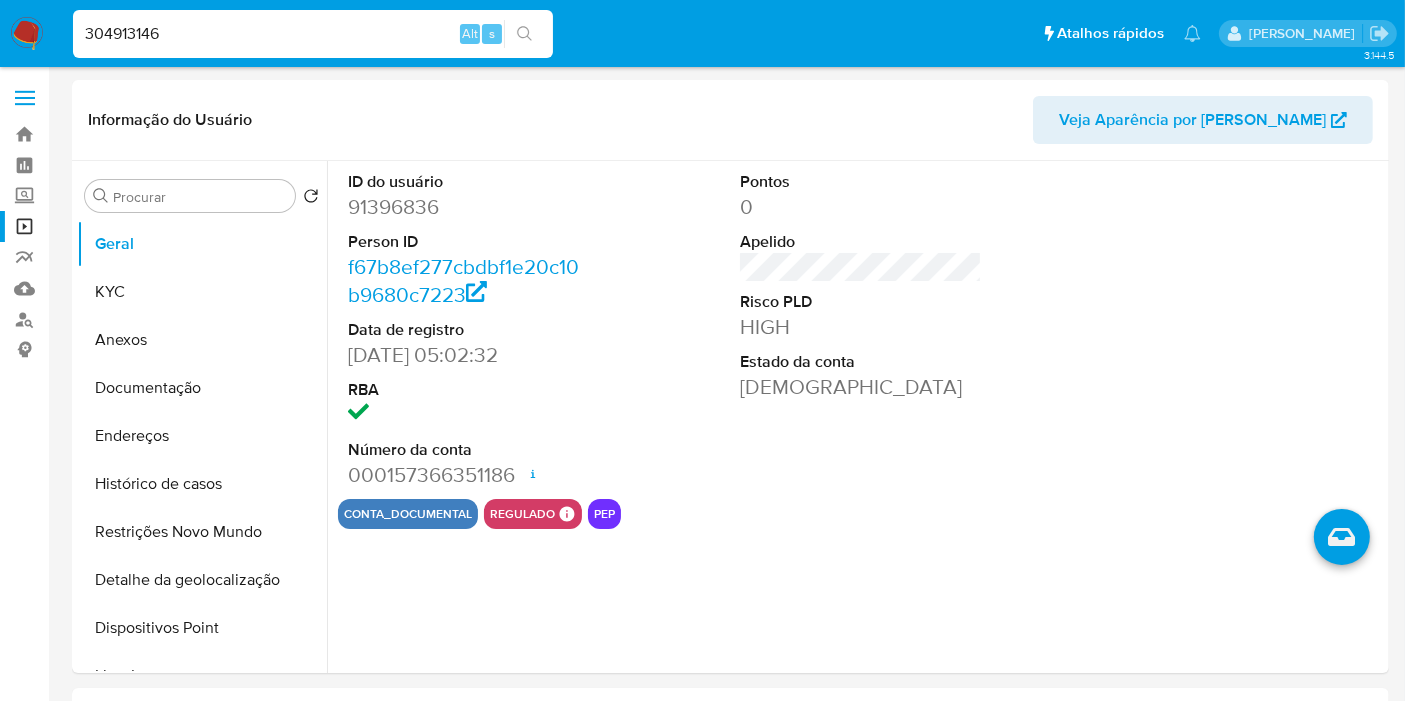 type on "304913146" 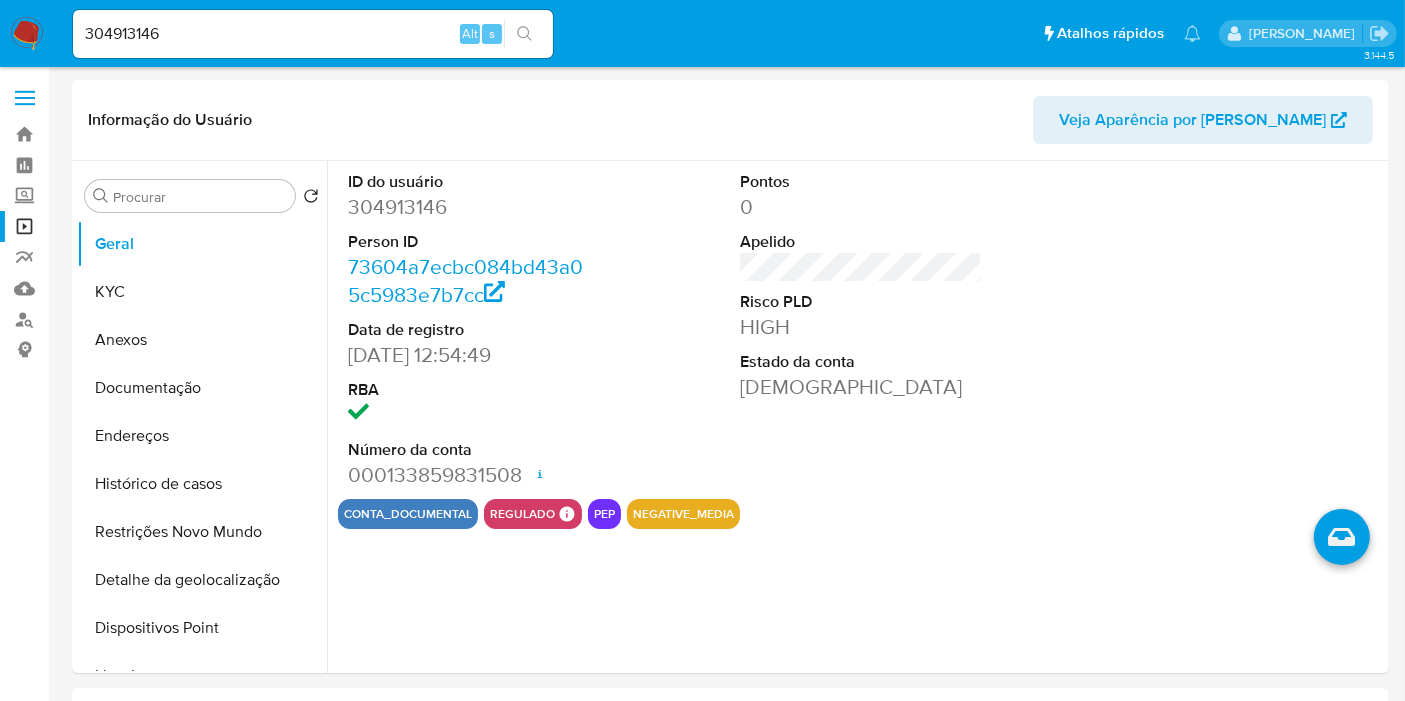 select on "10" 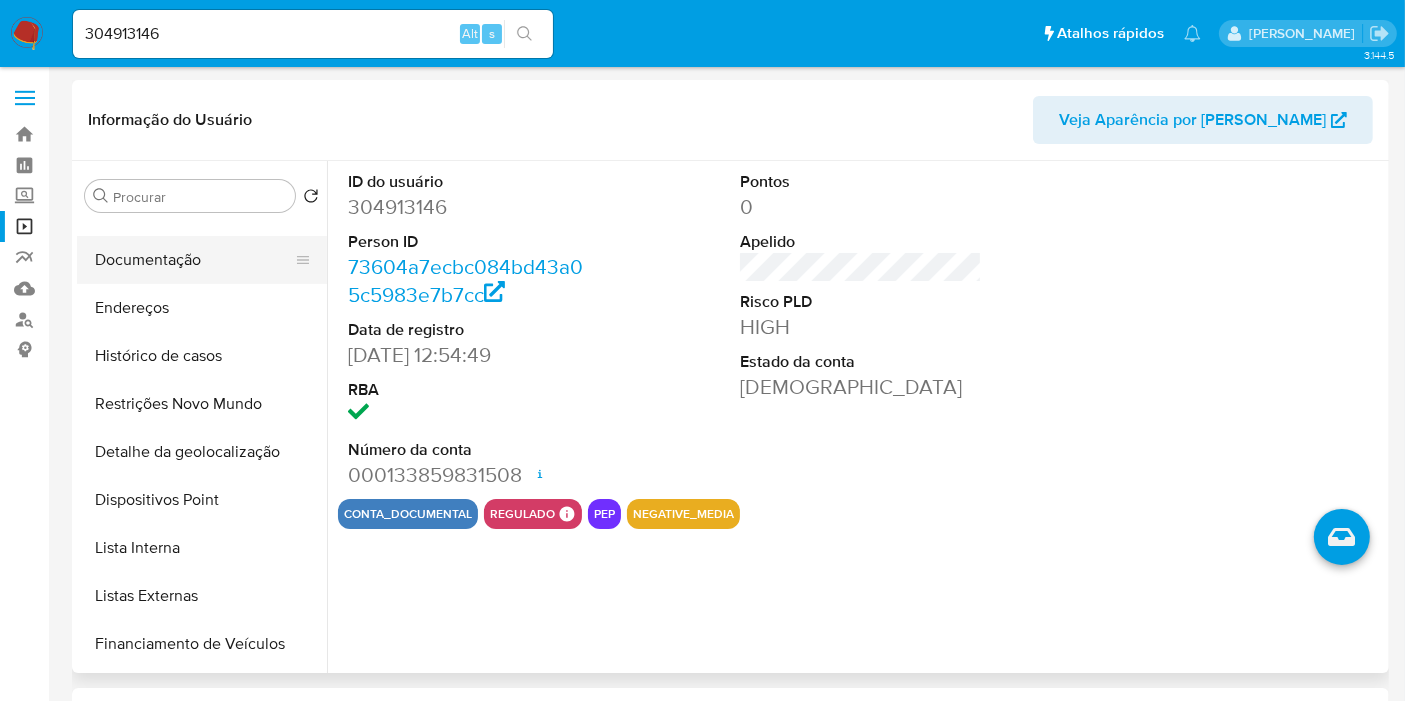 scroll, scrollTop: 130, scrollLeft: 0, axis: vertical 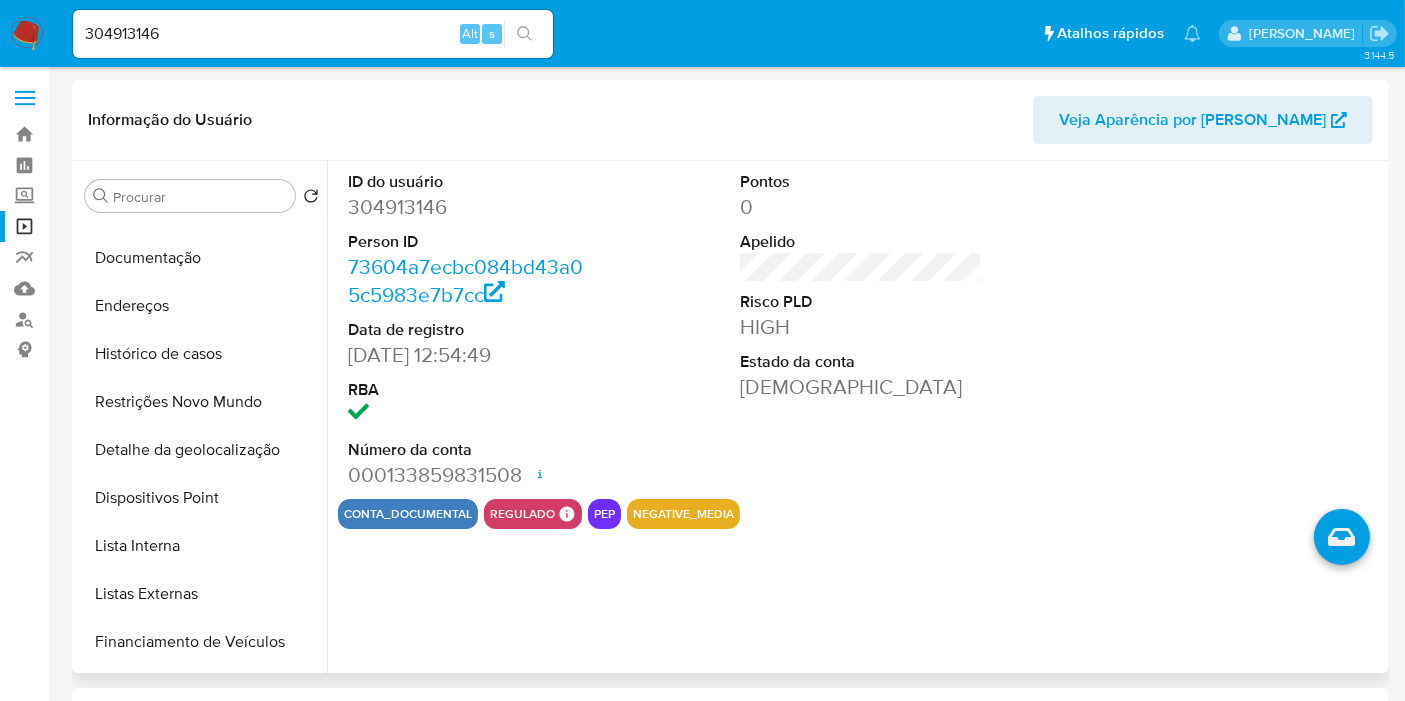 type 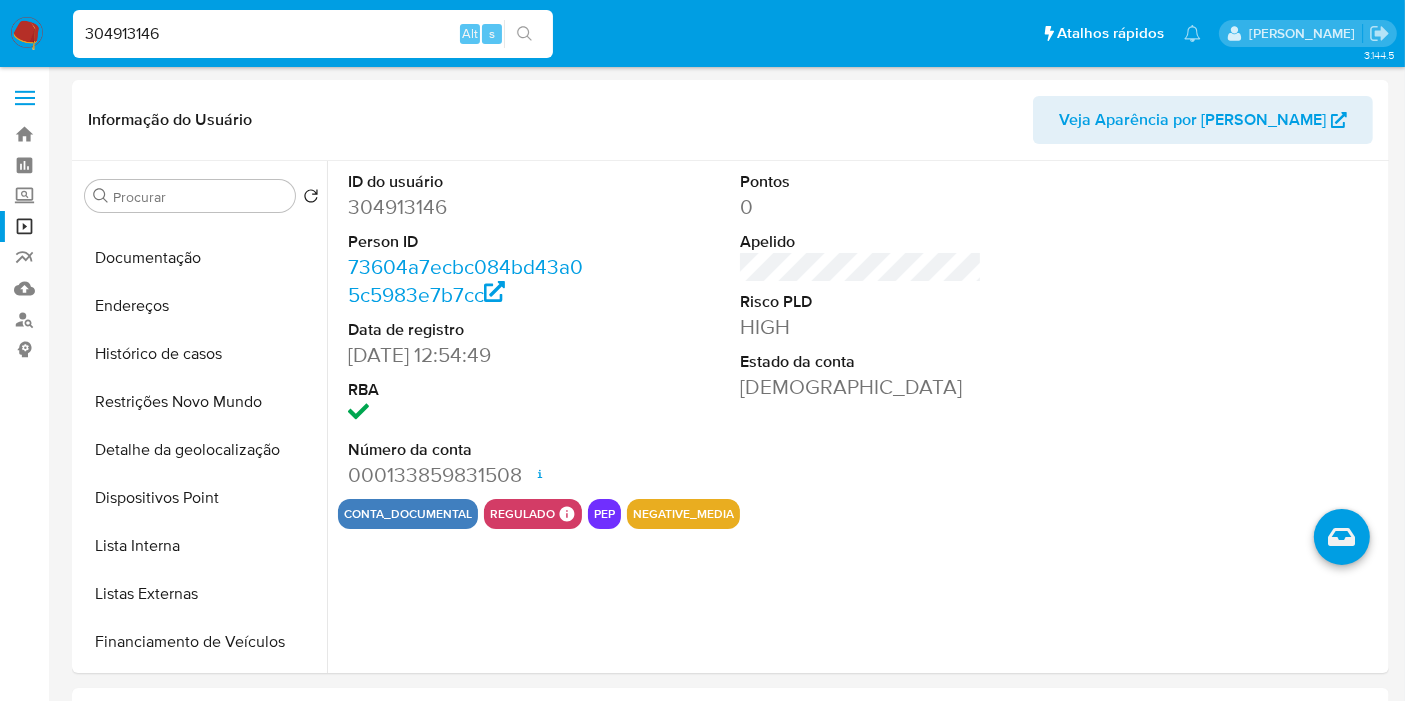 click on "304913146" at bounding box center [313, 34] 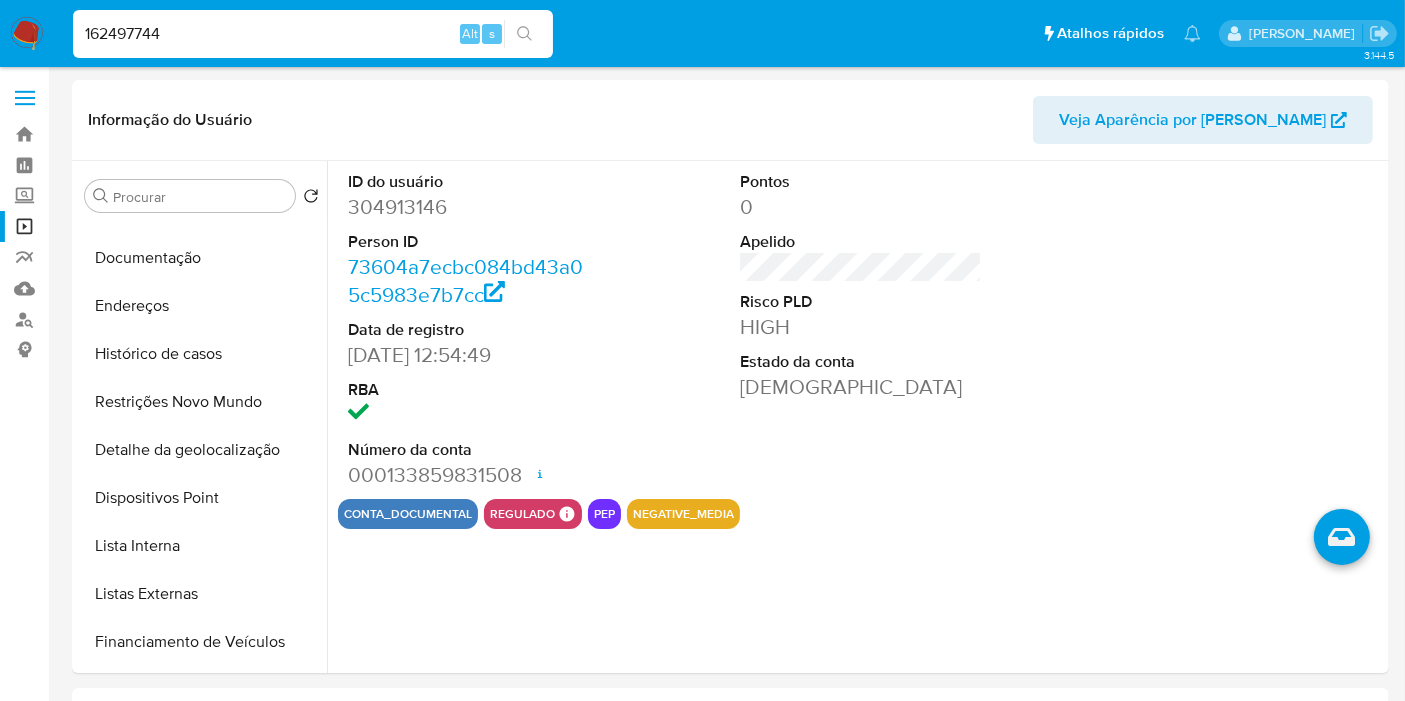 type on "162497744" 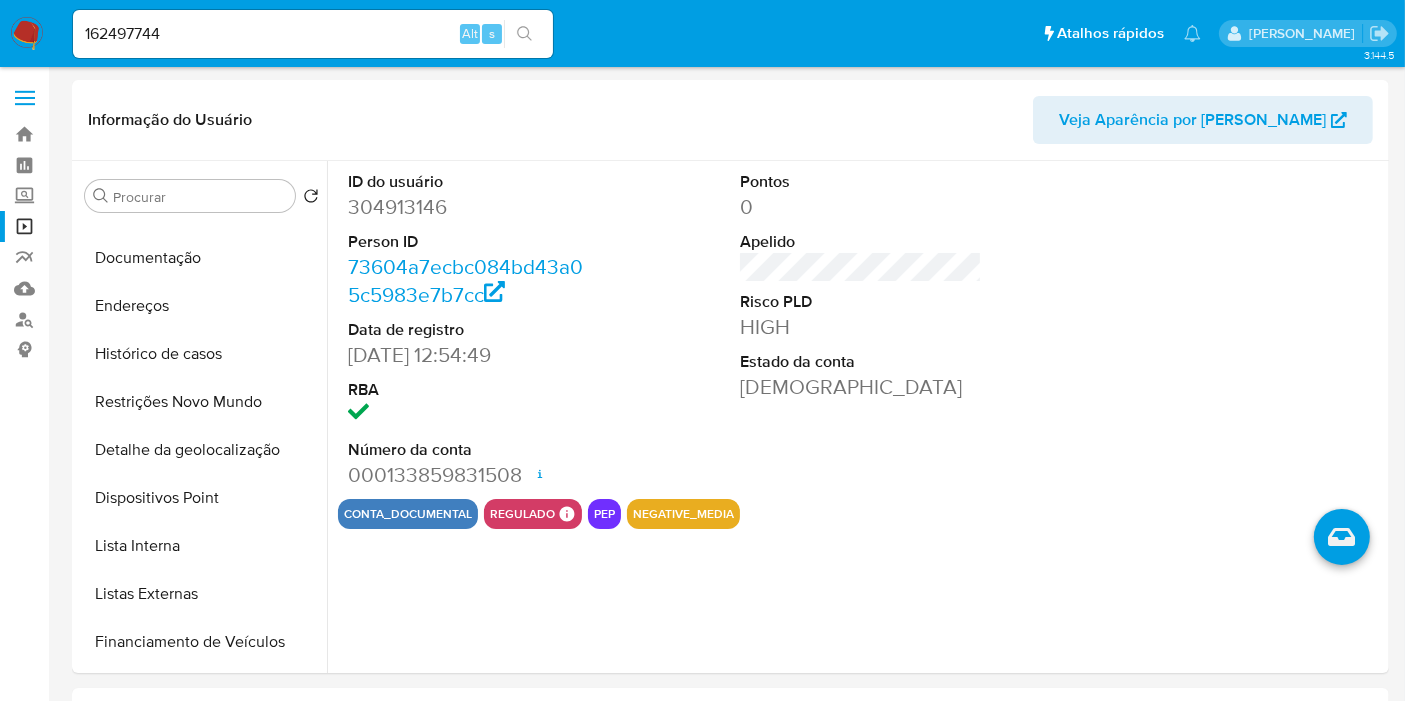 click 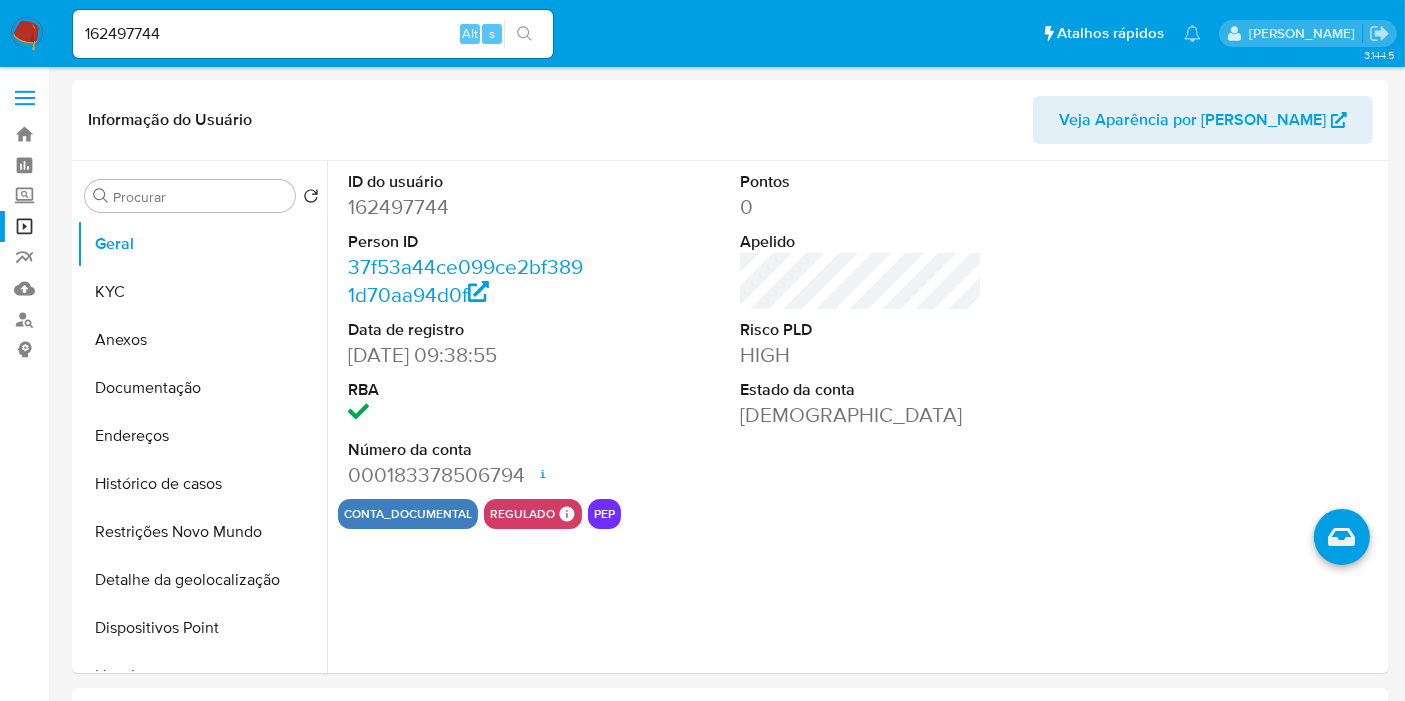 select on "10" 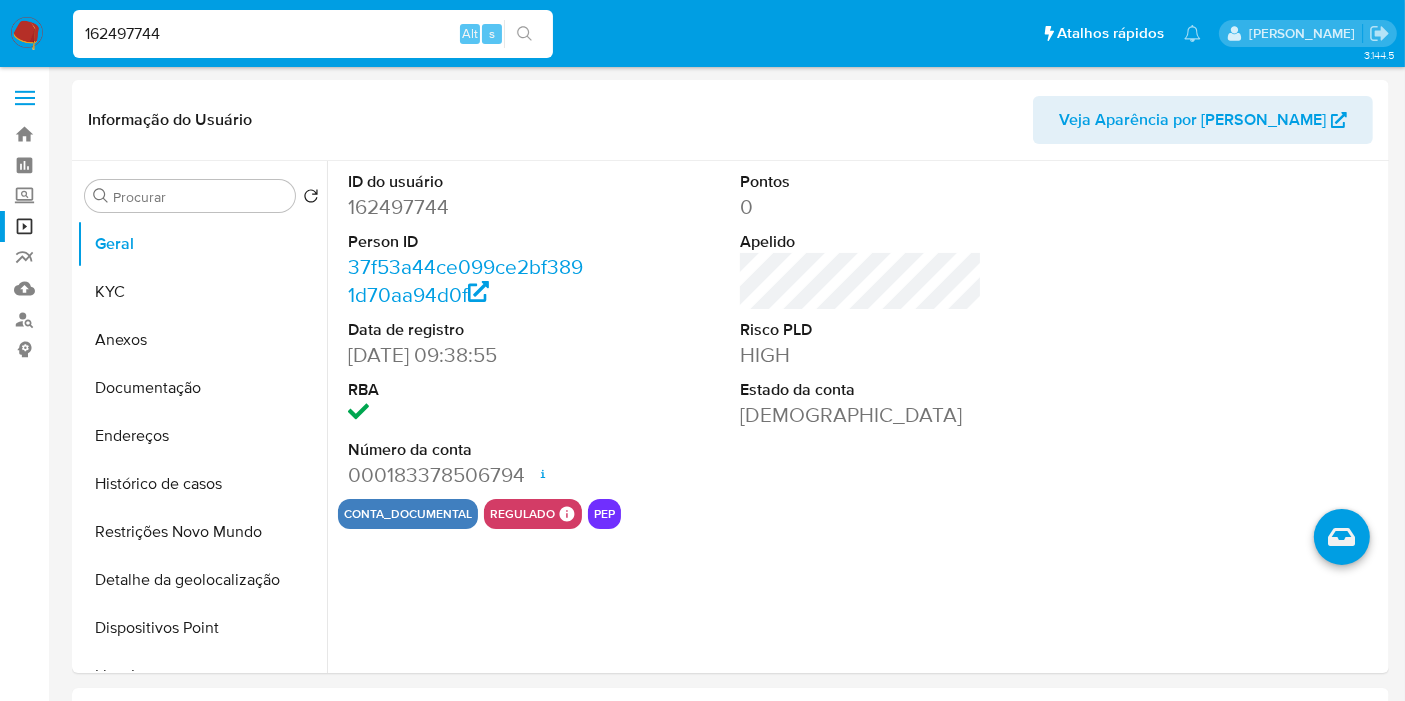 click on "162497744" at bounding box center [313, 34] 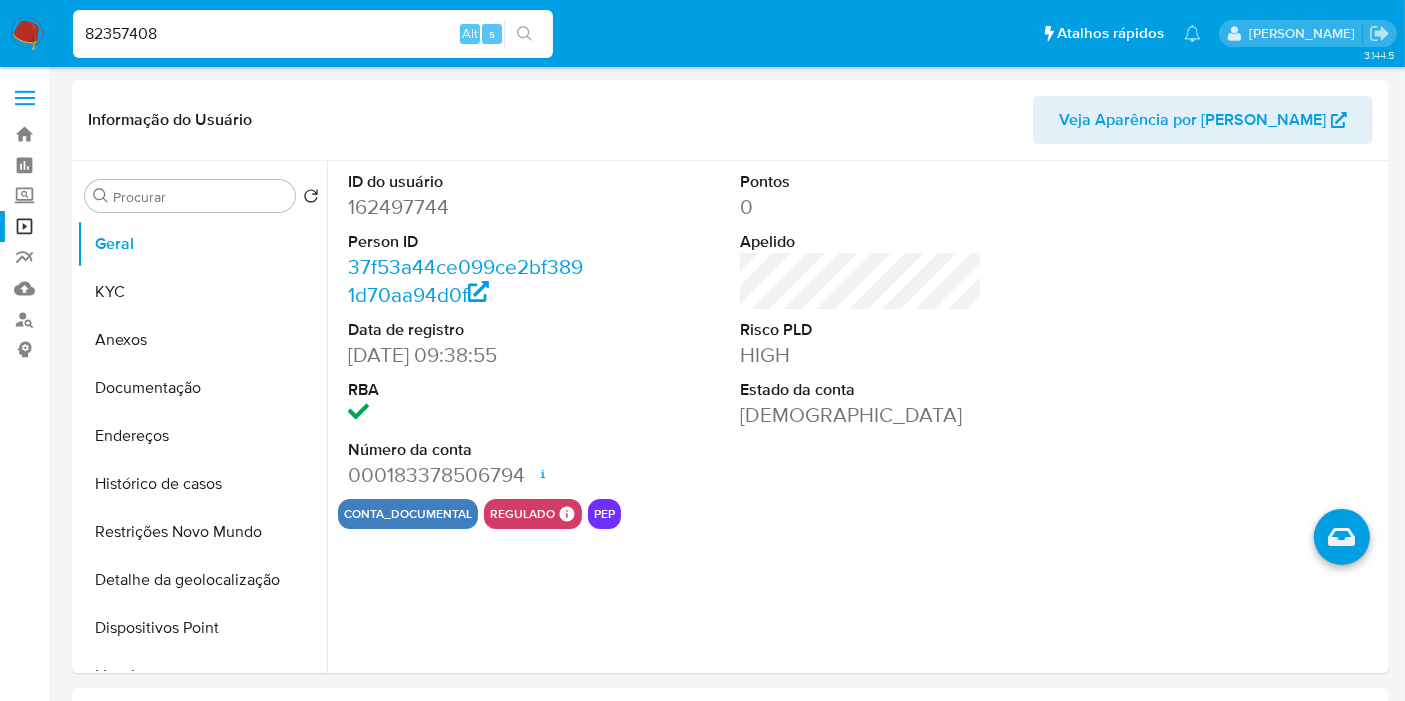 type on "82357408" 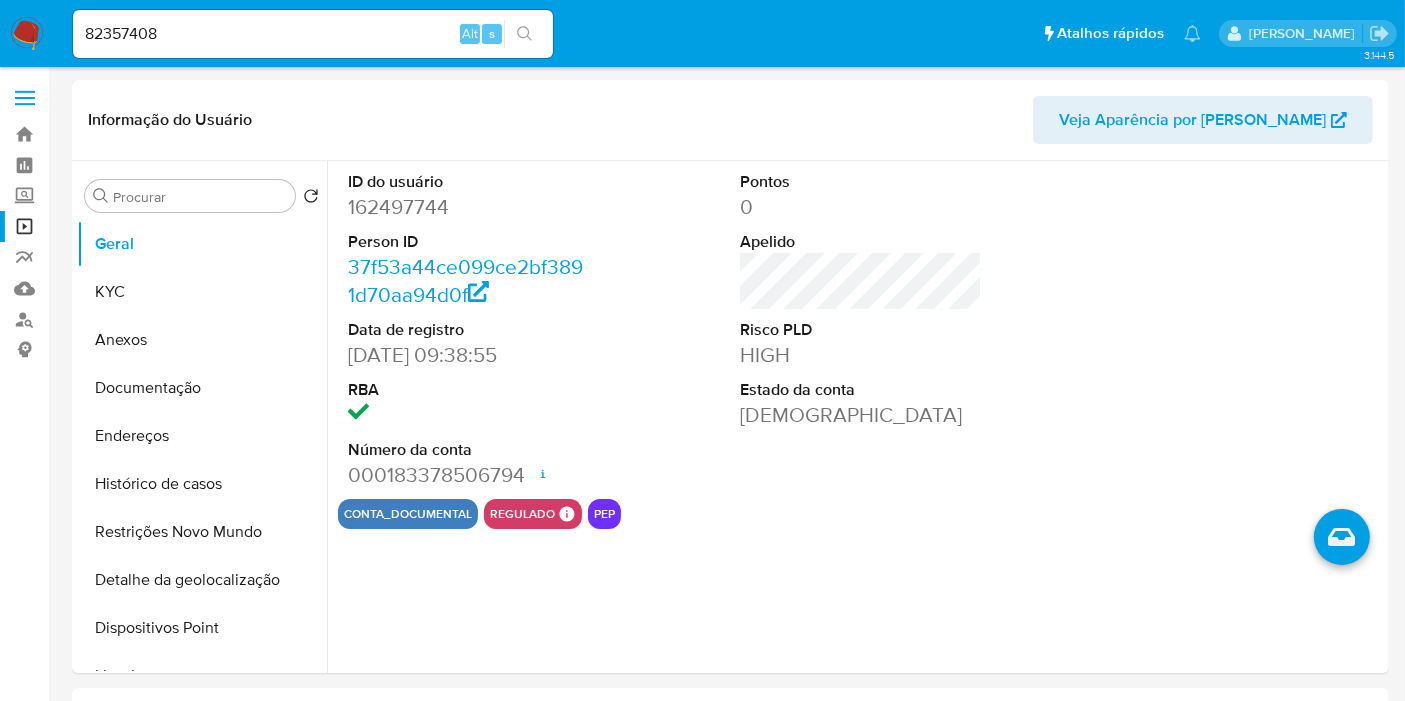 click 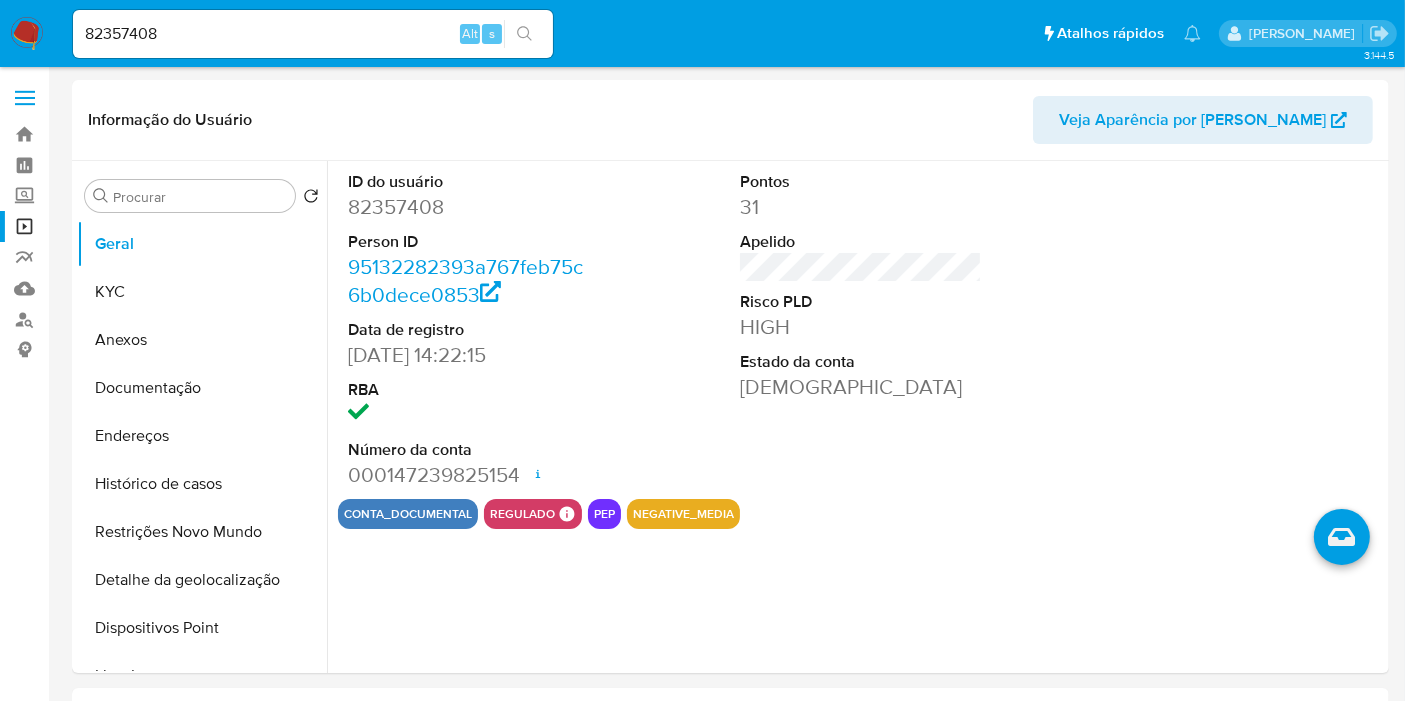 select on "10" 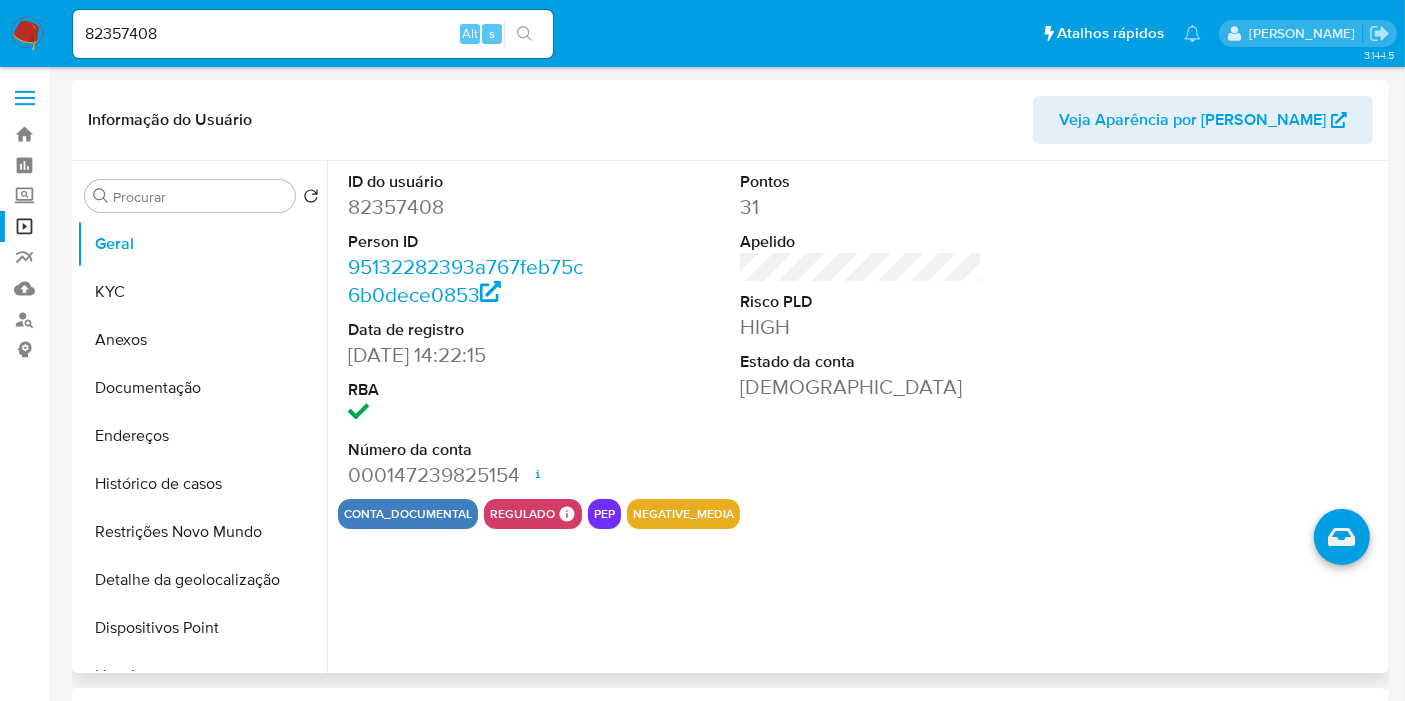 click at bounding box center [1254, 330] 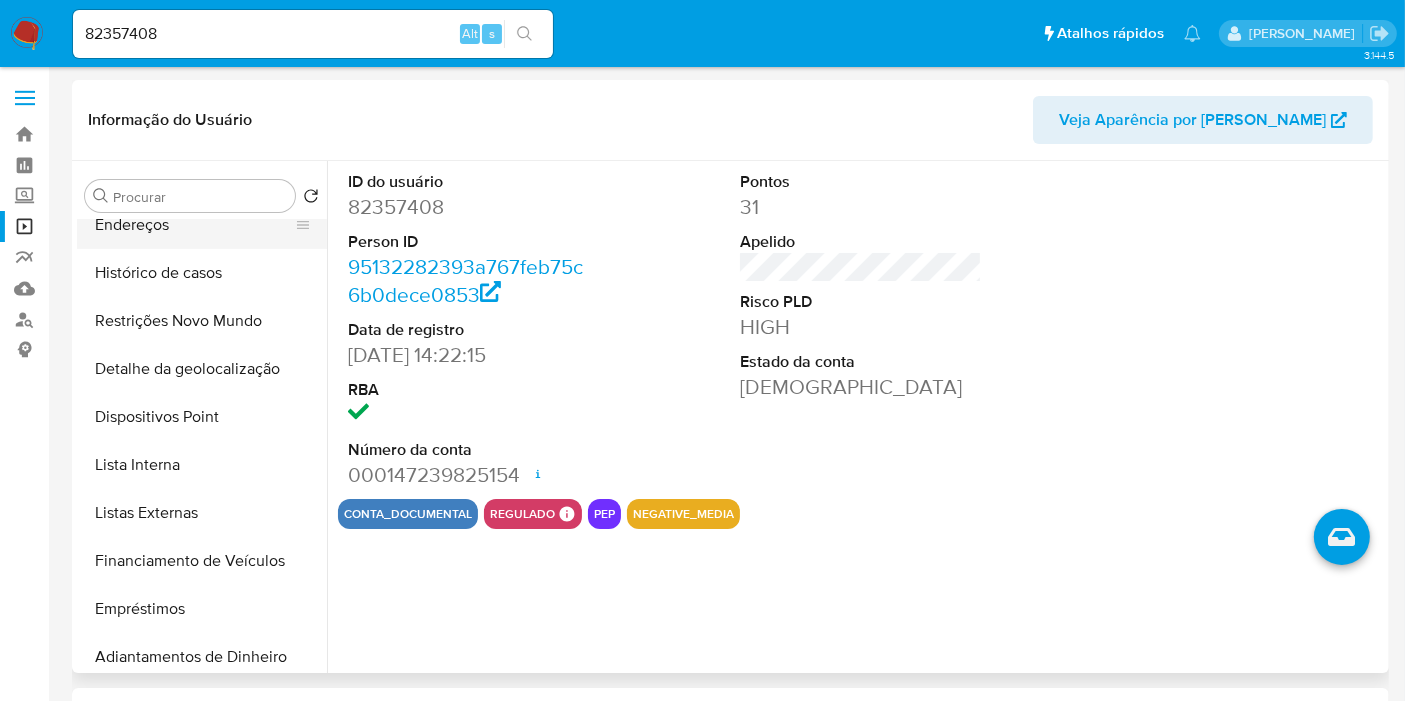 scroll, scrollTop: 213, scrollLeft: 0, axis: vertical 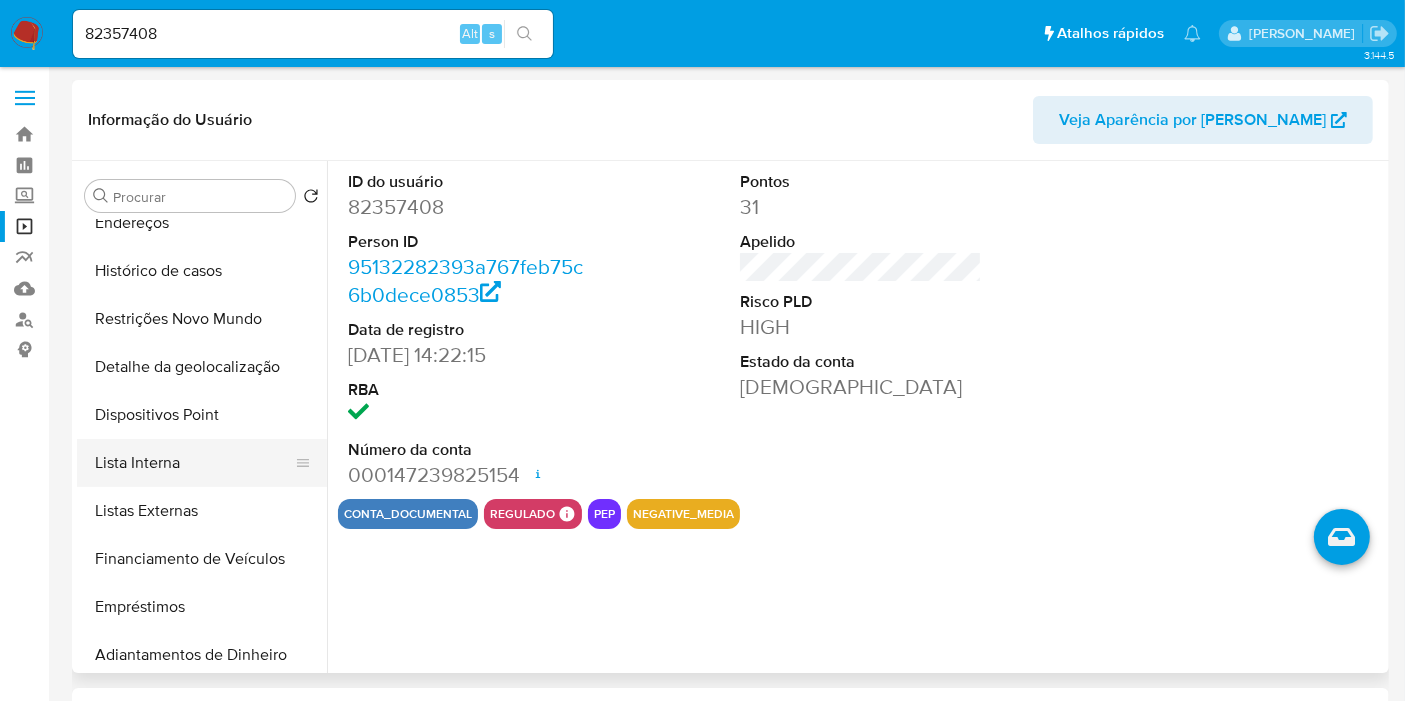 click on "Lista Interna" at bounding box center (194, 463) 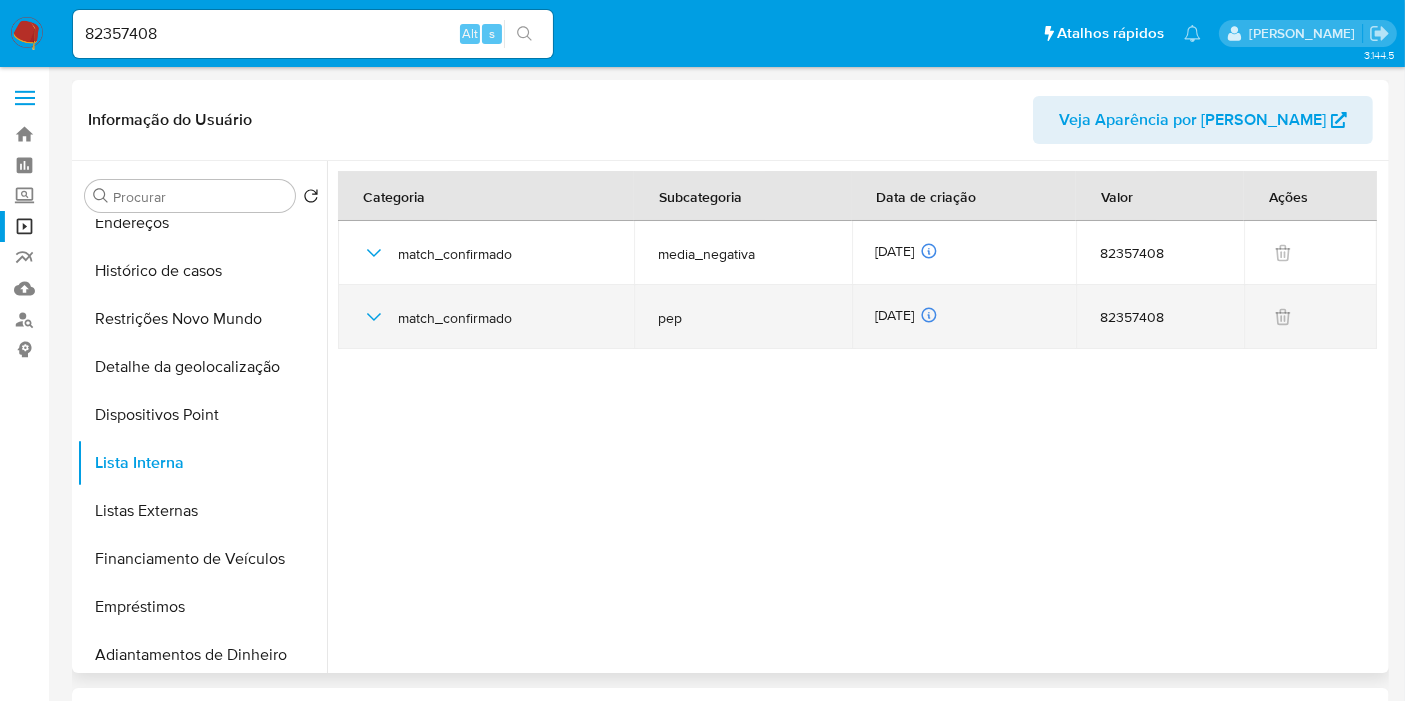drag, startPoint x: 532, startPoint y: 299, endPoint x: 511, endPoint y: 292, distance: 22.135944 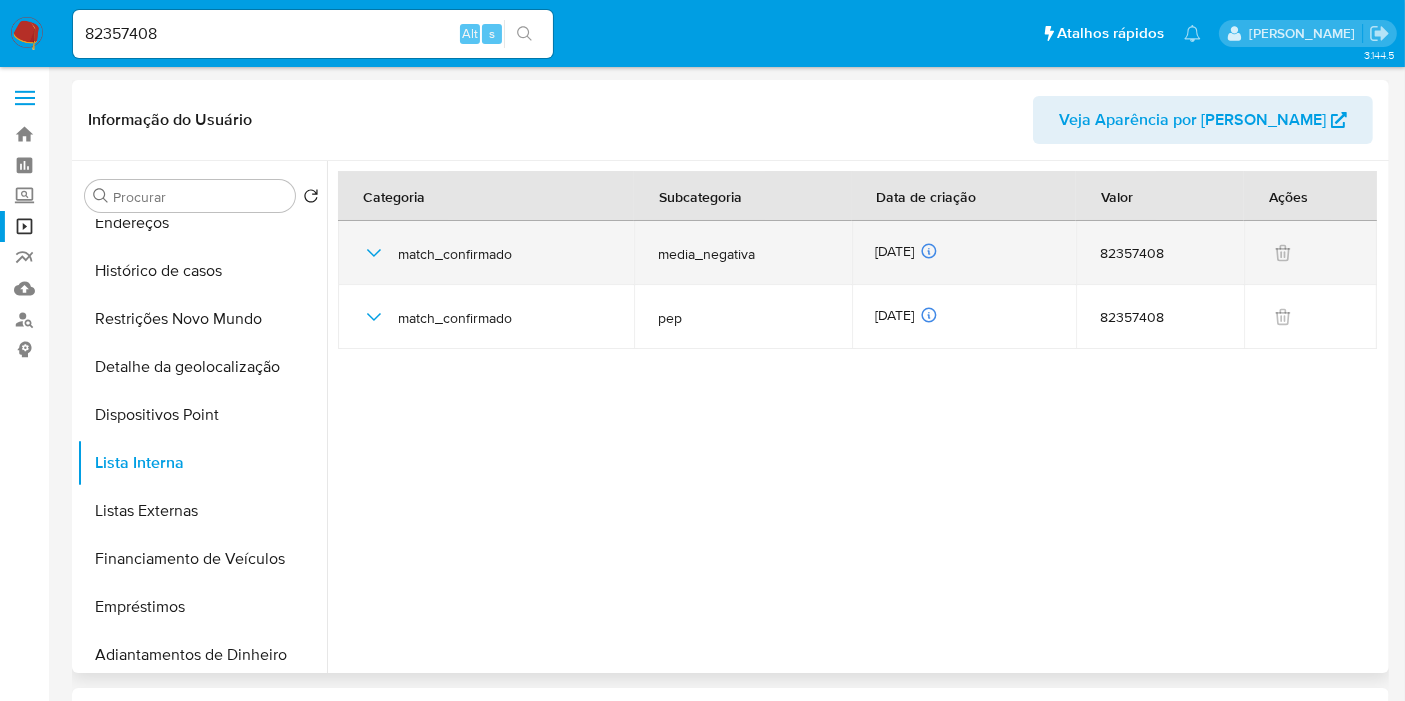 click 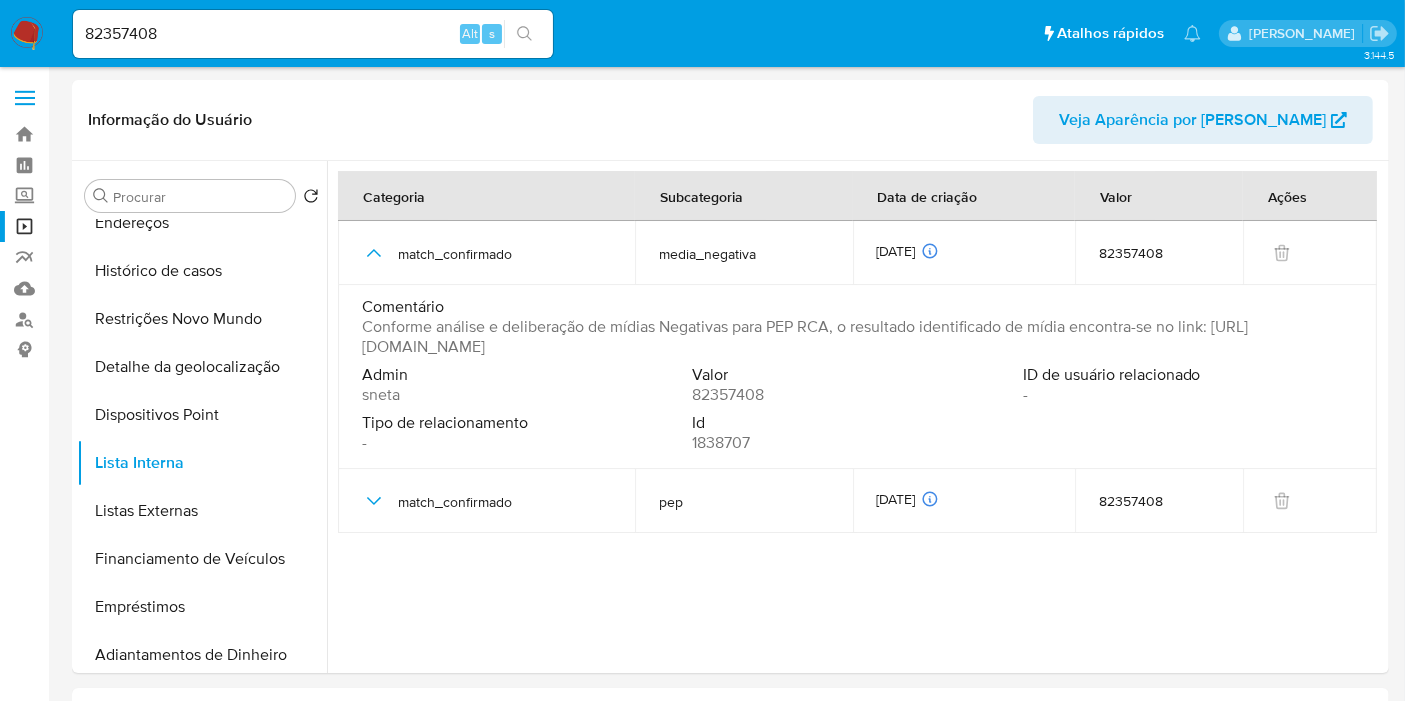 click on "Bandeja Painel Screening Pesquisa em Listas Watchlist Ferramentas Operações em massa relatórios Mulan Localizador de pessoas Consolidado" at bounding box center (24, 1526) 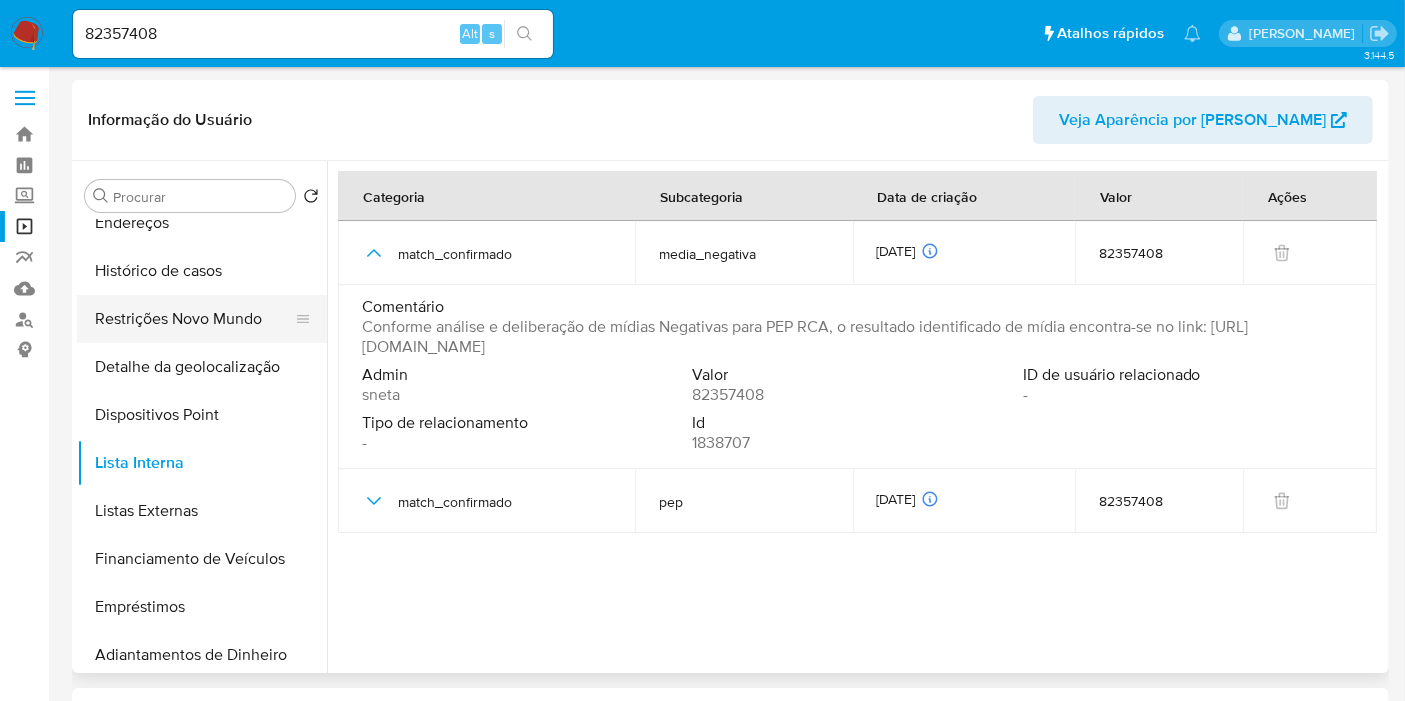 scroll, scrollTop: 0, scrollLeft: 0, axis: both 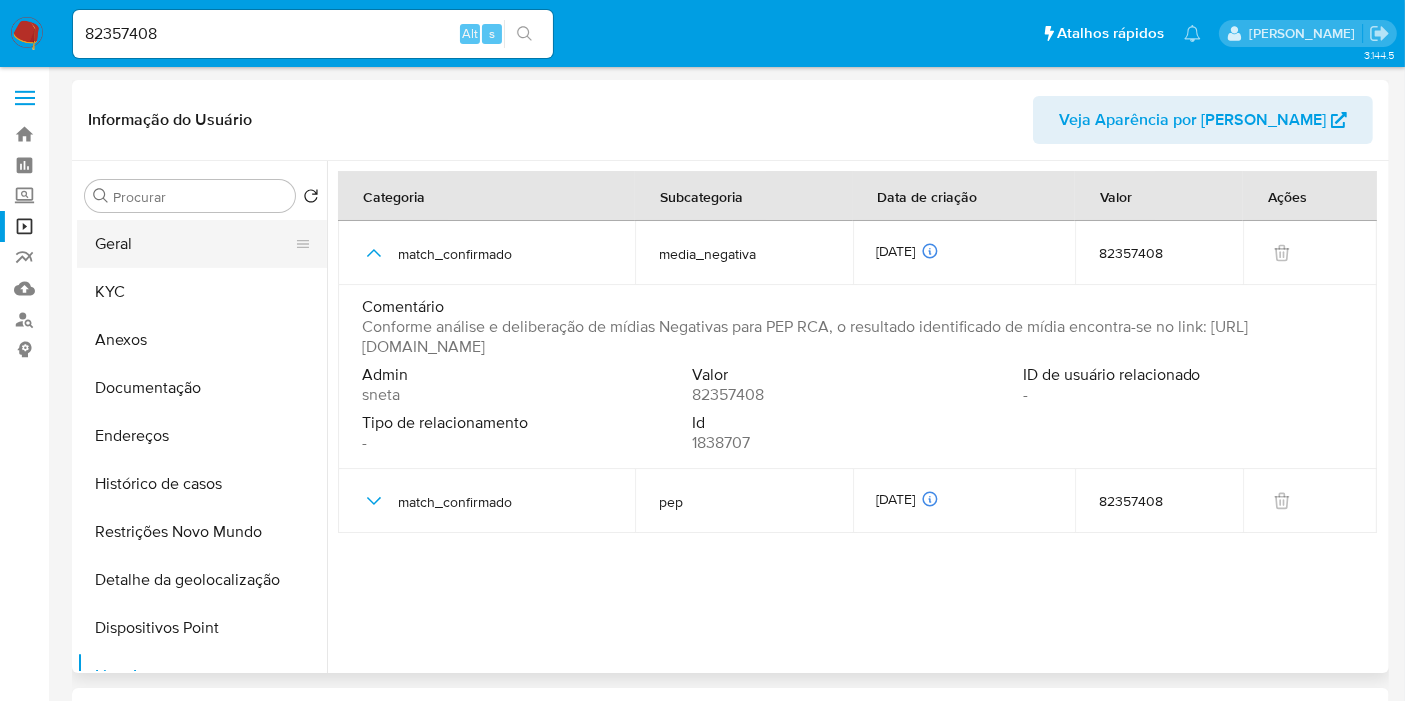 click on "Geral" at bounding box center [194, 244] 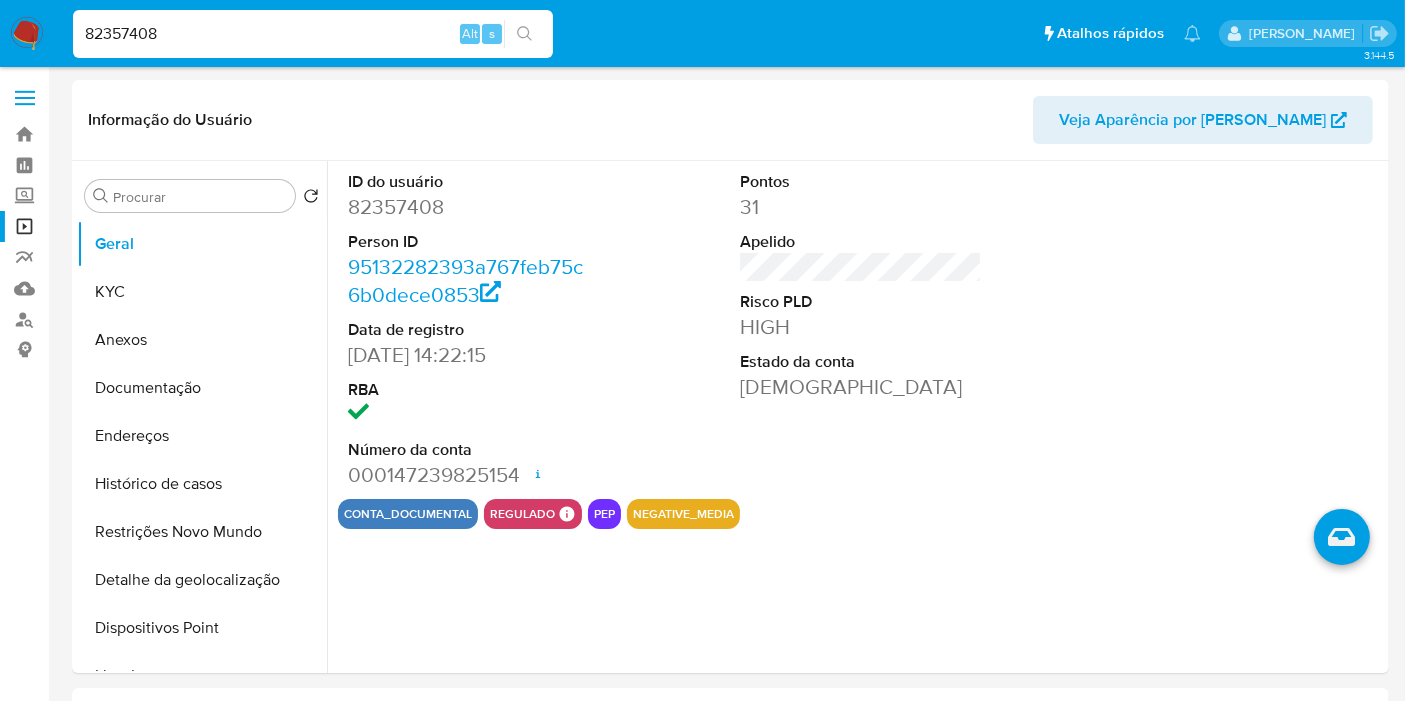 click on "82357408" at bounding box center [313, 34] 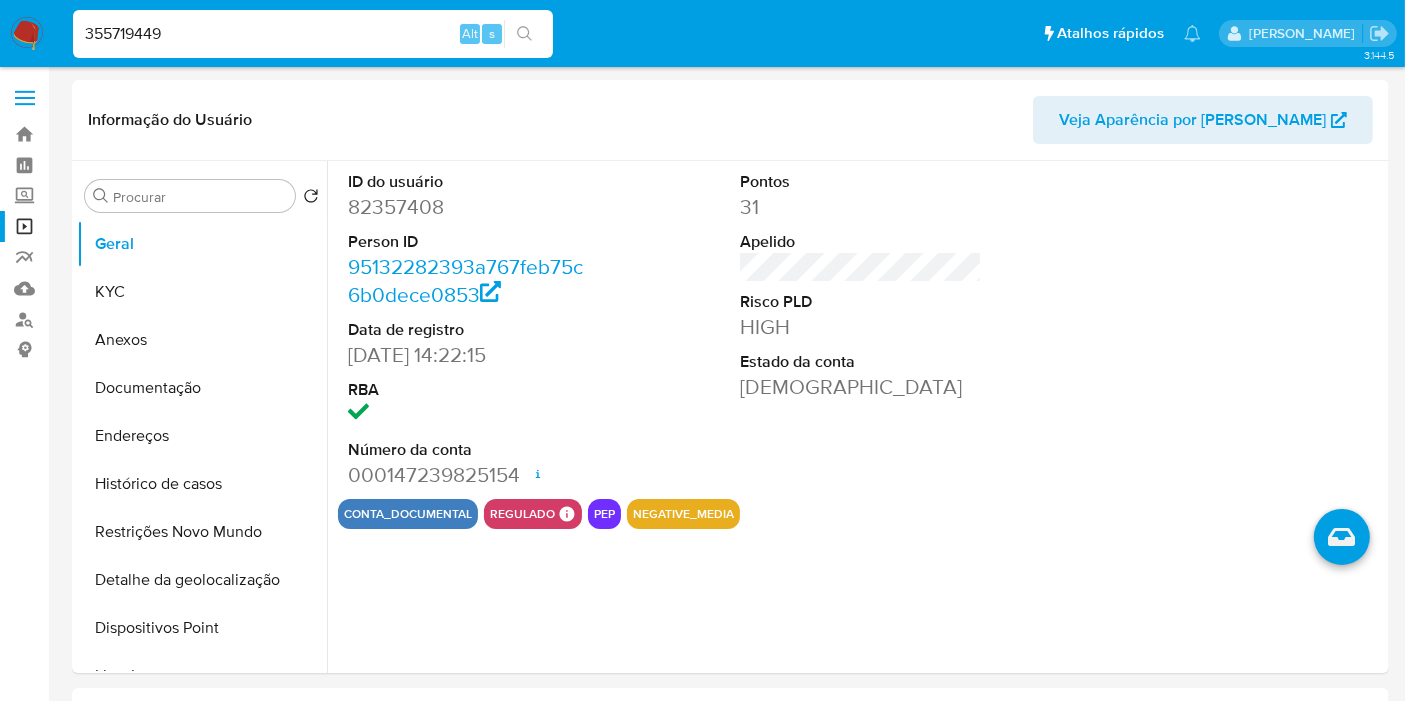 type on "355719449" 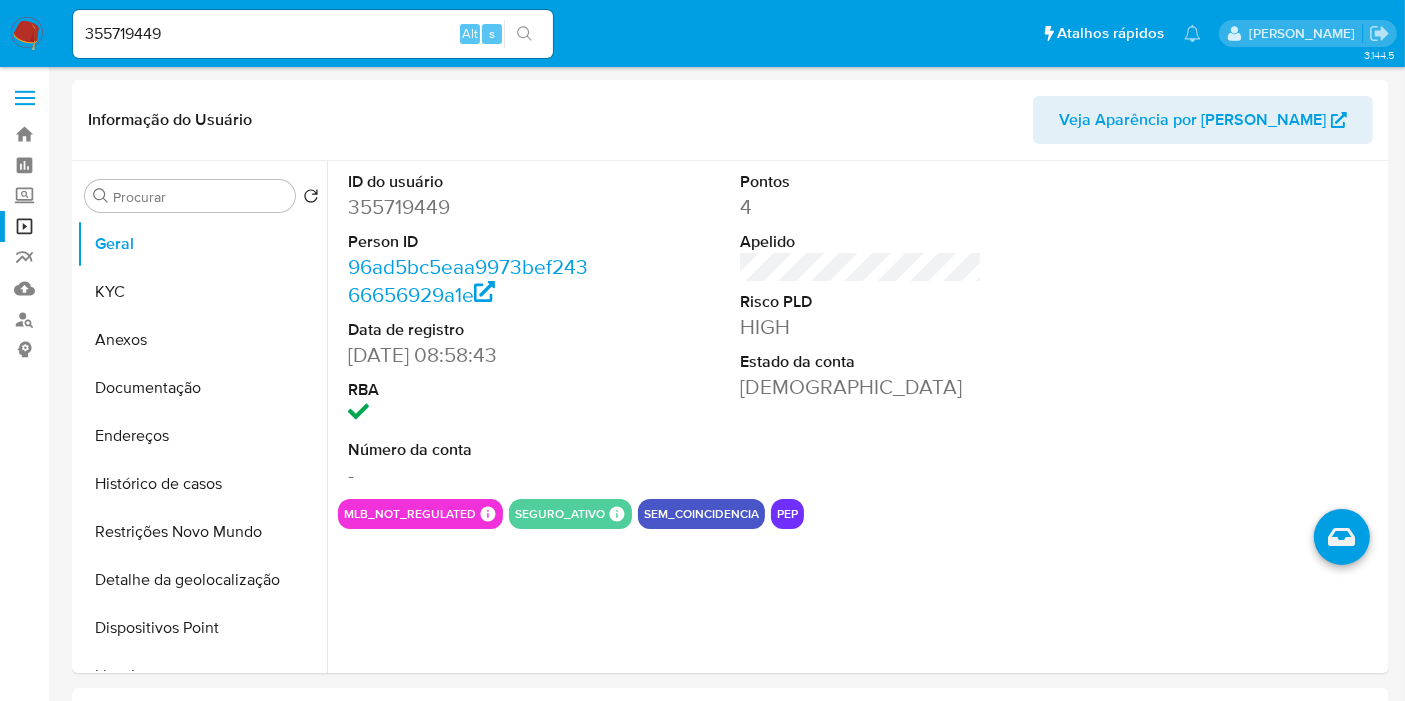 select on "10" 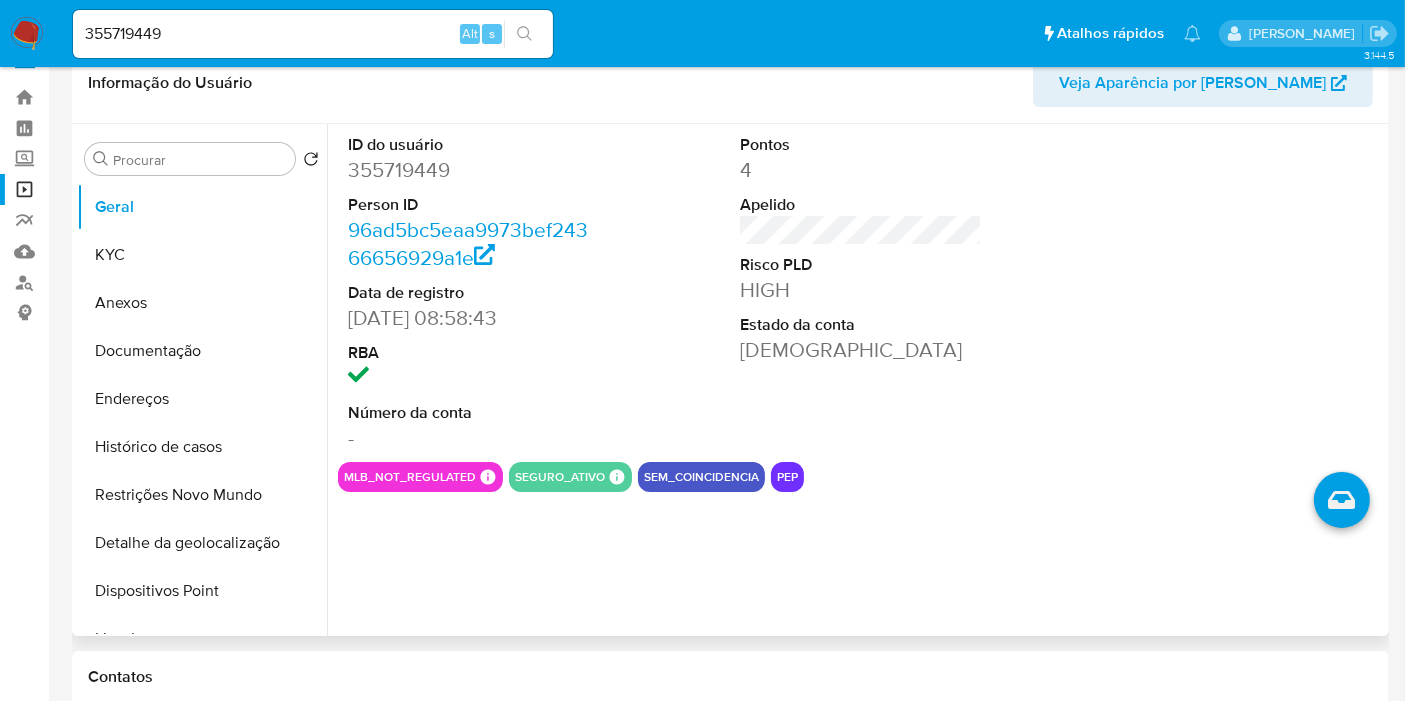 scroll, scrollTop: 0, scrollLeft: 0, axis: both 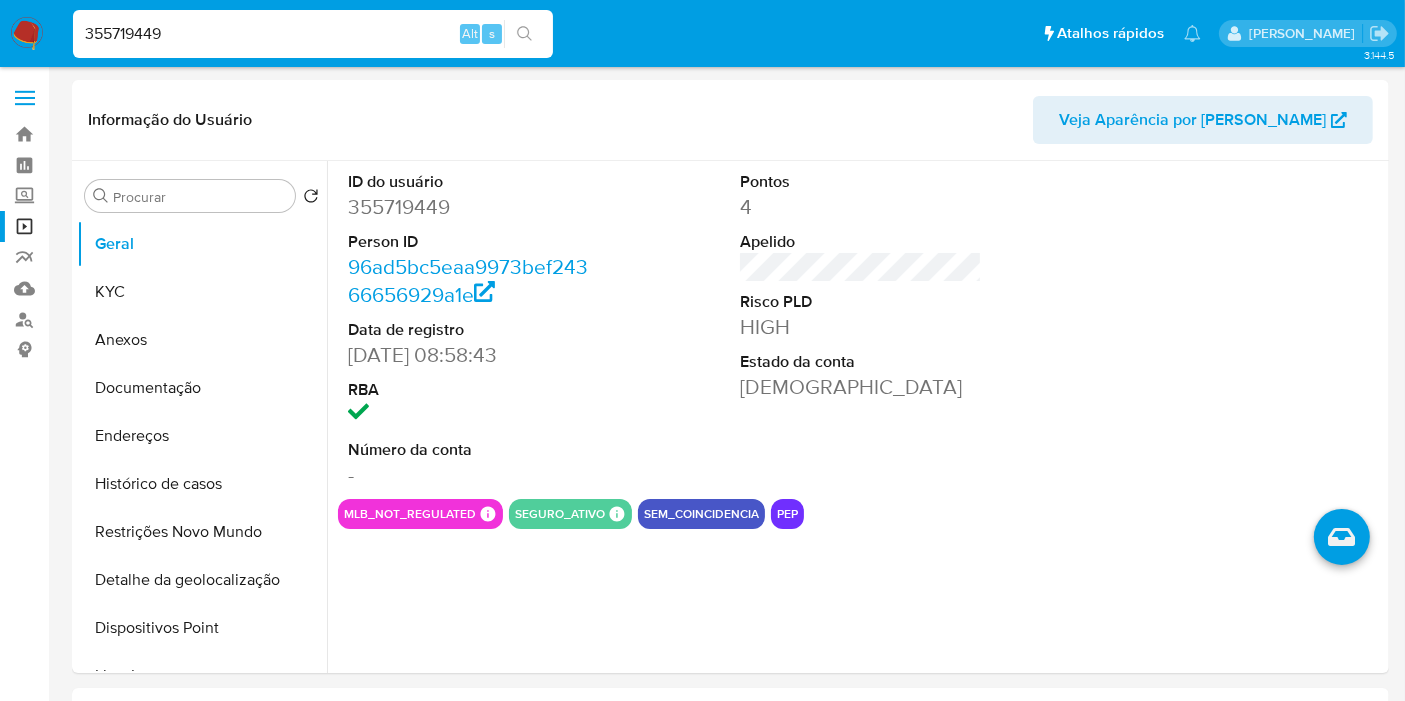 click on "355719449" at bounding box center (313, 34) 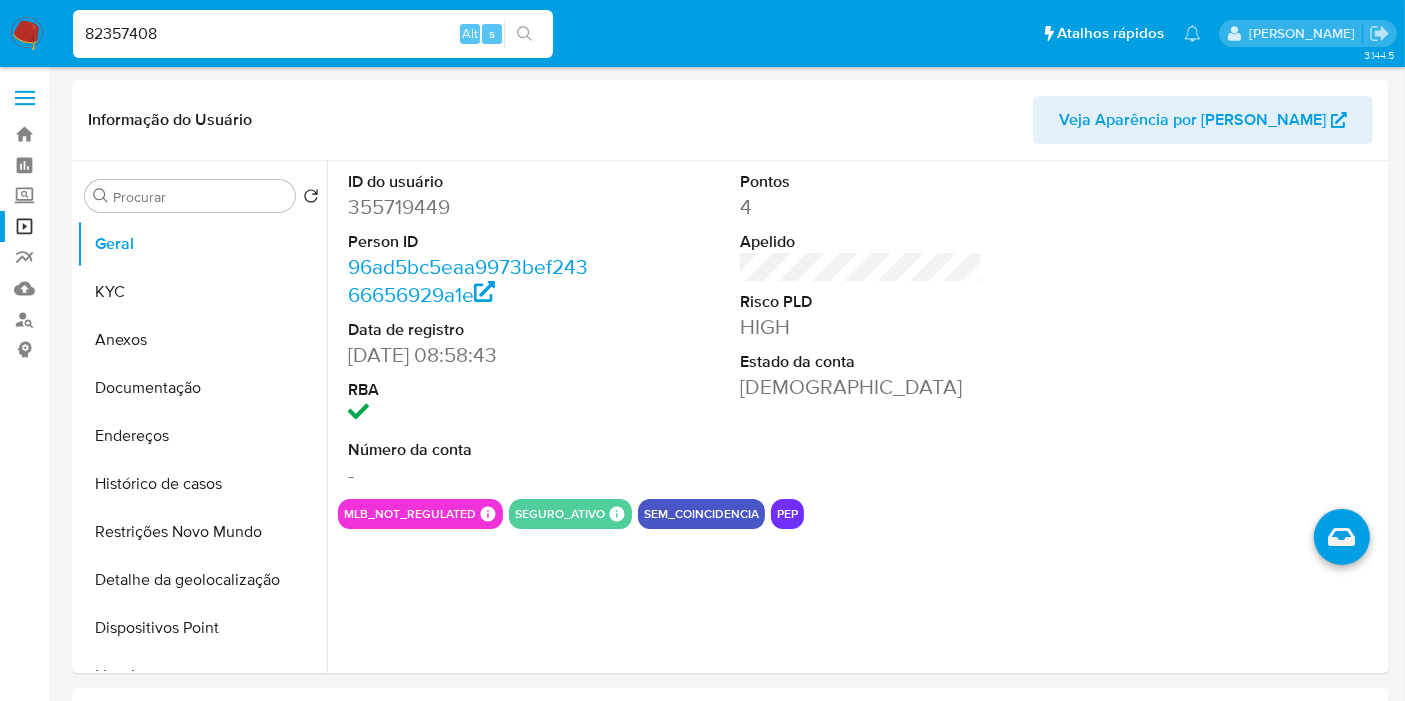 type on "82357408" 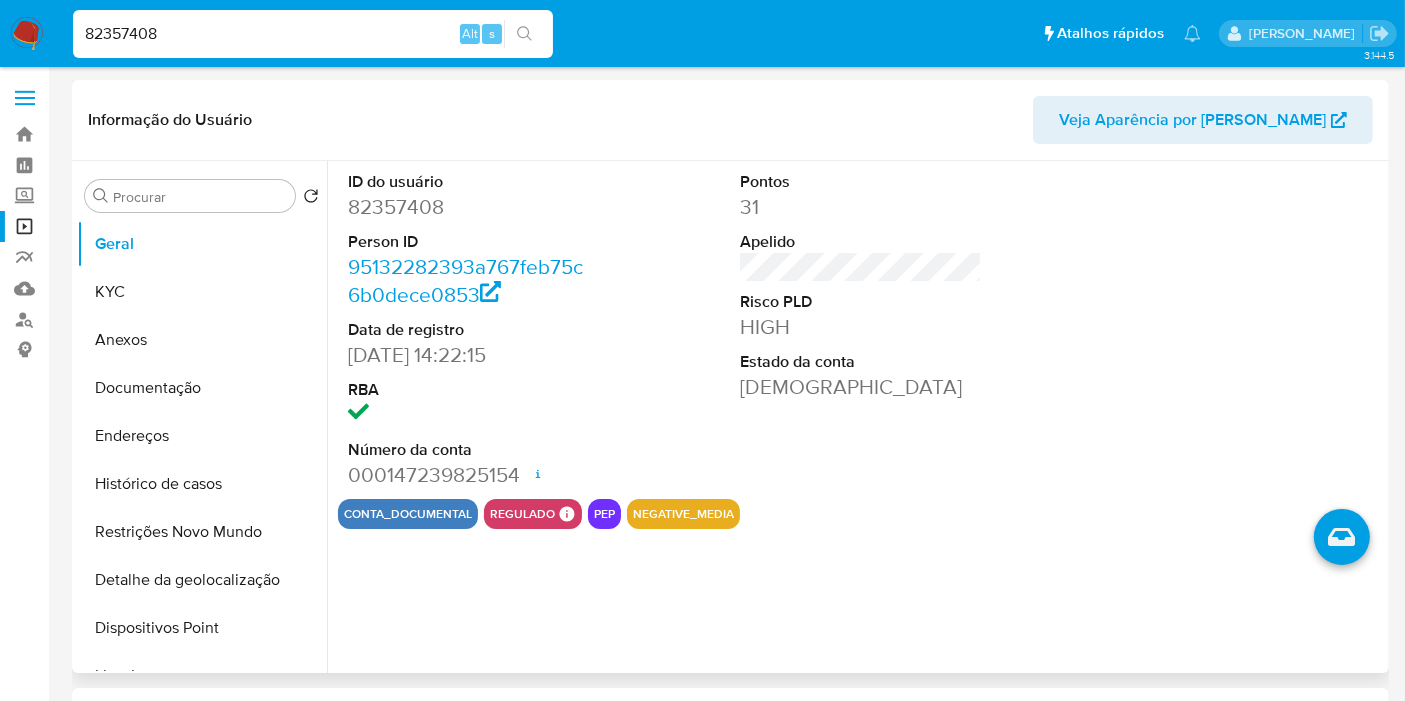 select on "10" 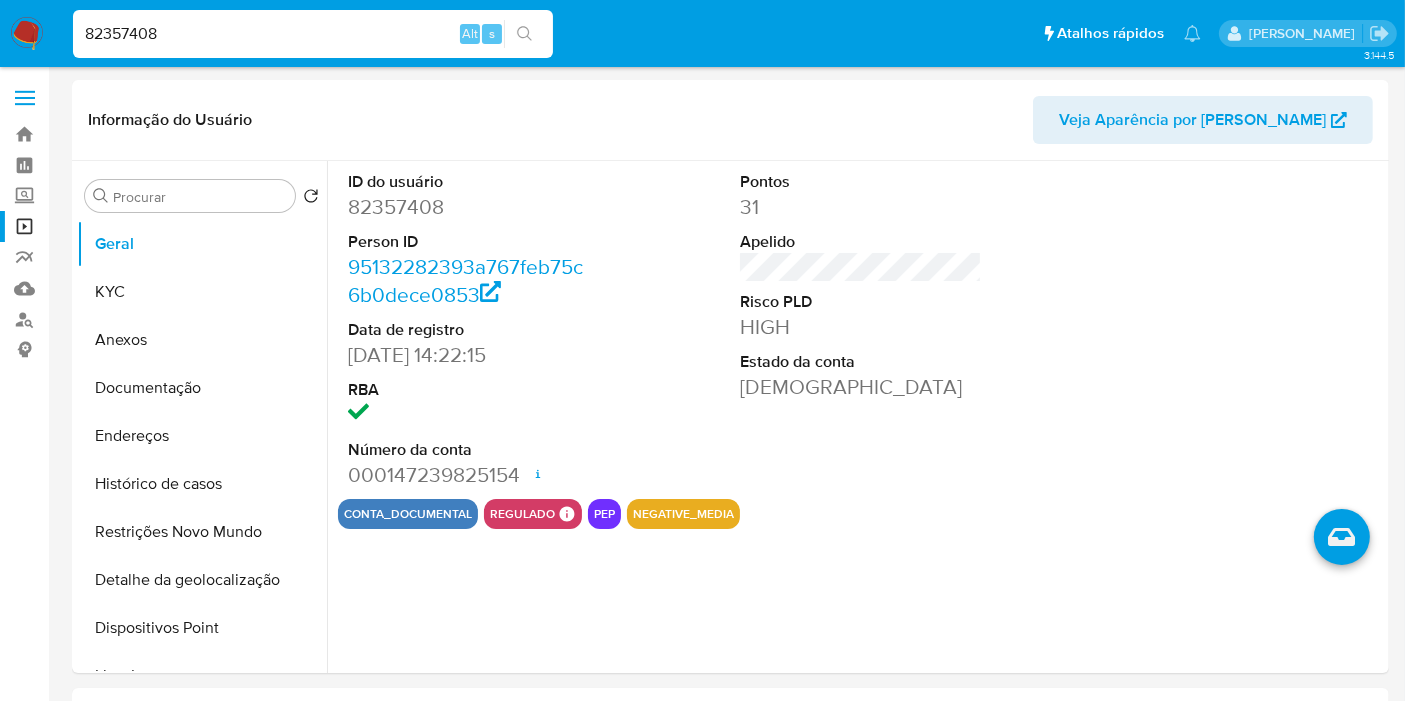 click on "82357408" at bounding box center [313, 34] 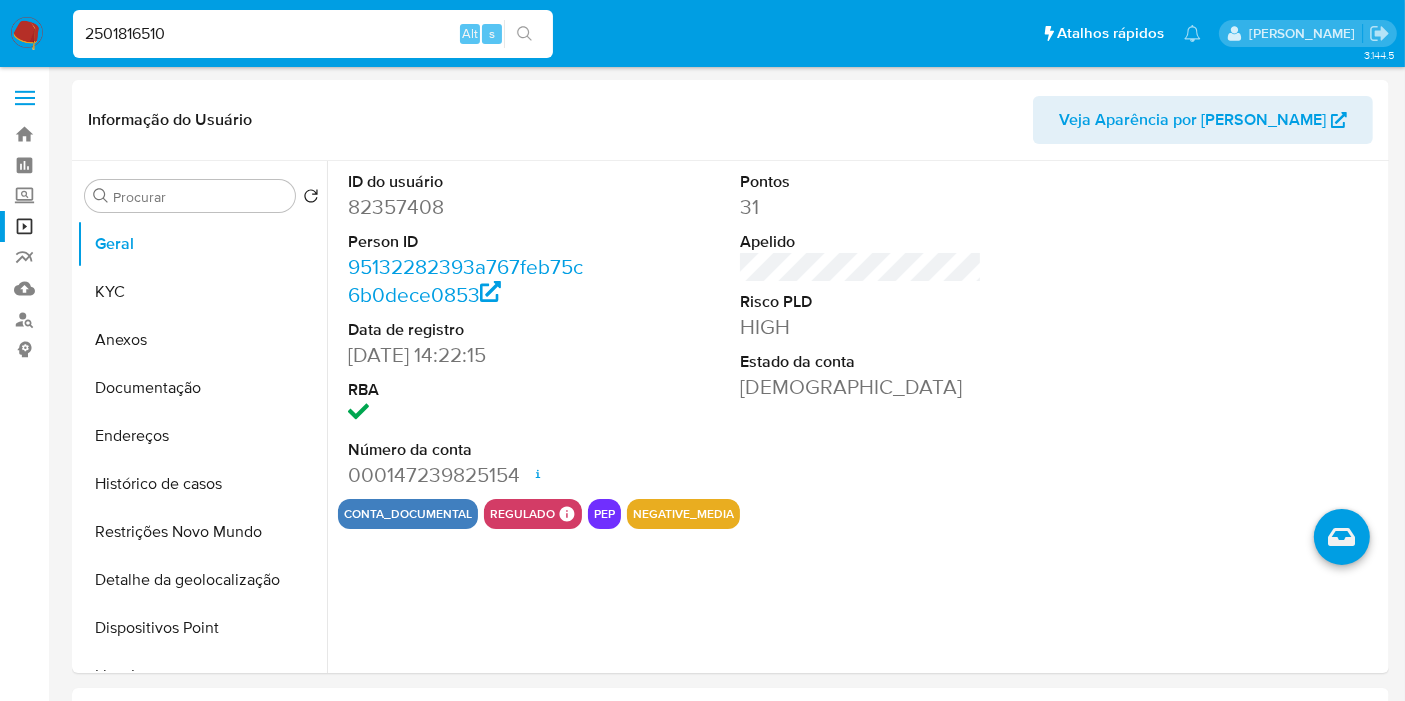 type on "2501816510" 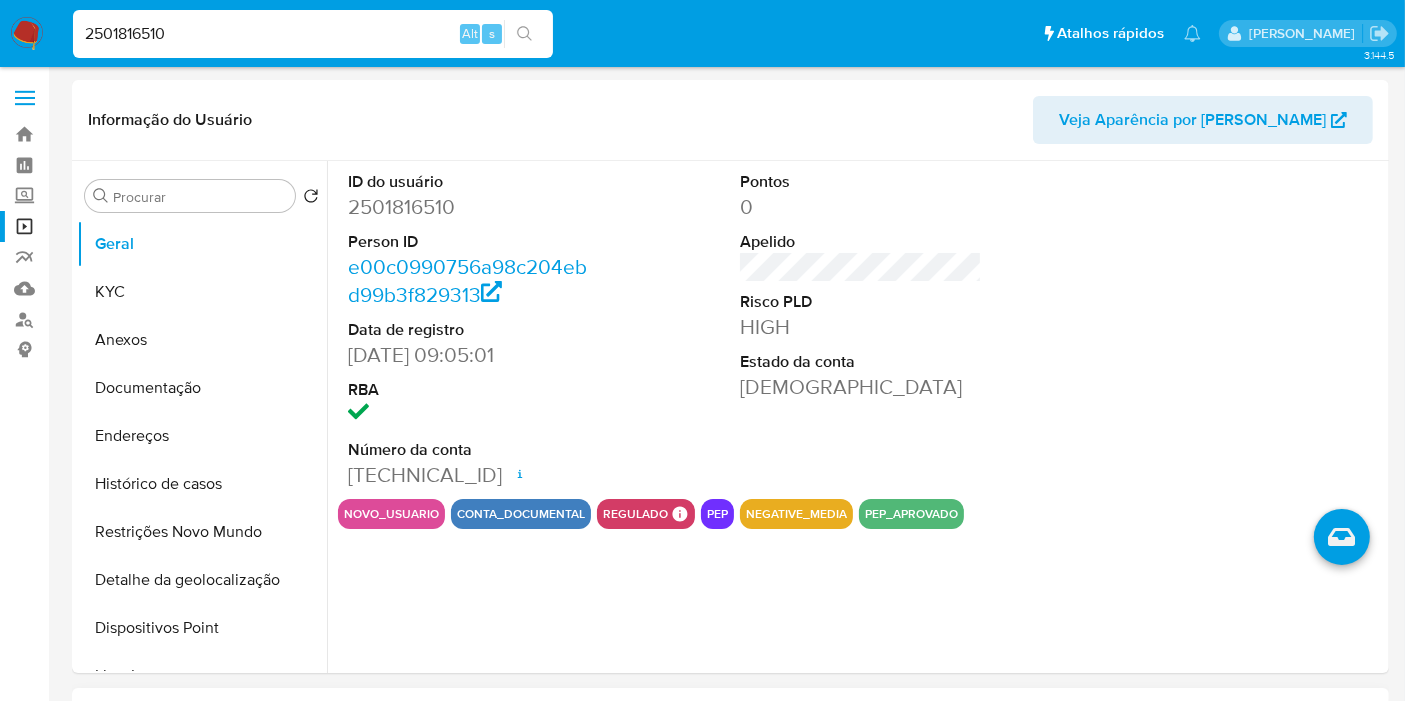 select on "10" 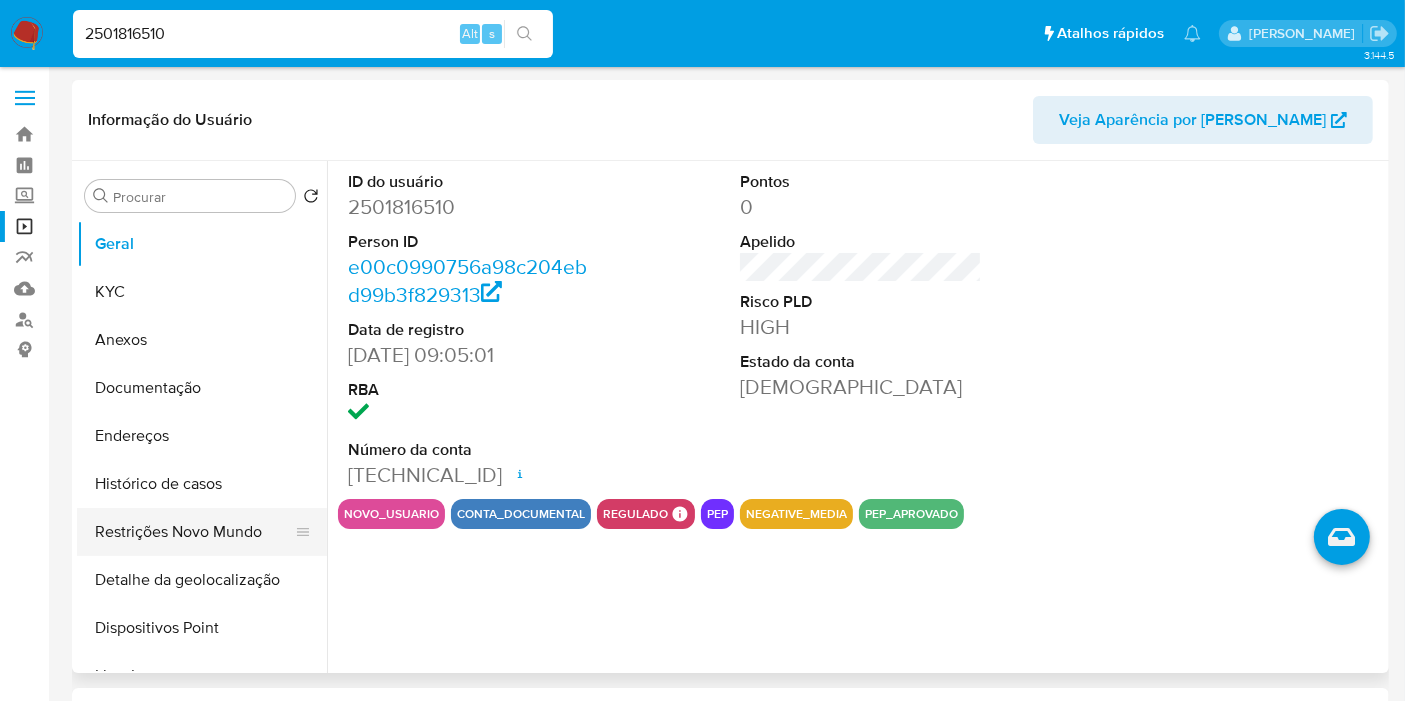 scroll, scrollTop: 108, scrollLeft: 0, axis: vertical 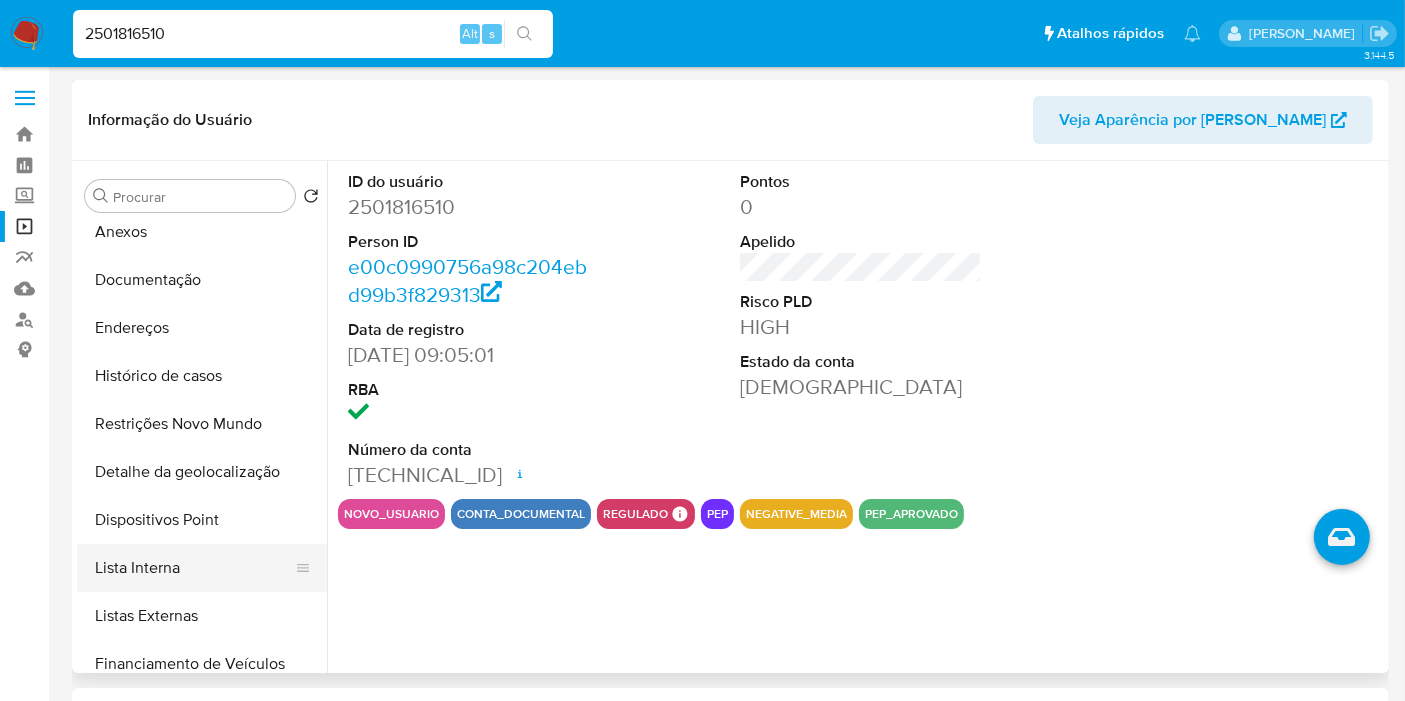 click on "Lista Interna" at bounding box center [194, 568] 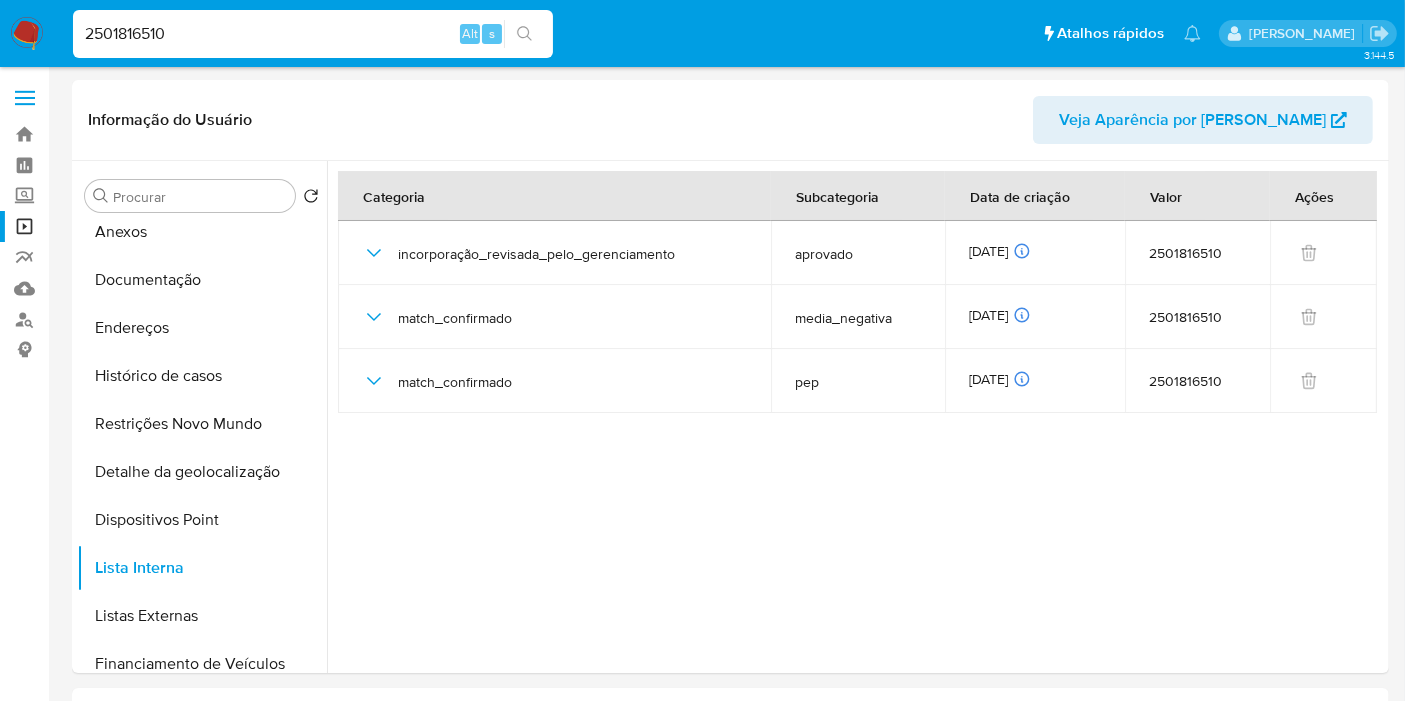 click on "2501816510" at bounding box center [313, 34] 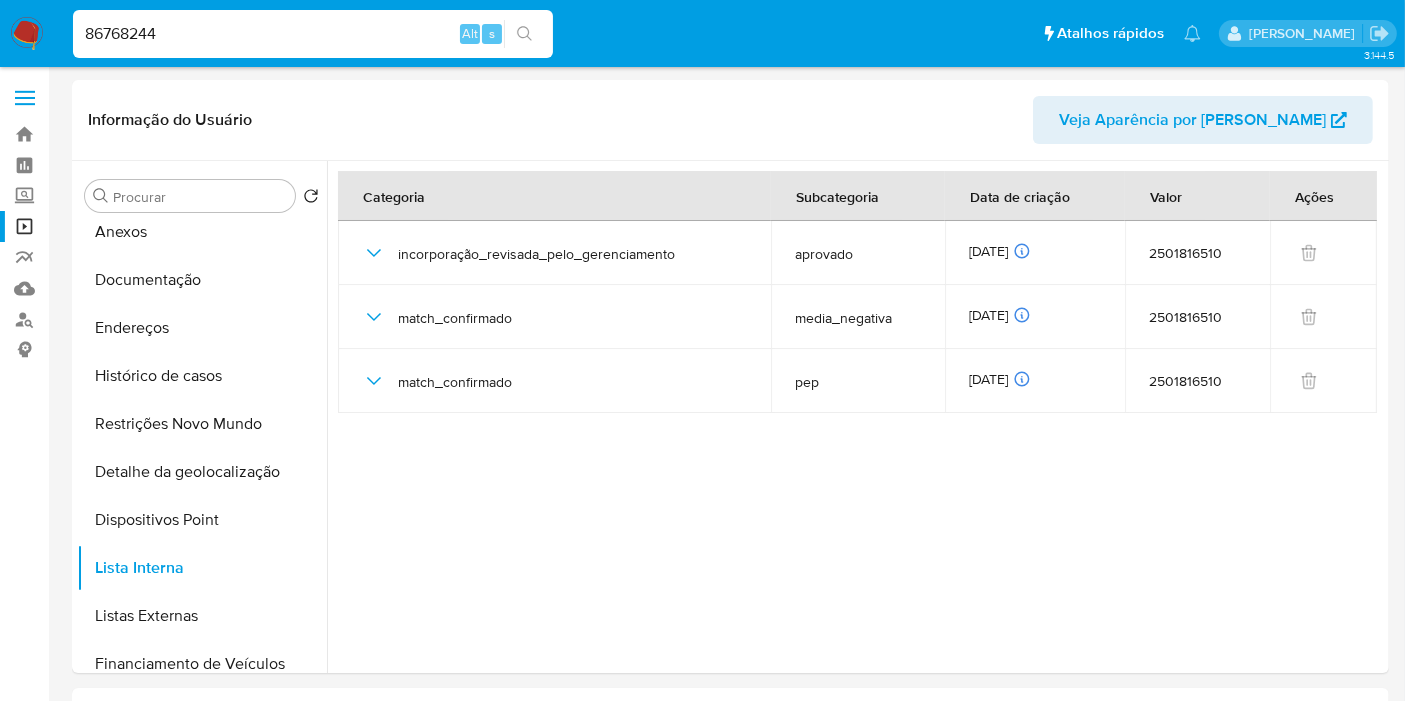 type on "86768244" 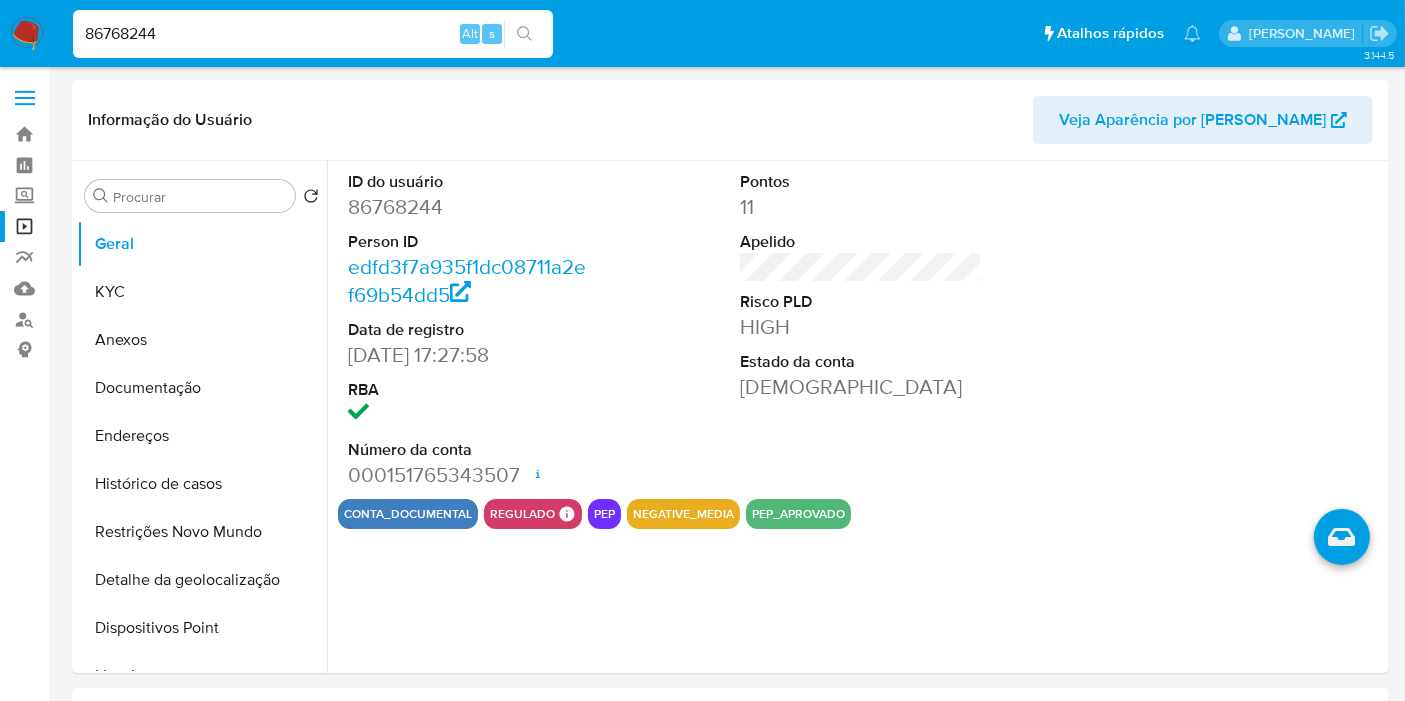 select on "10" 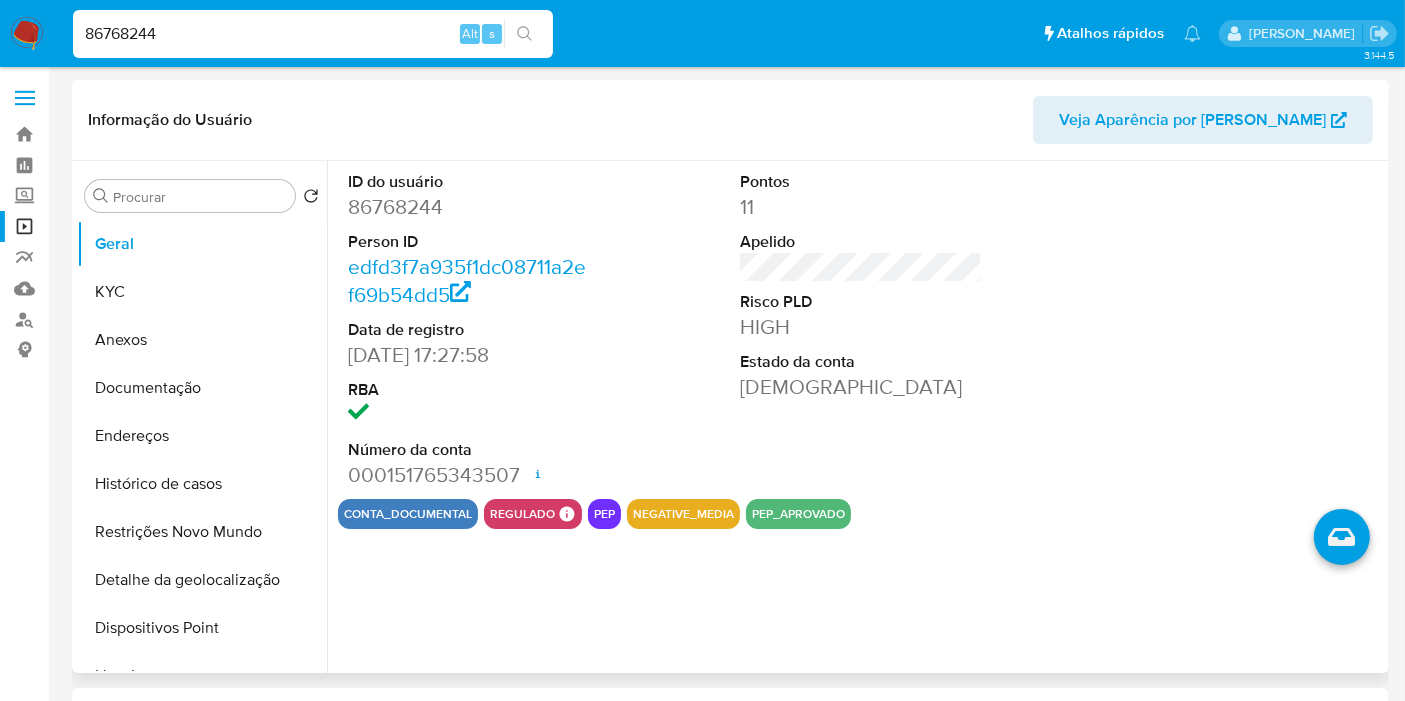 click on "Informação do Usuário Veja Aparência por Pessoa" at bounding box center [730, 120] 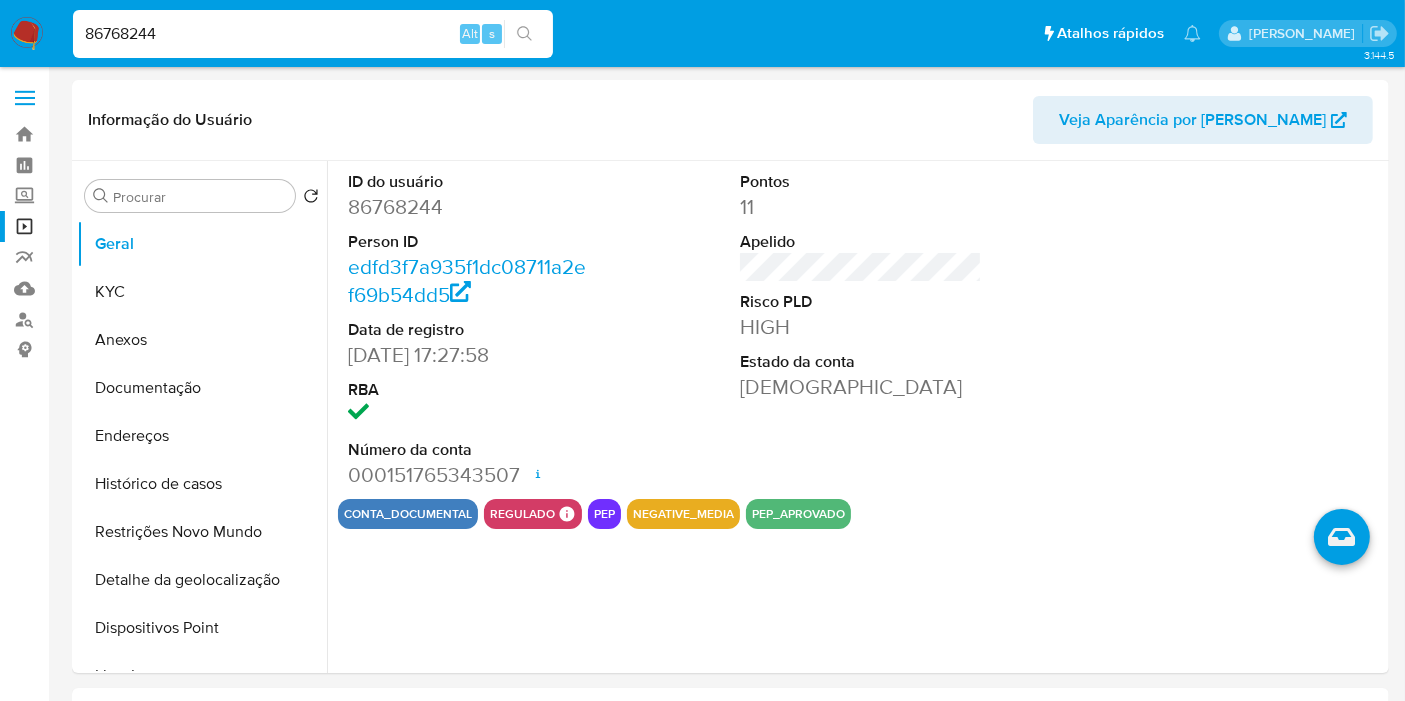 click on "86768244" at bounding box center (313, 34) 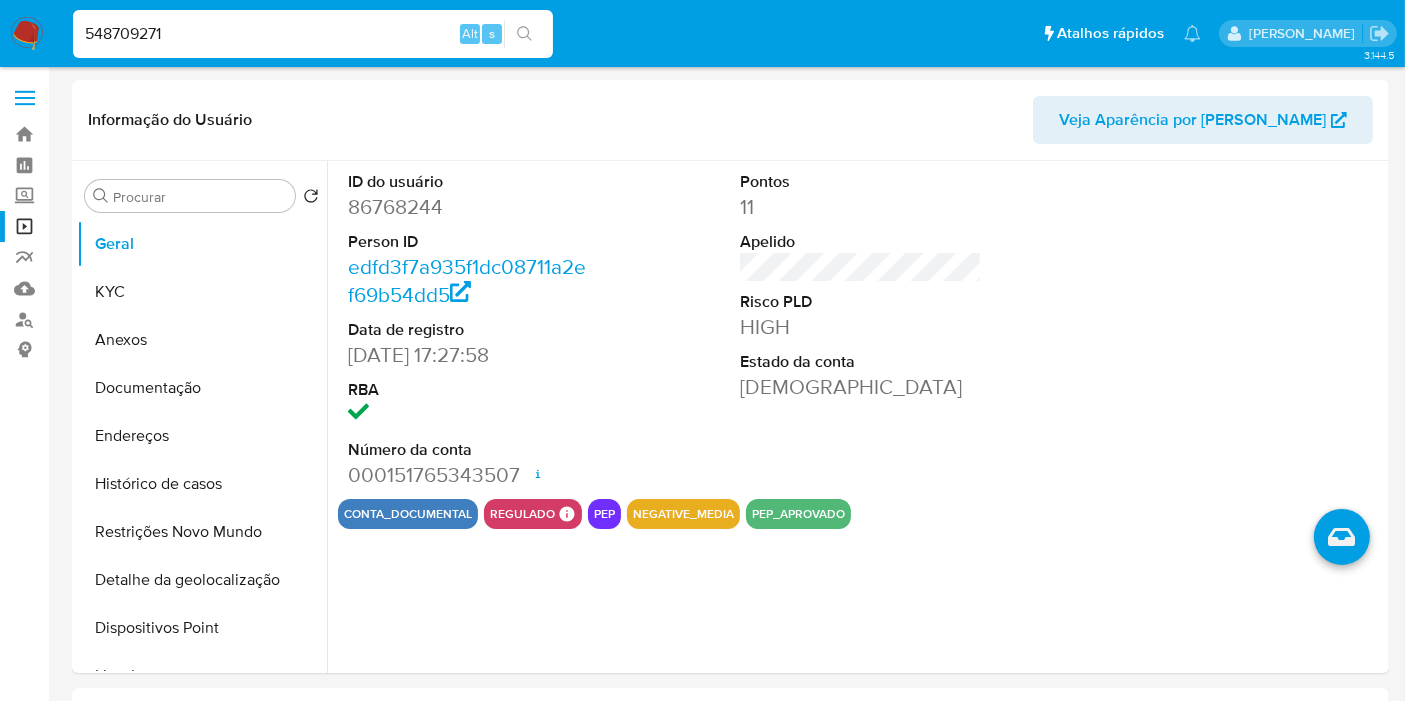 type on "548709271" 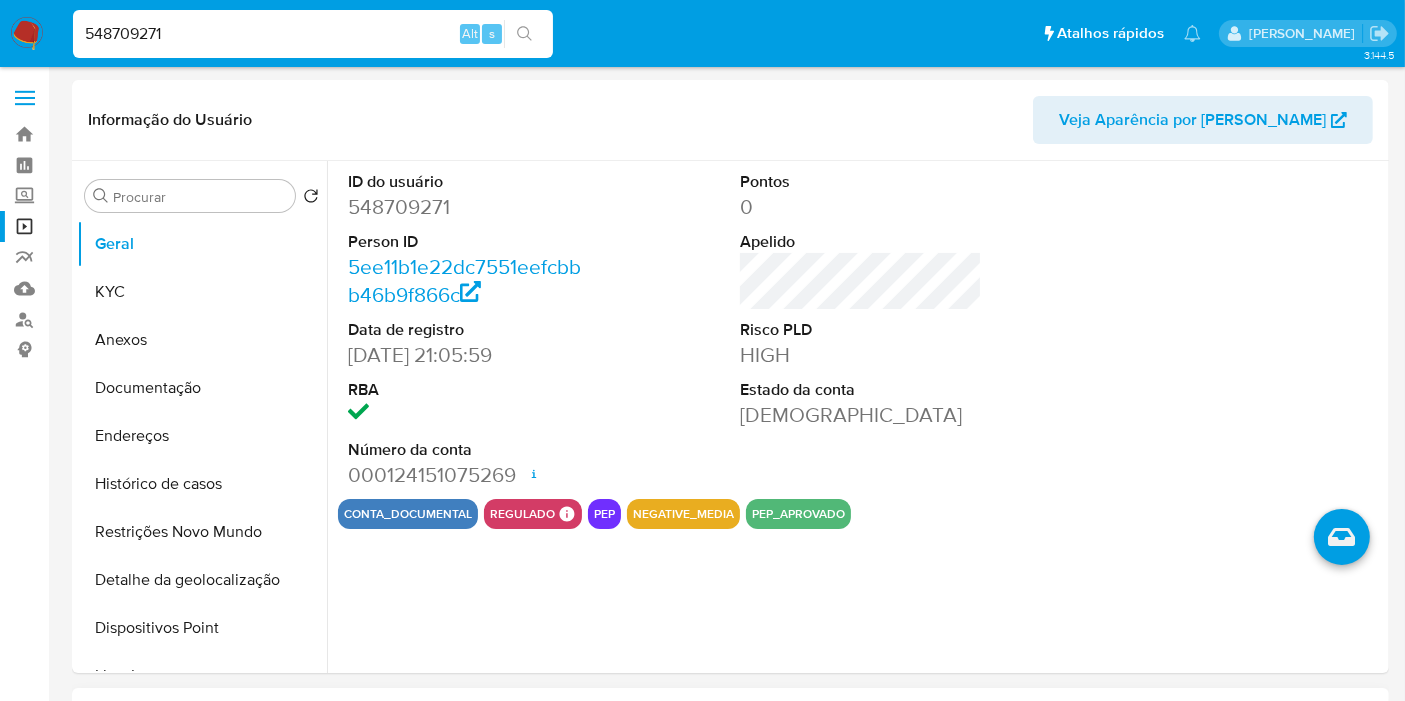 select on "10" 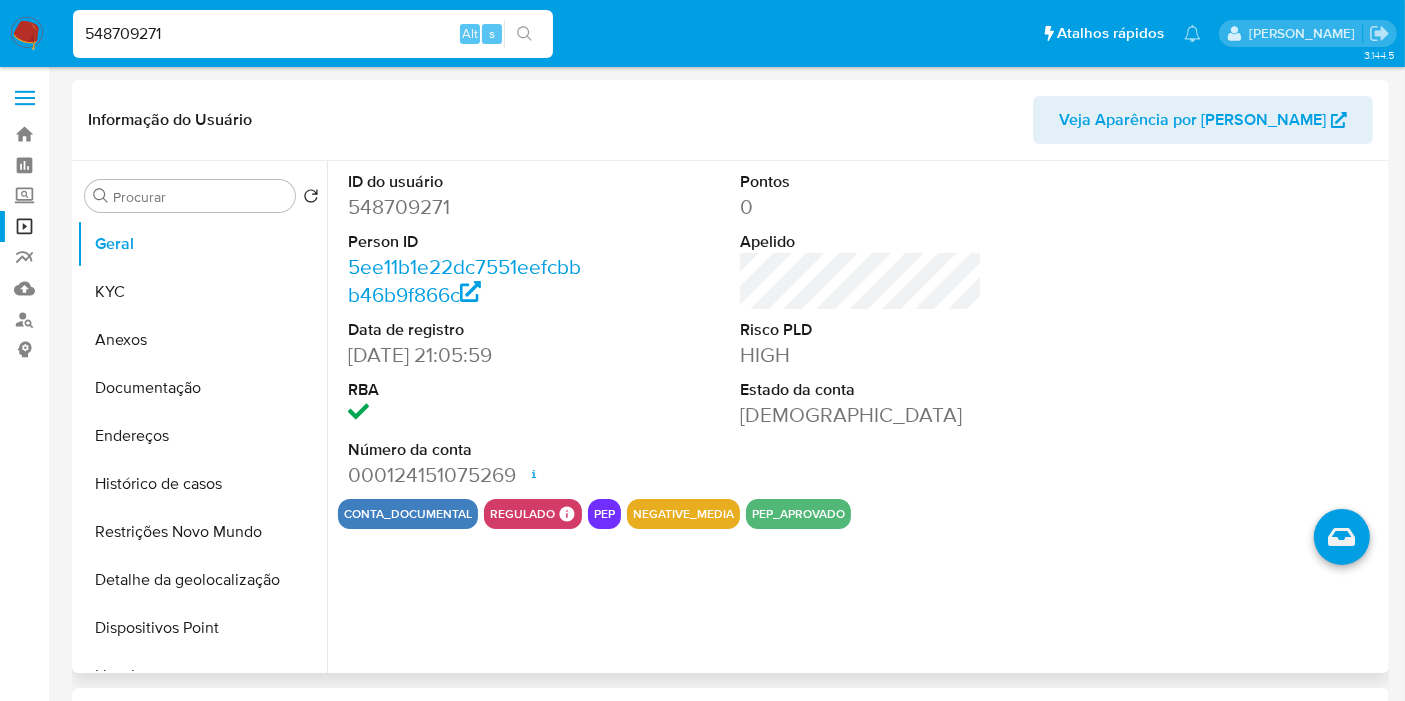 click on "Informação do Usuário Veja Aparência por Pessoa" at bounding box center [730, 120] 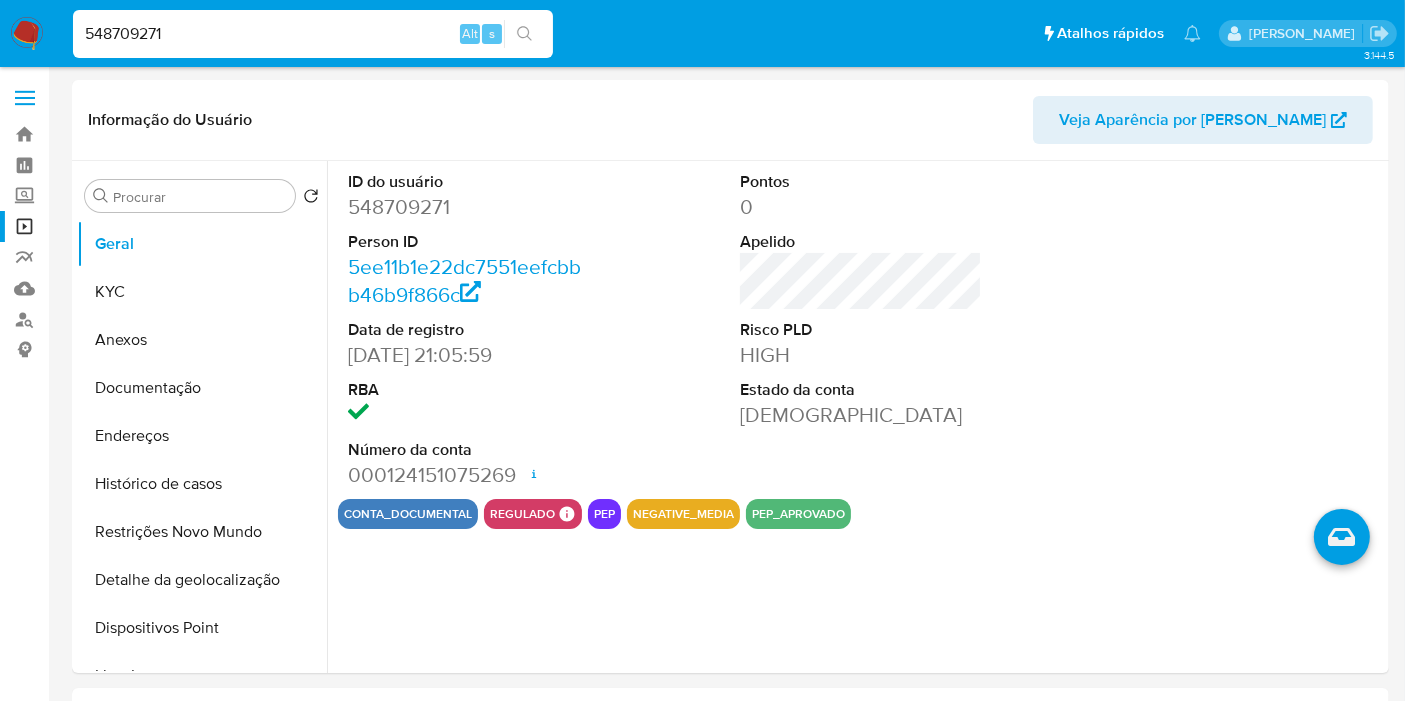 click on "548709271" at bounding box center [313, 34] 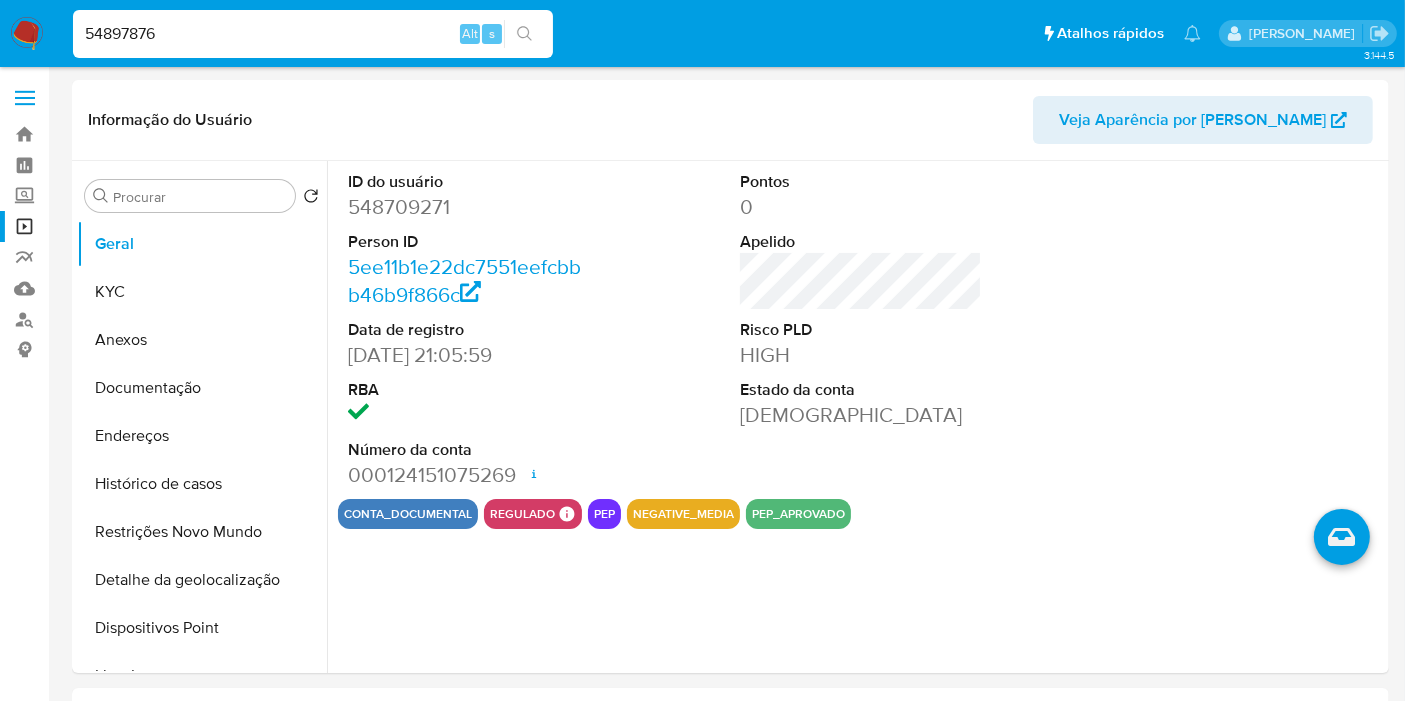 type on "54897876" 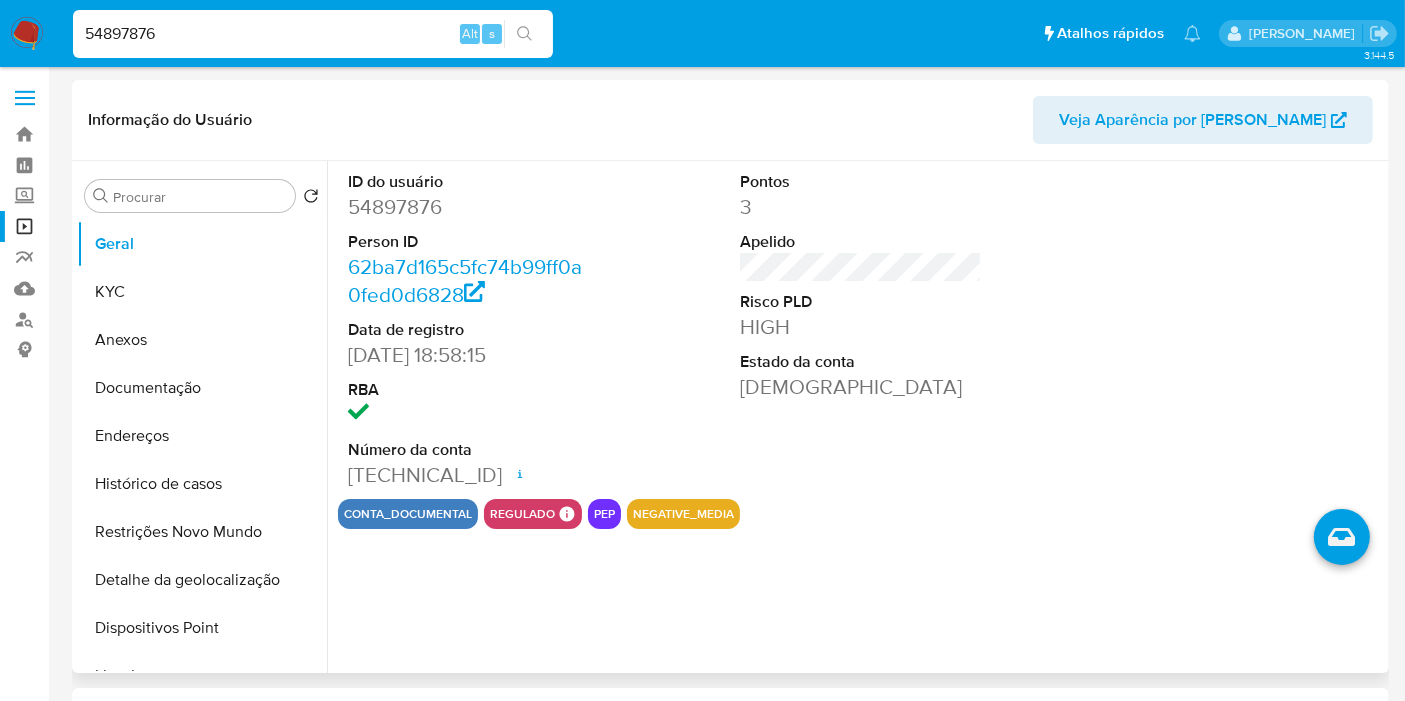 select on "10" 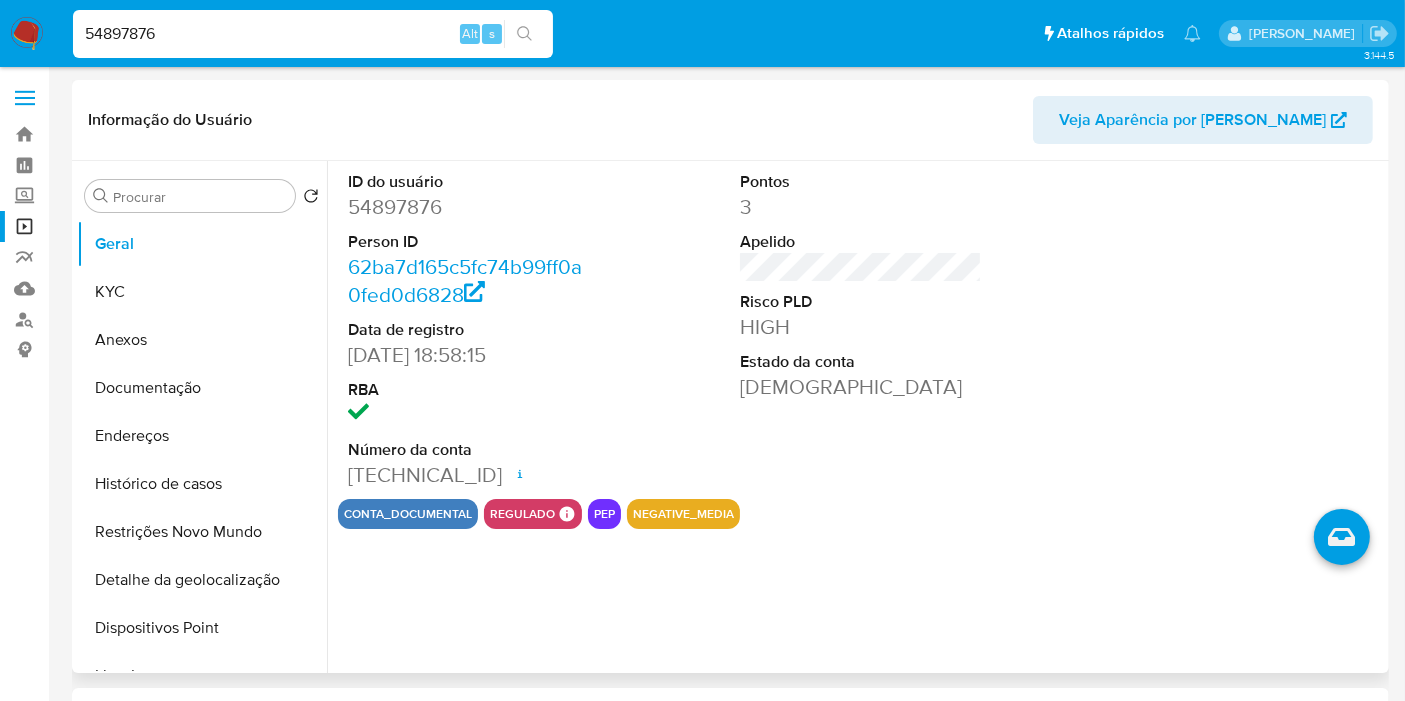 click on "Informação do Usuário Veja Aparência por Pessoa" at bounding box center (730, 120) 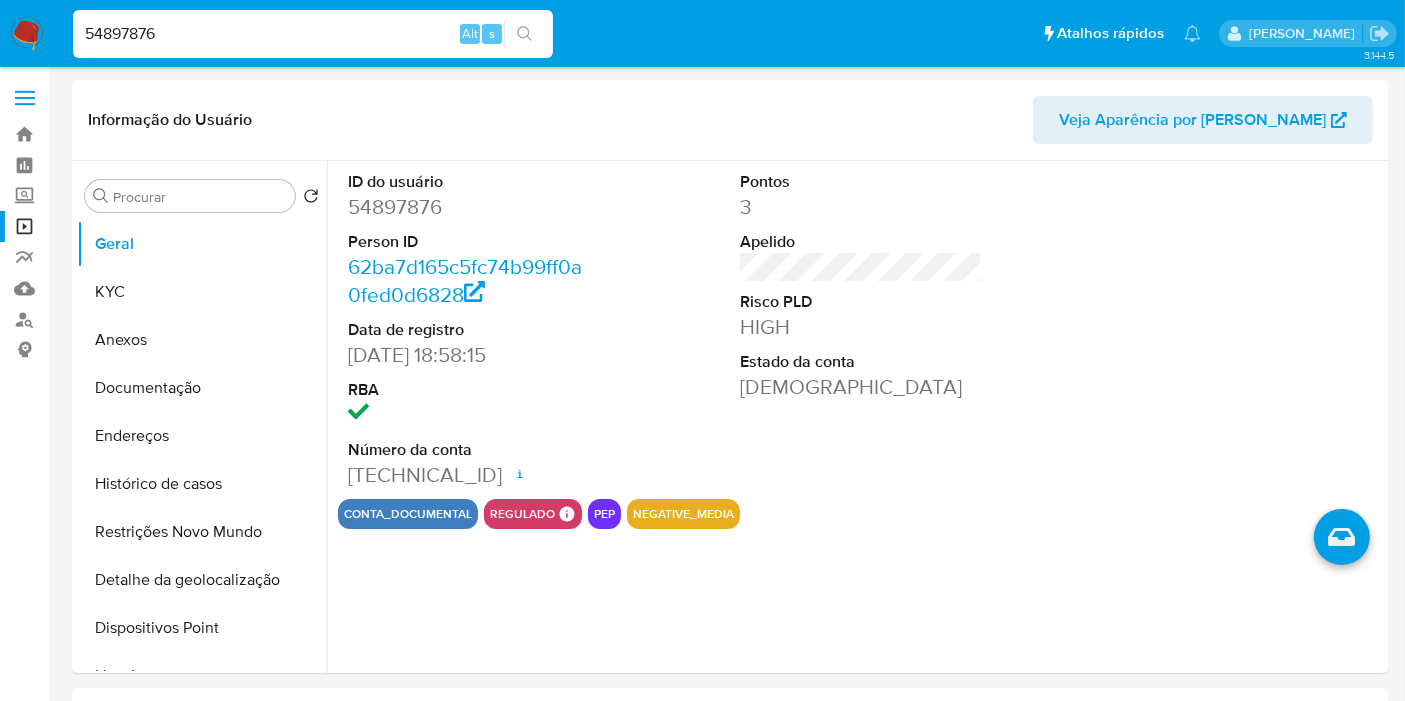 click on "54897876" at bounding box center (313, 34) 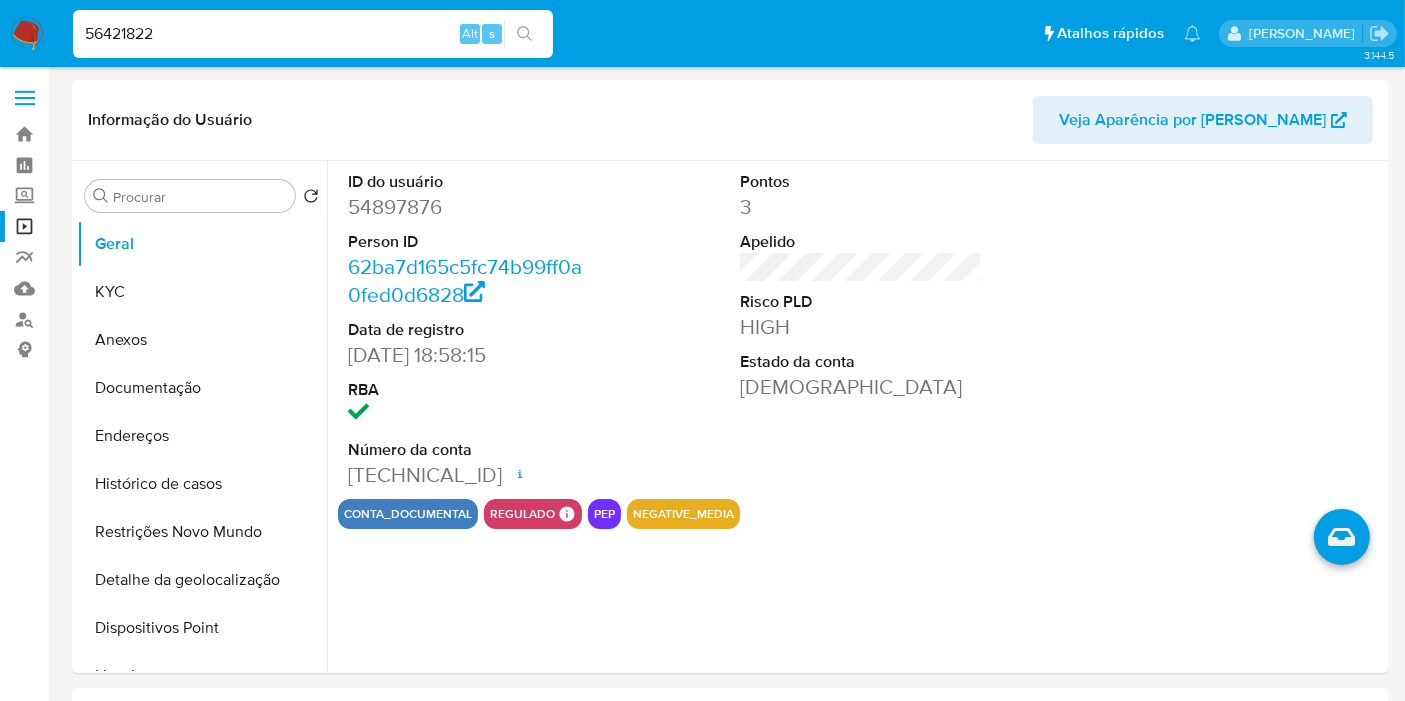 type on "56421822" 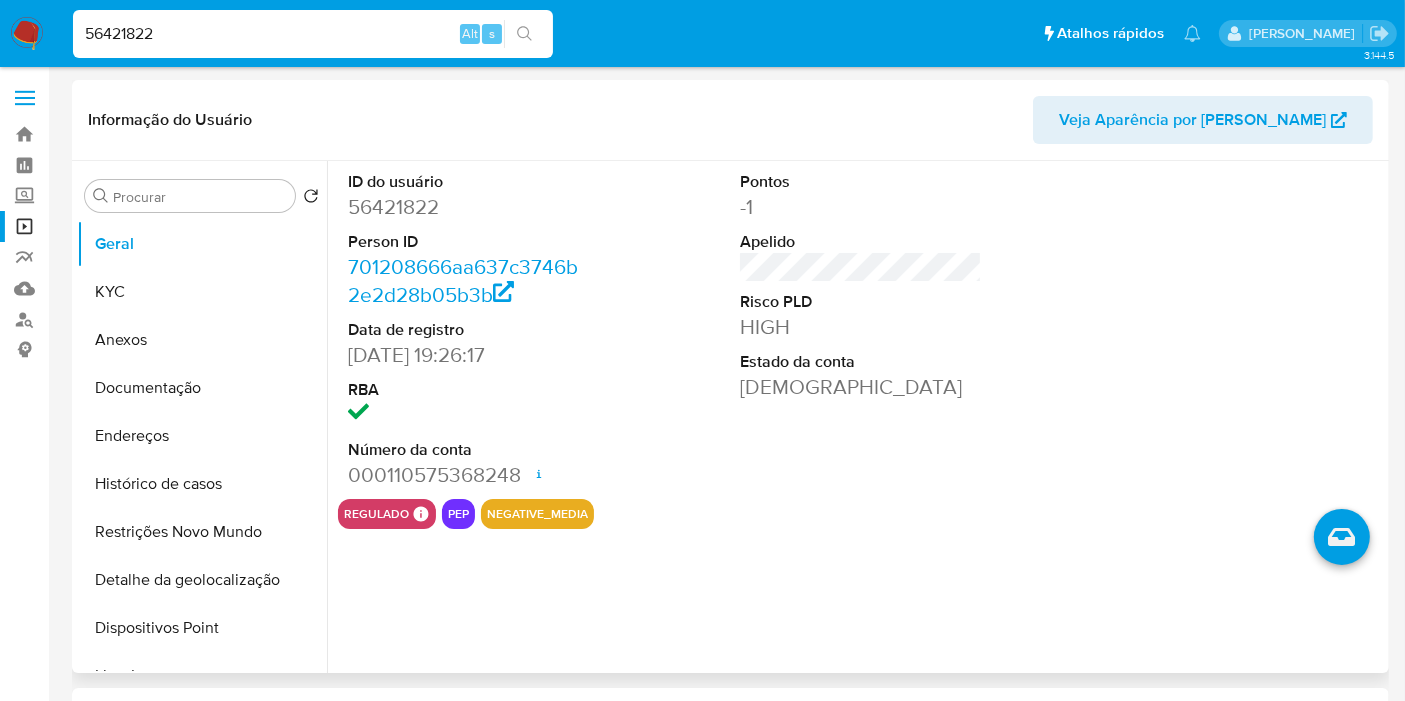 select on "10" 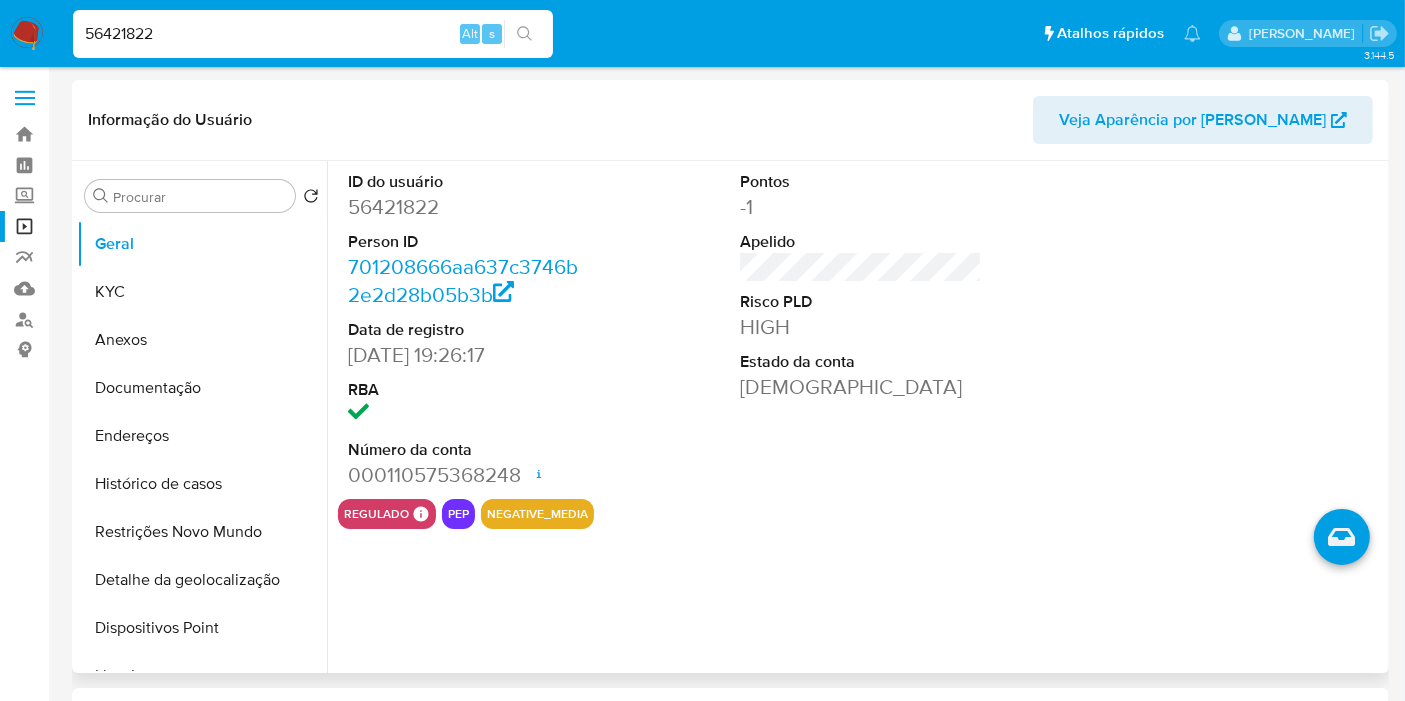 click at bounding box center (1254, 330) 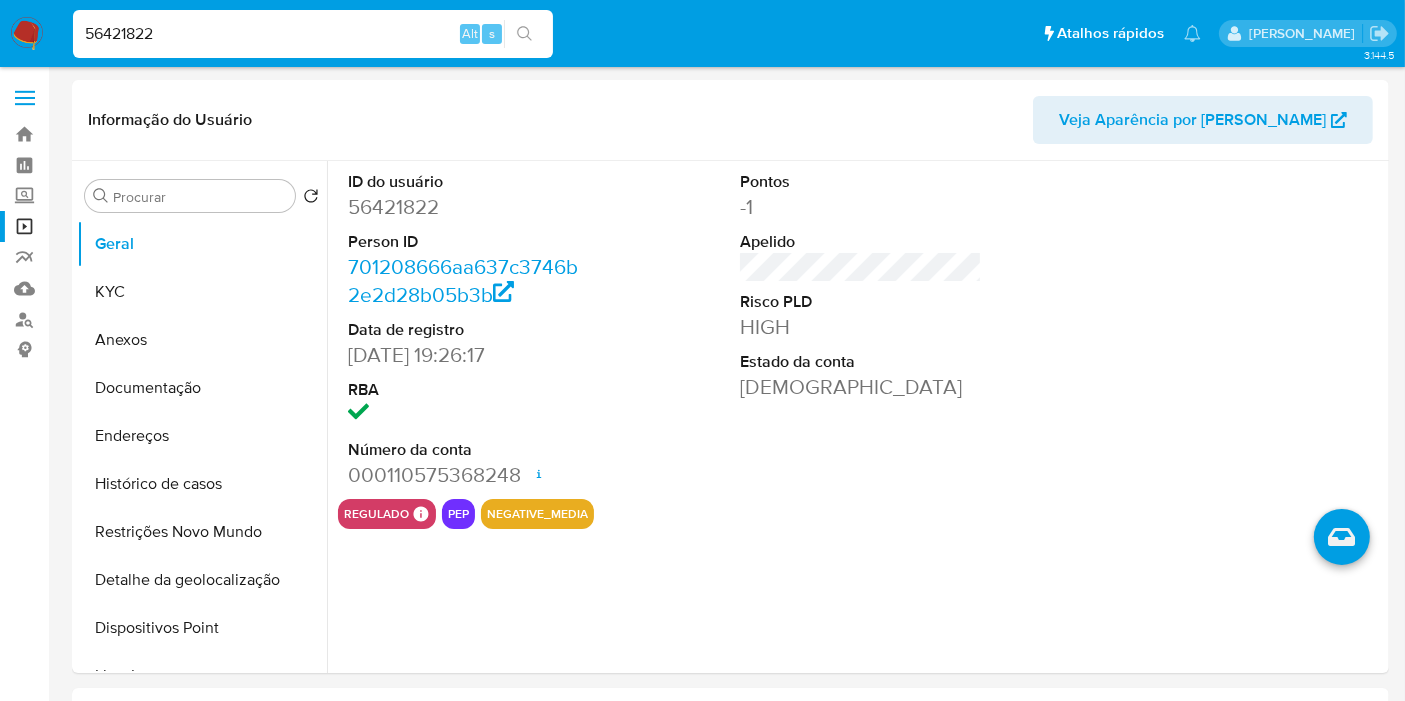 click on "56421822 Alt s" at bounding box center [313, 34] 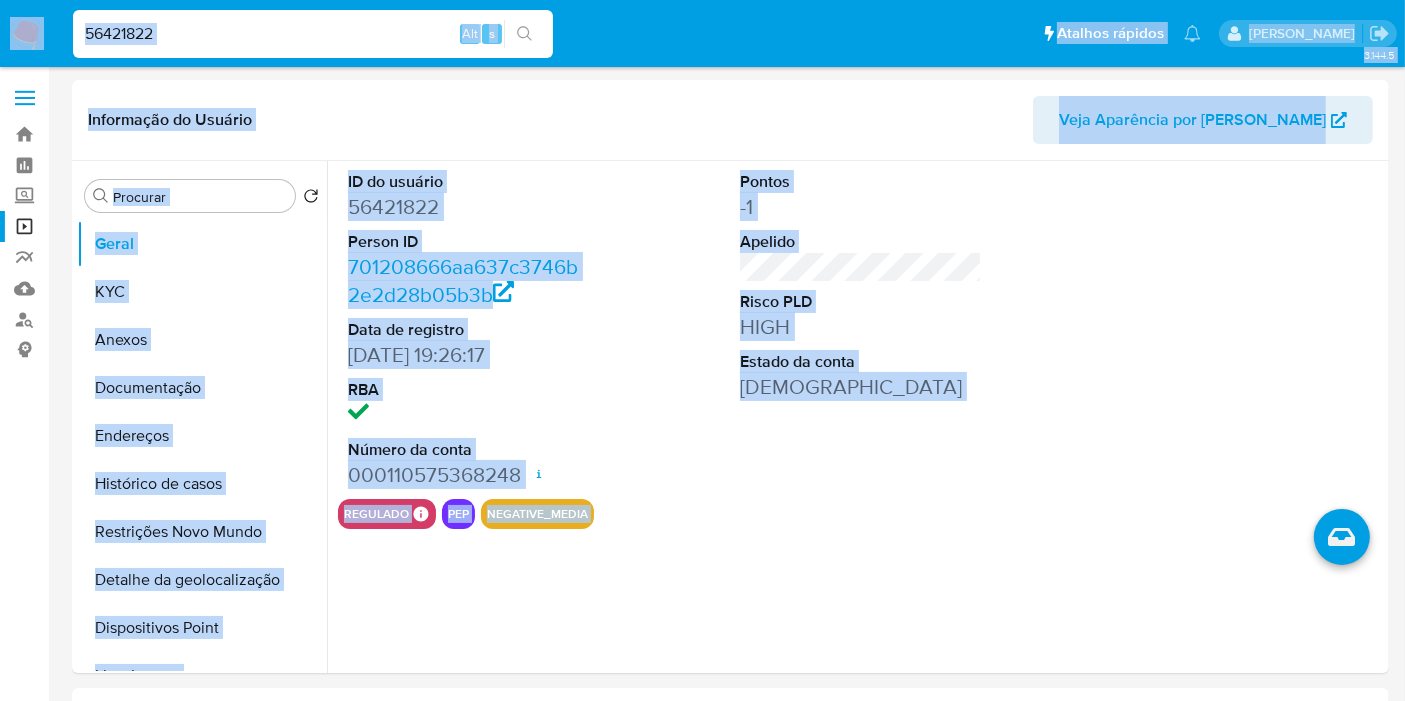 click on "56421822" at bounding box center [313, 34] 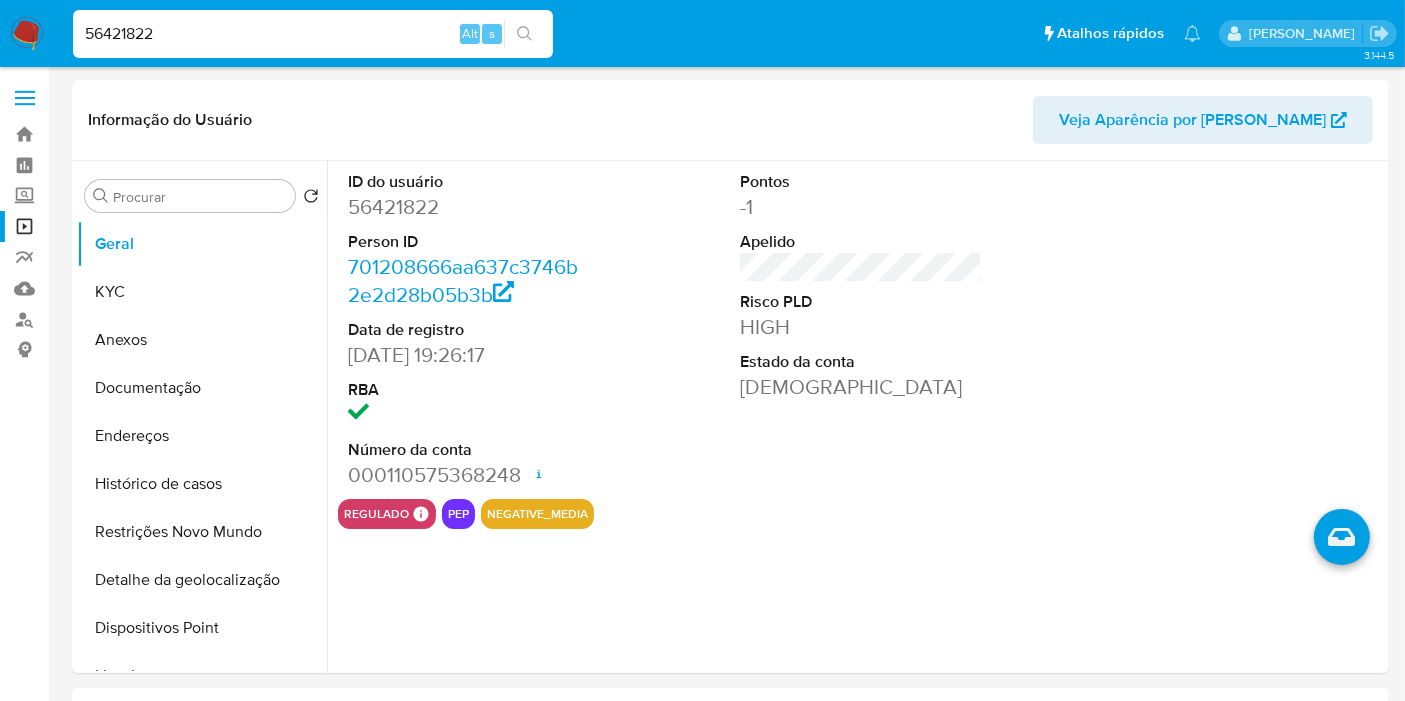 paste on "626326177" 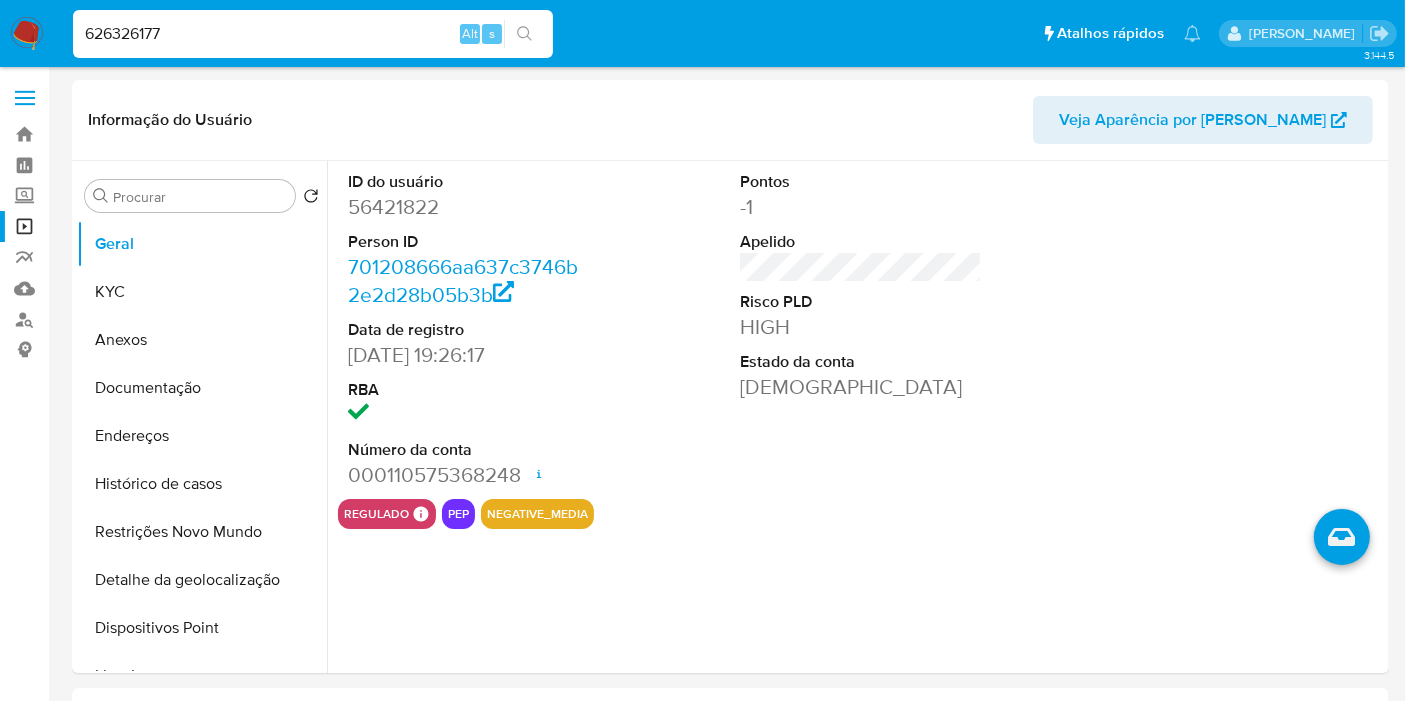 type on "626326177" 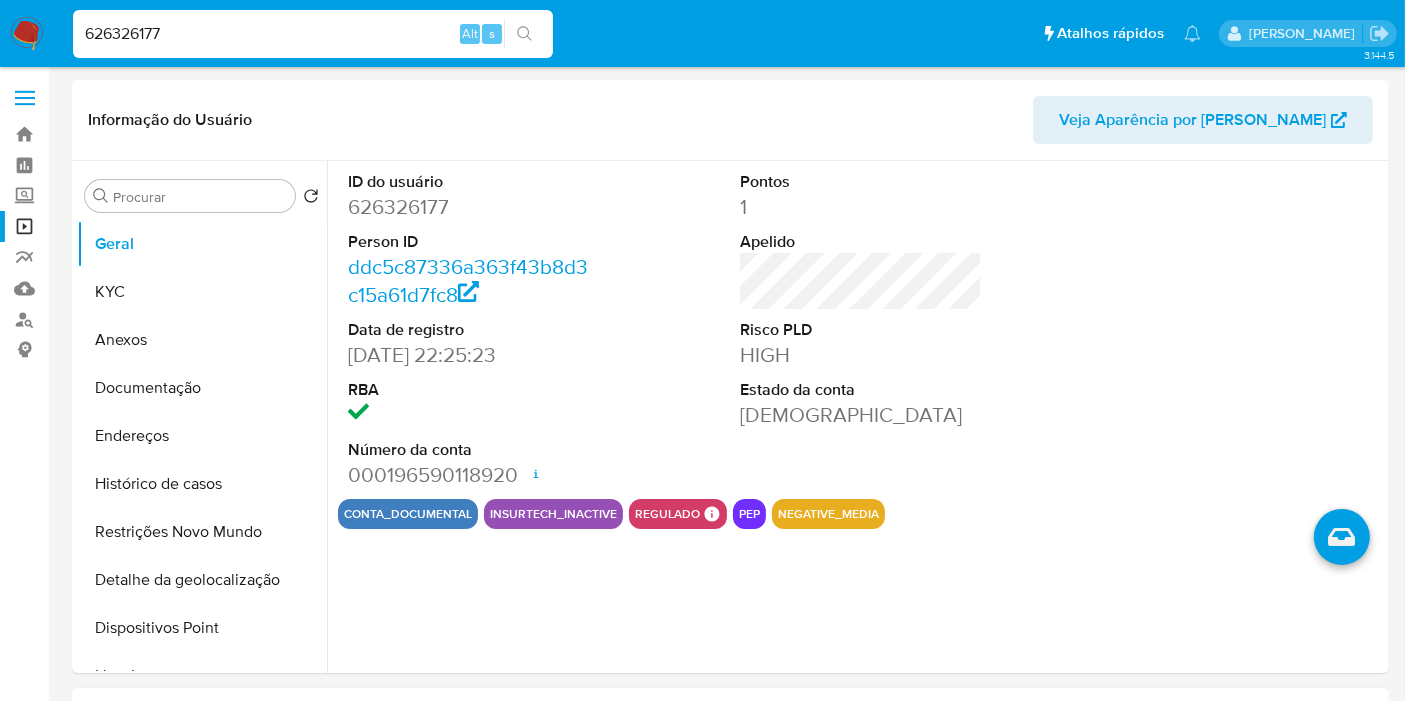 select on "10" 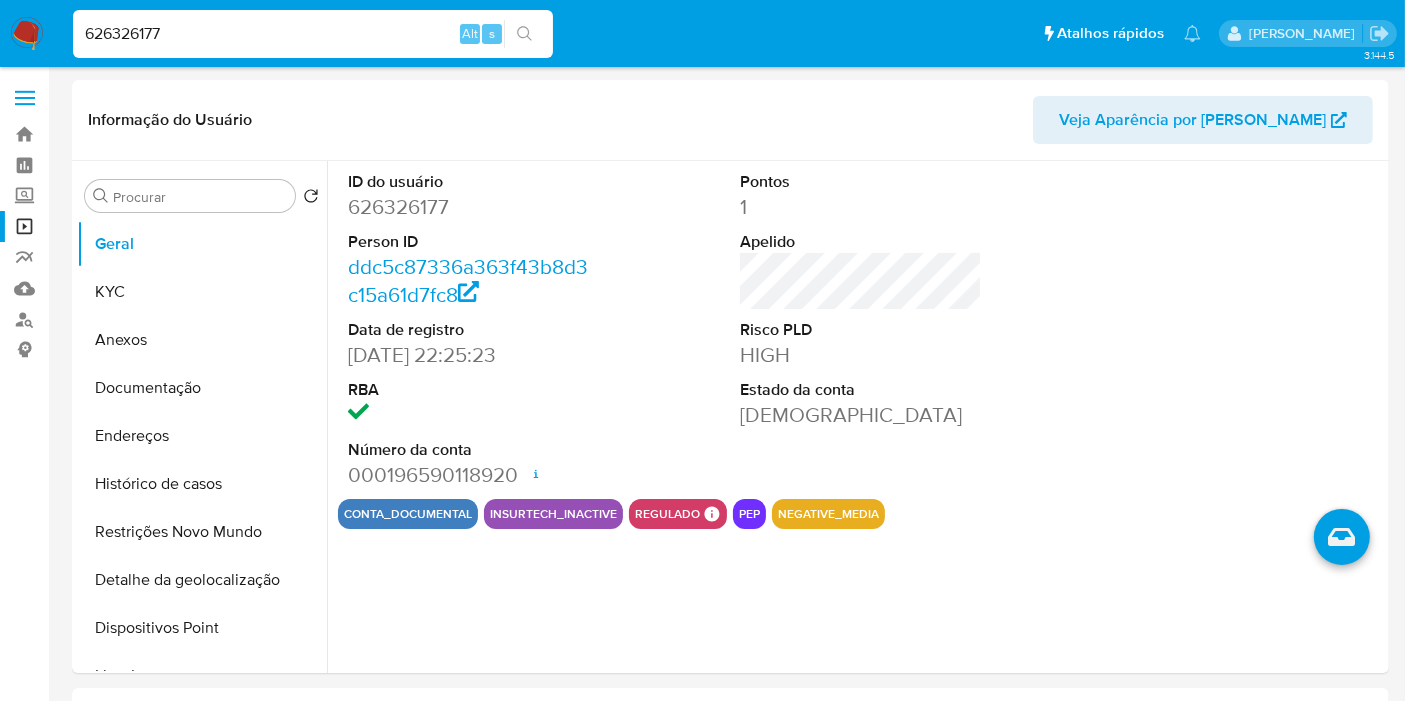 click on "626326177" at bounding box center (313, 34) 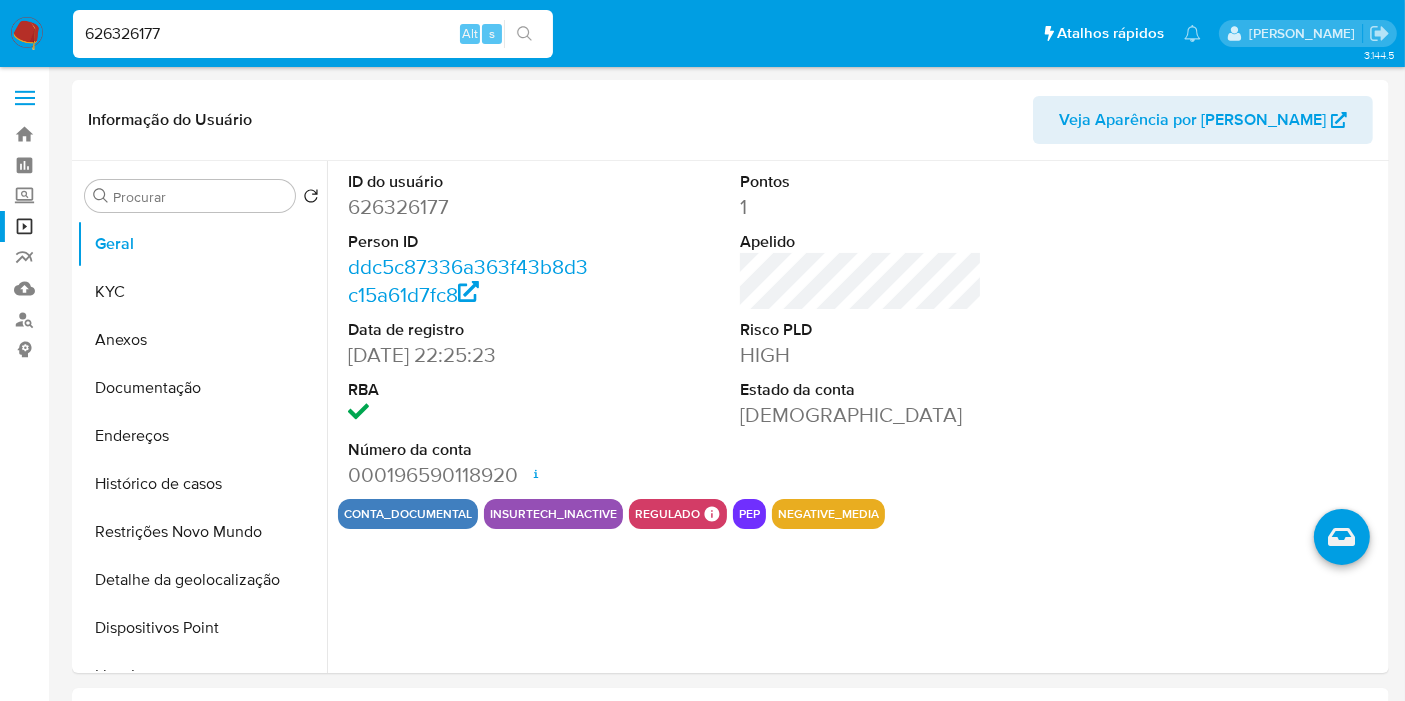 click on "626326177" at bounding box center [313, 34] 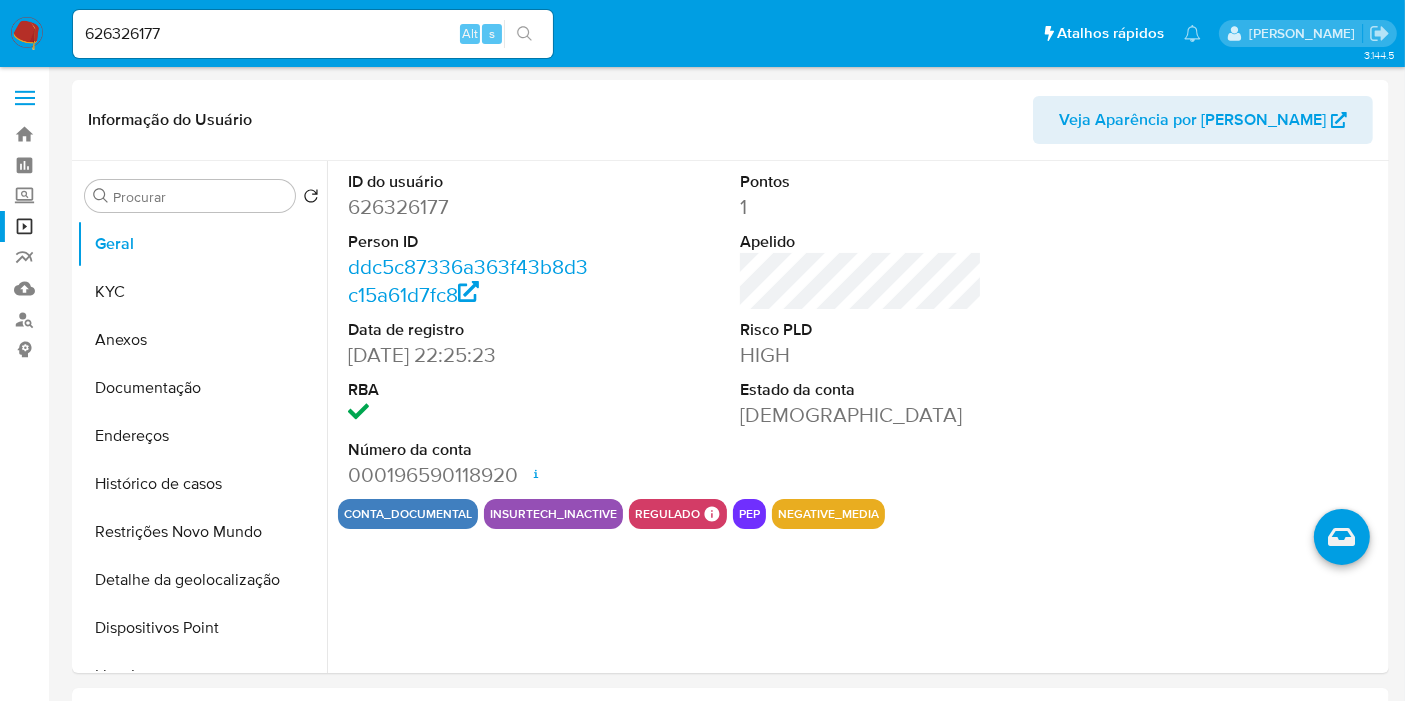 click at bounding box center (524, 34) 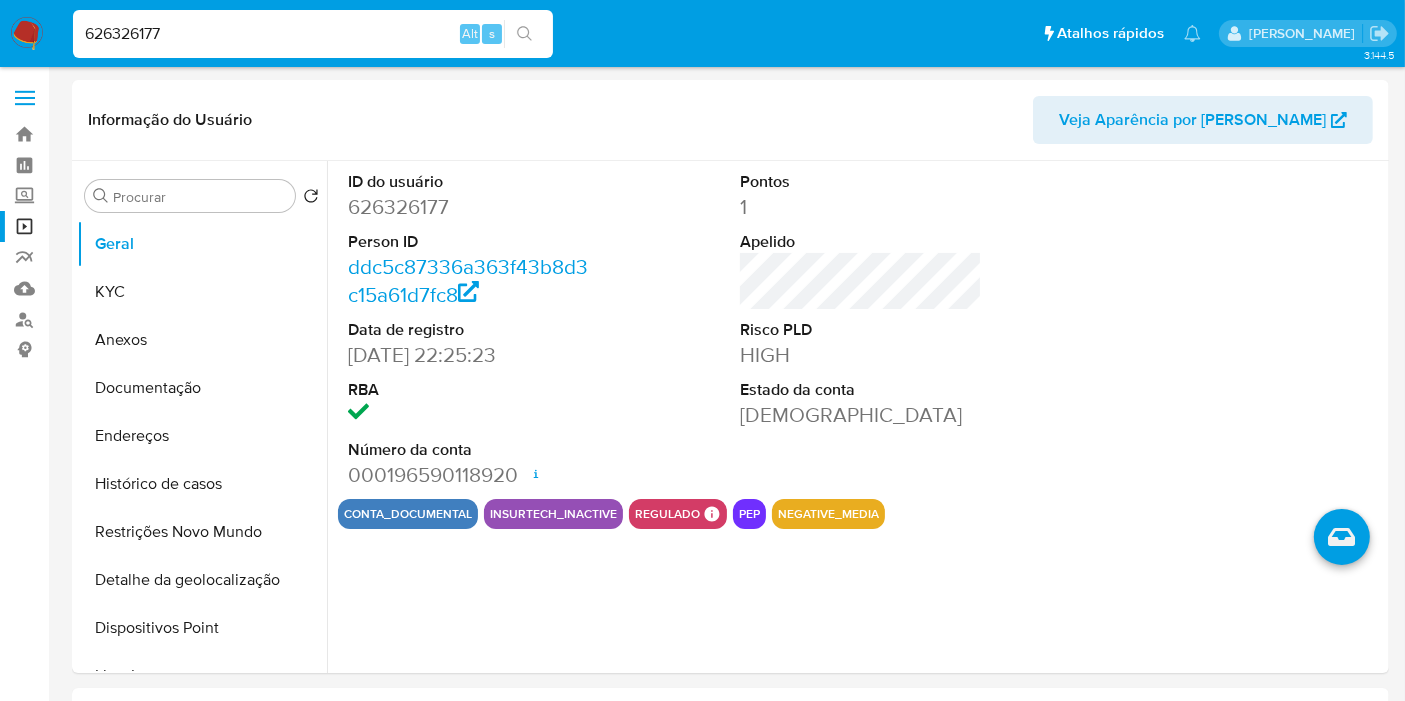 paste on "23111372" 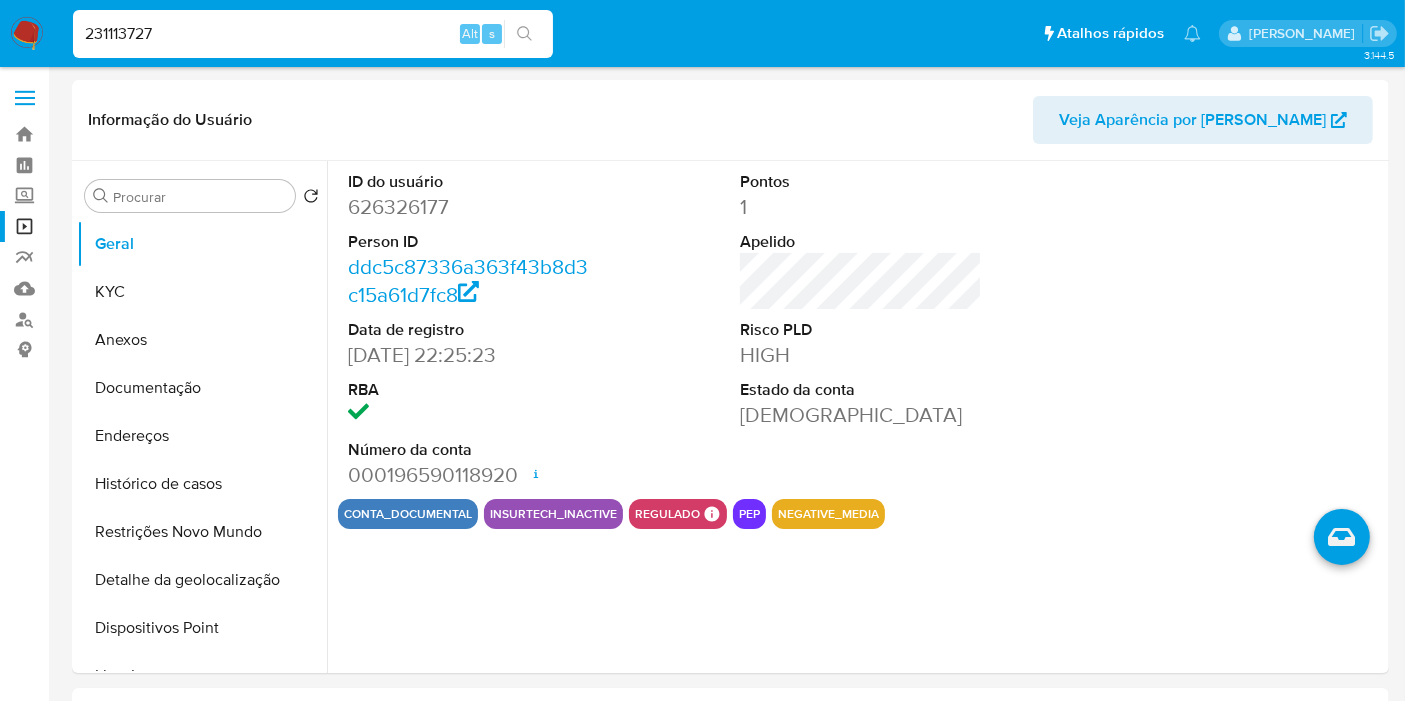 type on "231113727" 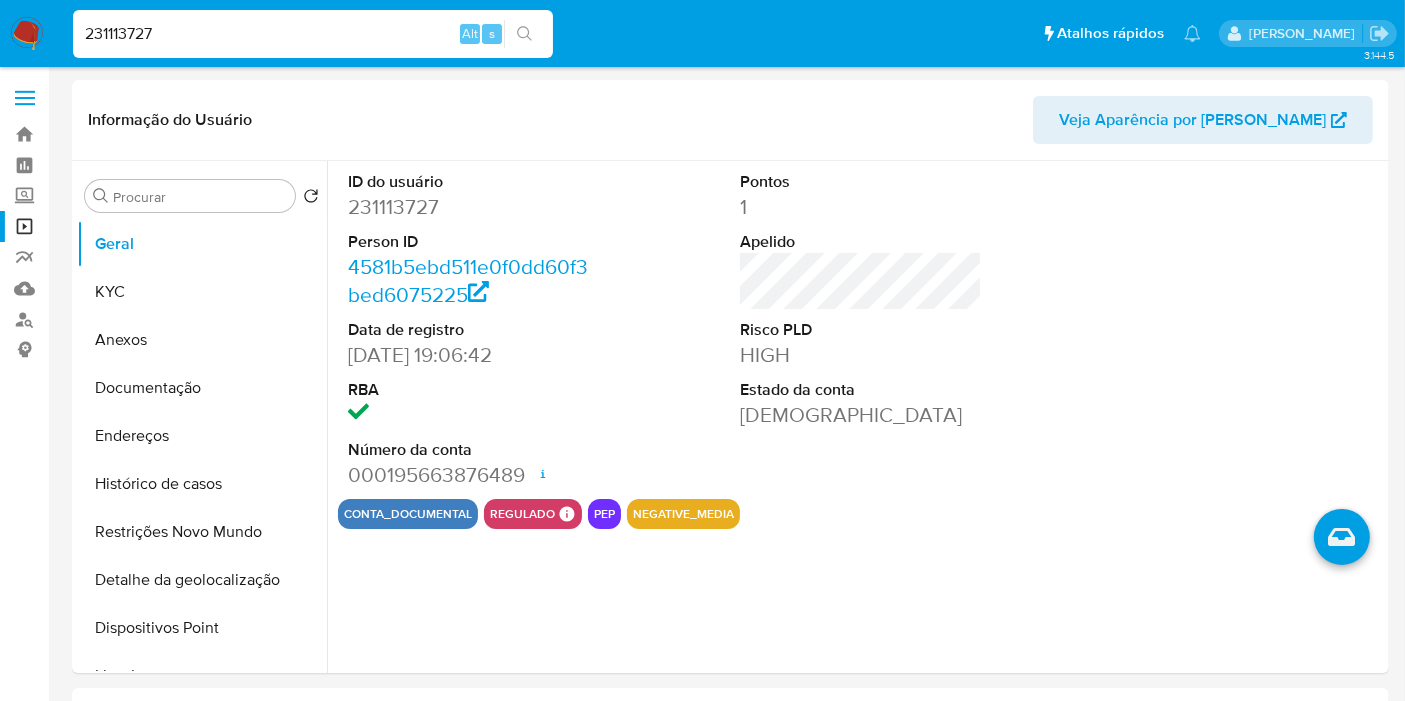 select on "10" 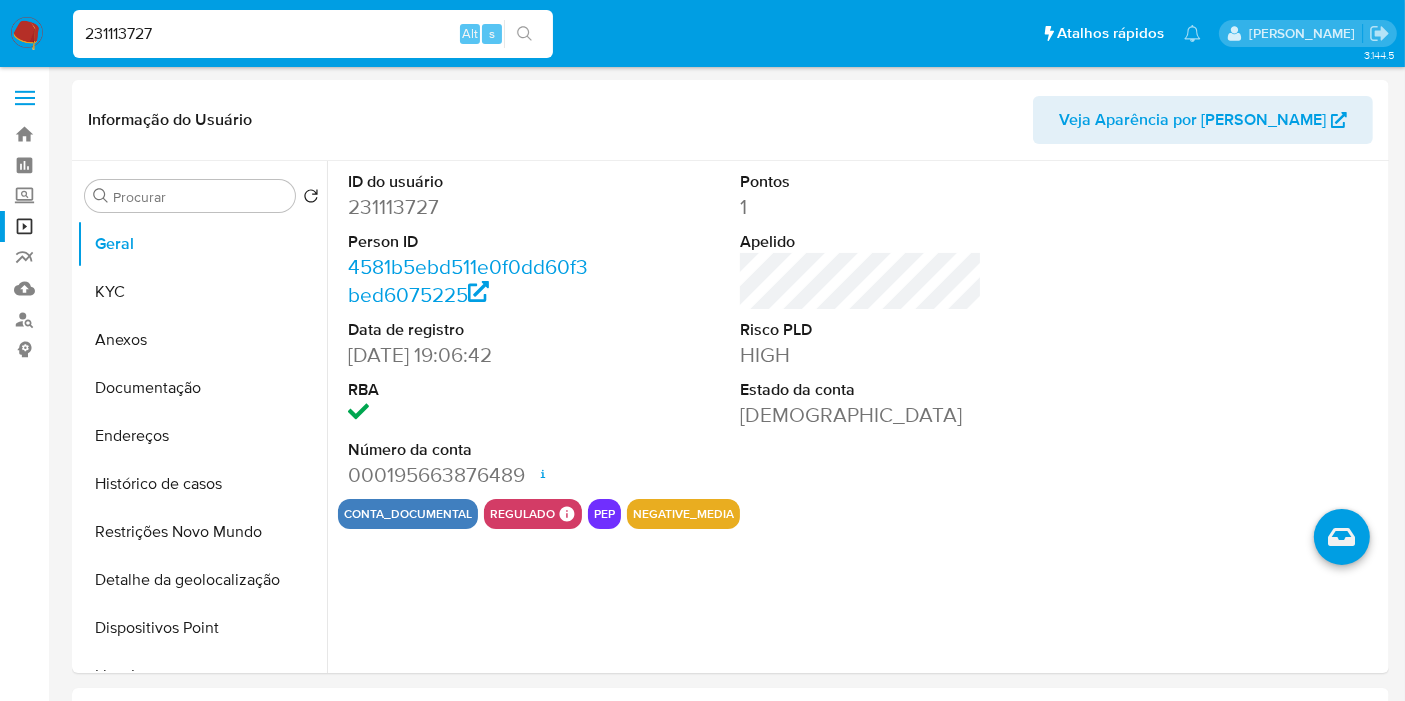 click on "231113727" at bounding box center [313, 34] 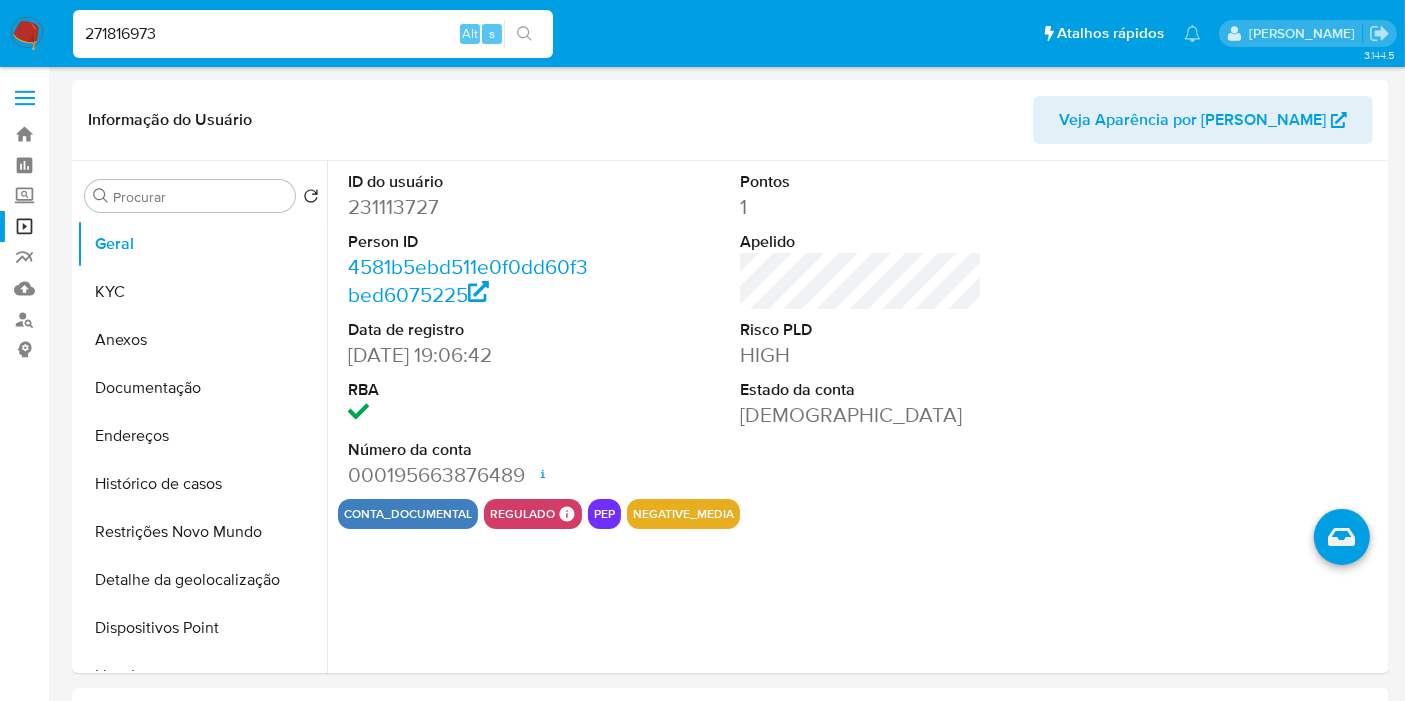 type on "271816973" 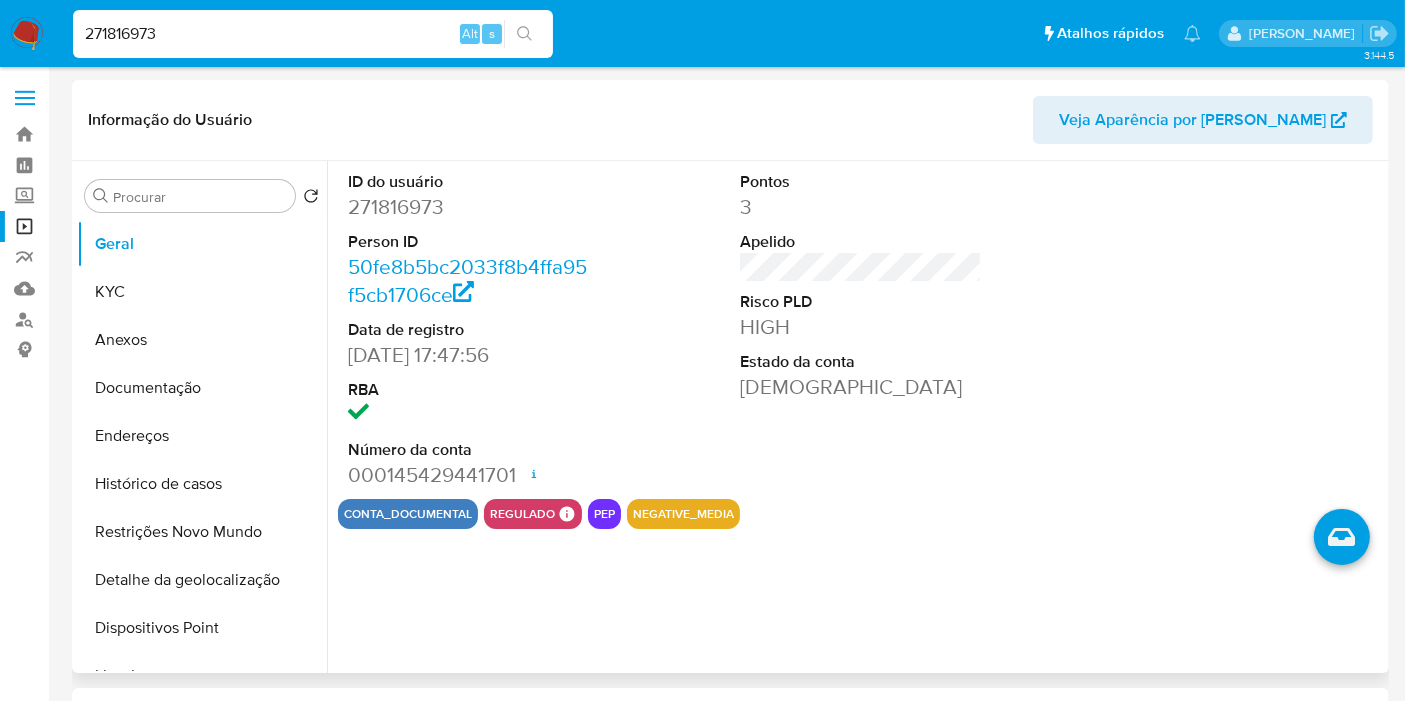 select on "10" 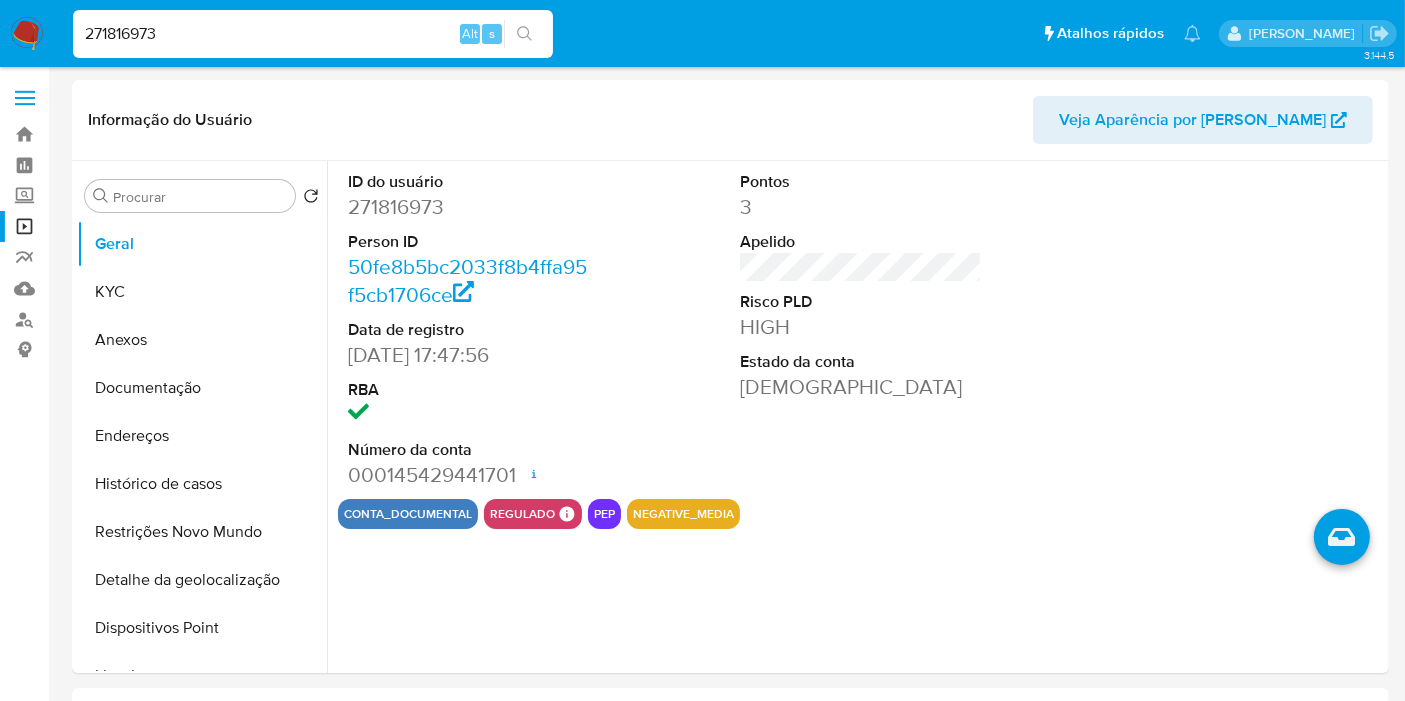 click on "271816973" at bounding box center (313, 34) 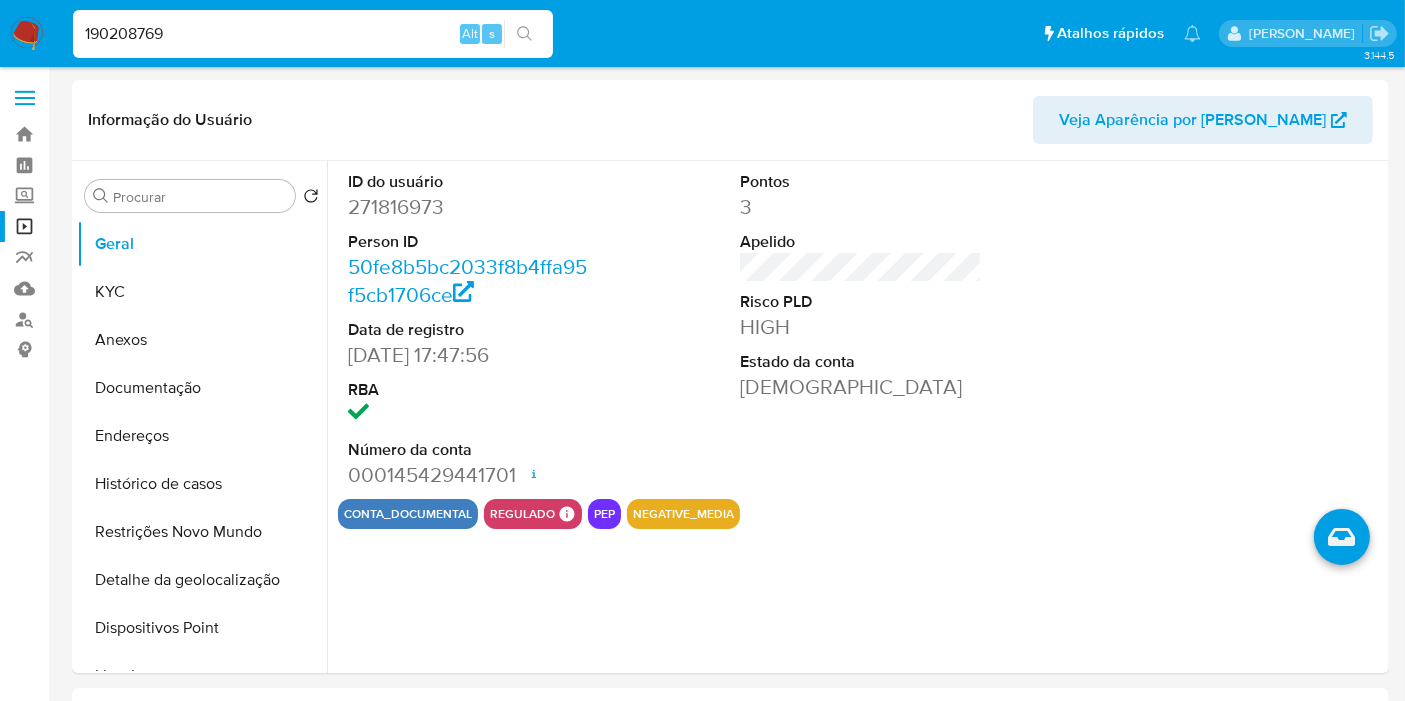 type on "190208769" 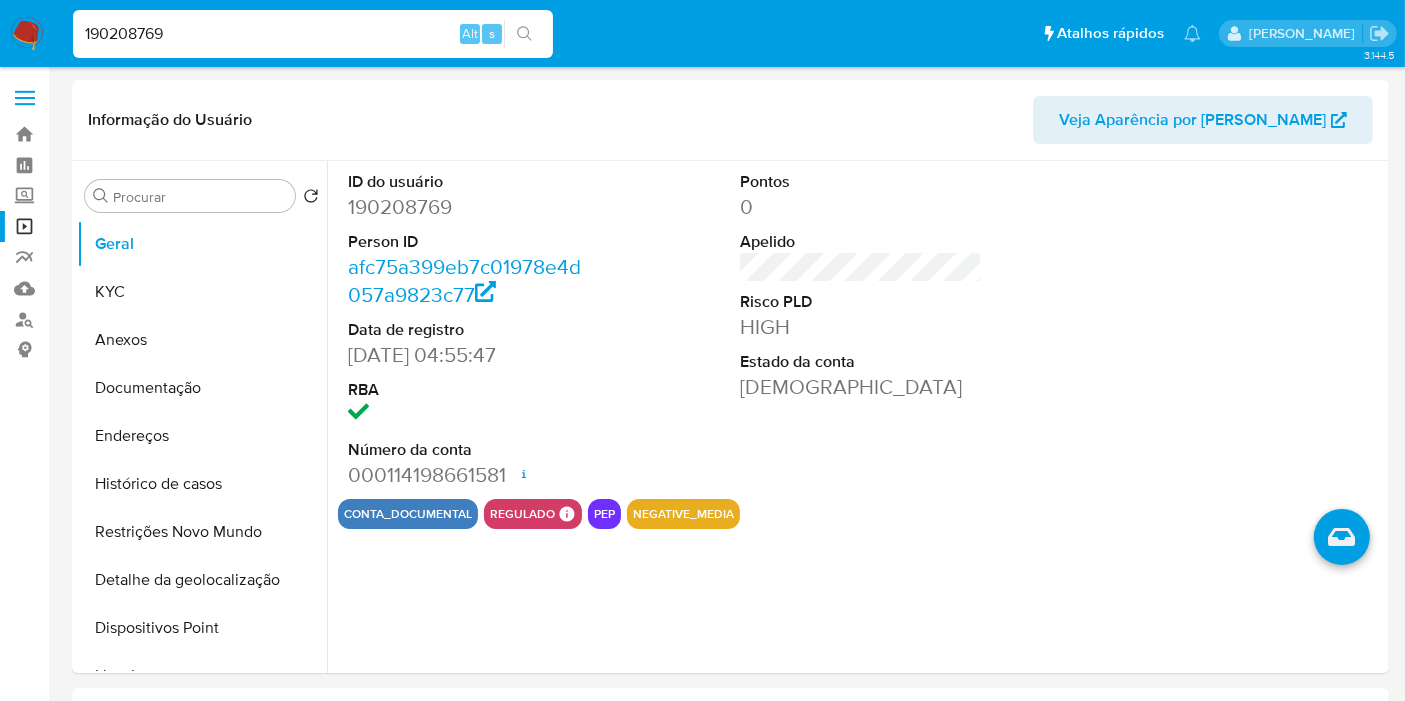 select on "10" 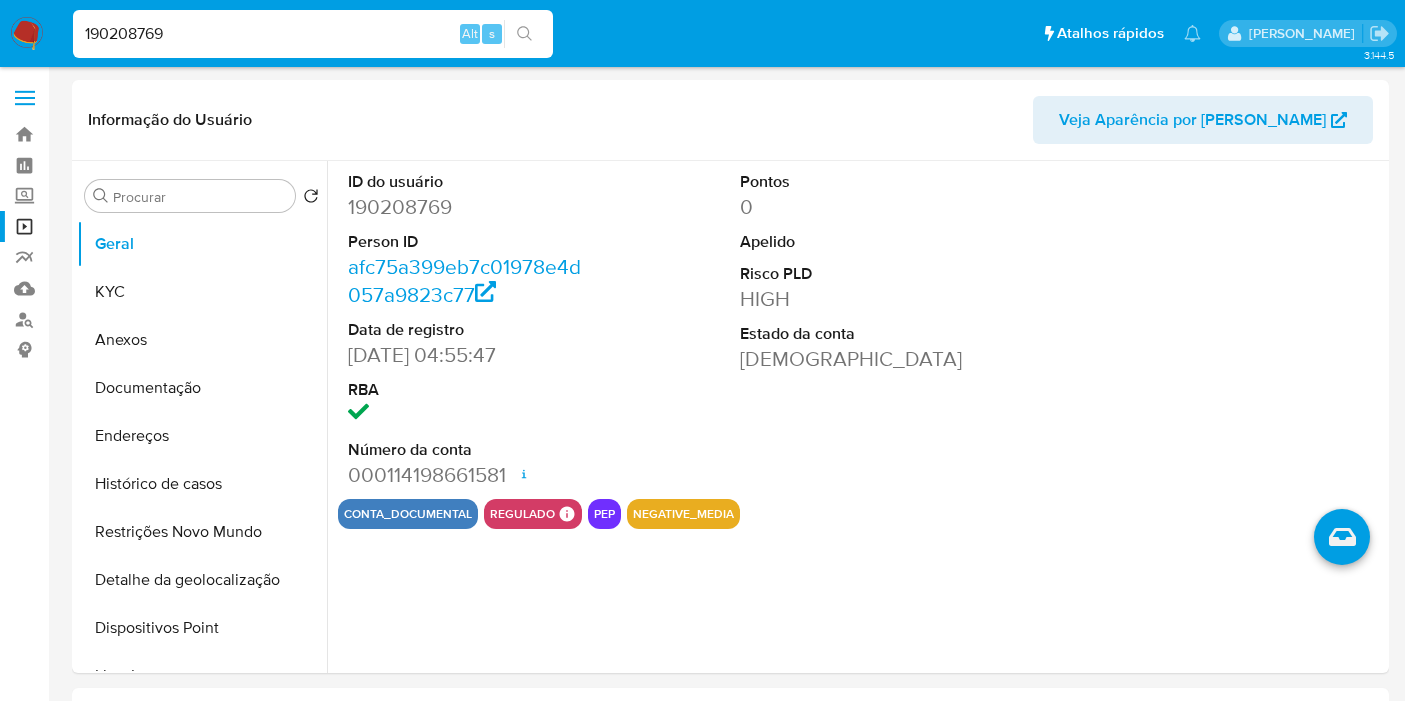 select on "10" 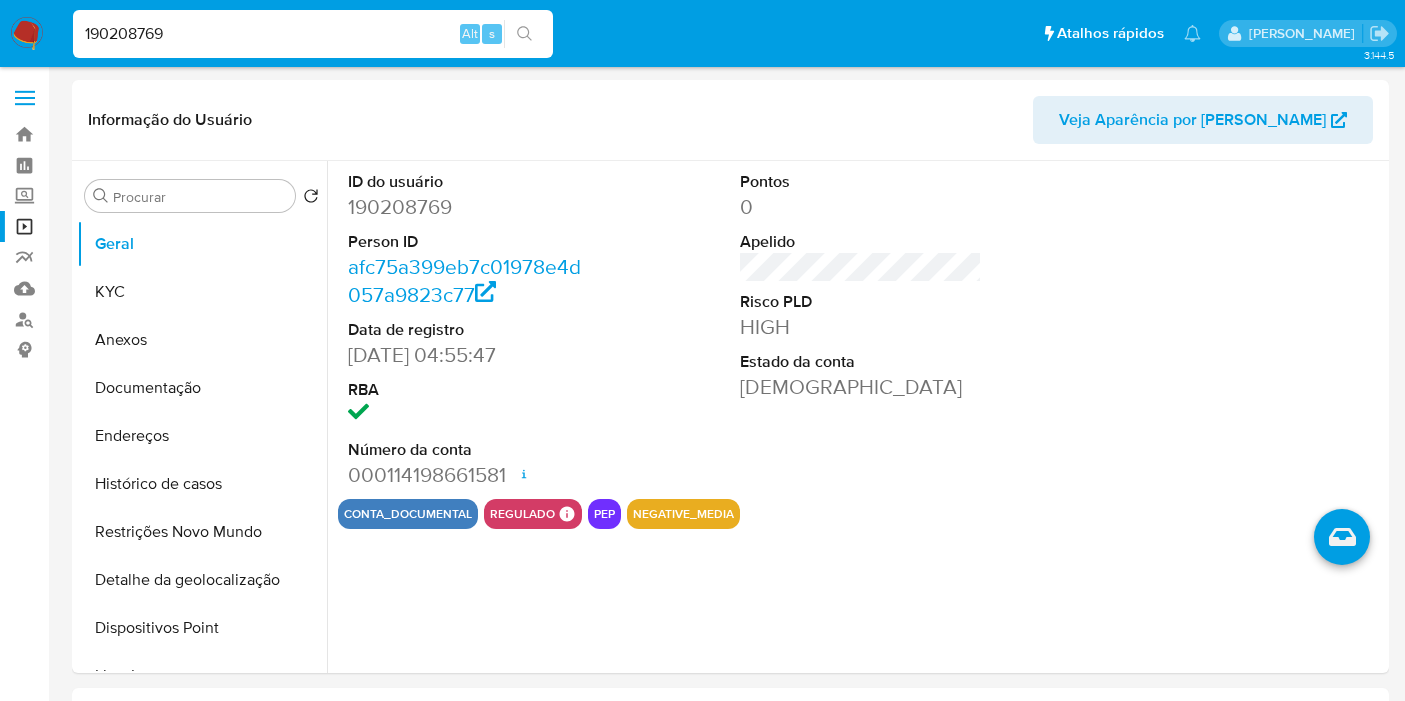scroll, scrollTop: 0, scrollLeft: 0, axis: both 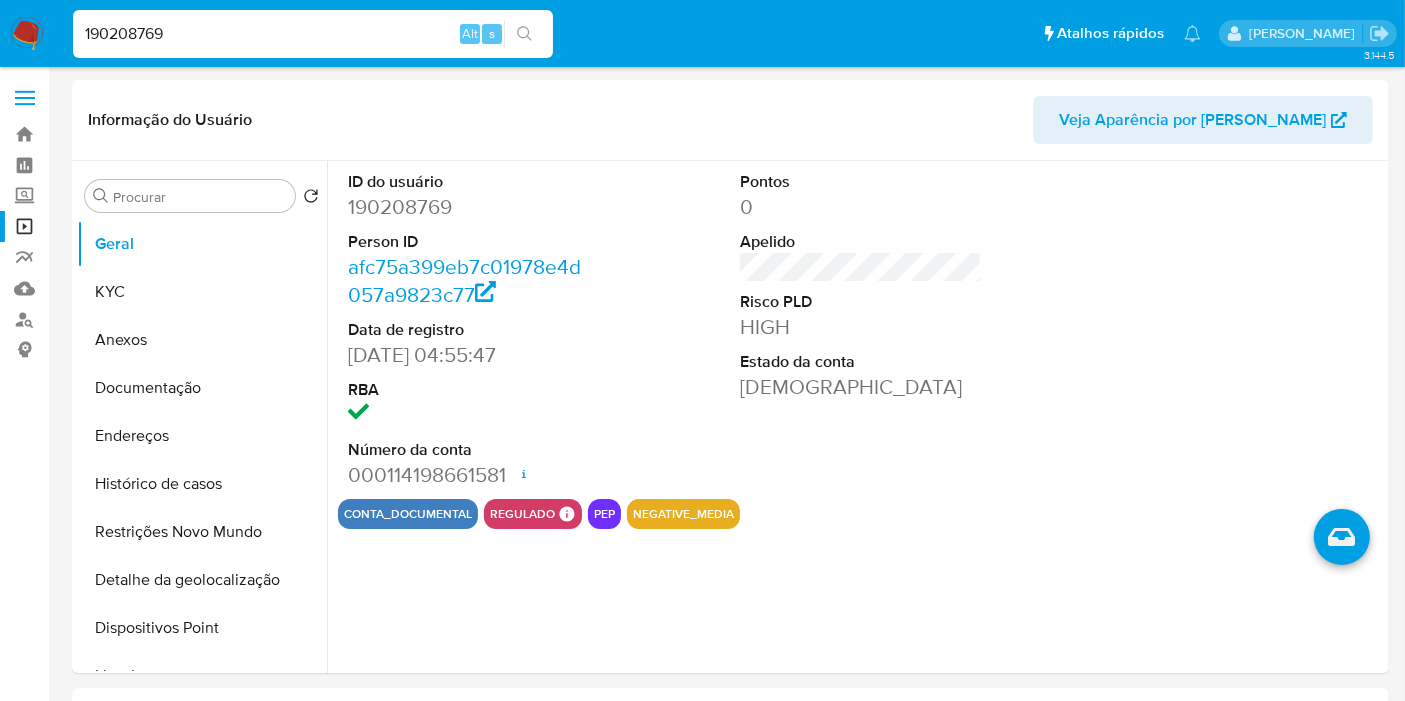 click on "190208769 Alt s" at bounding box center (313, 34) 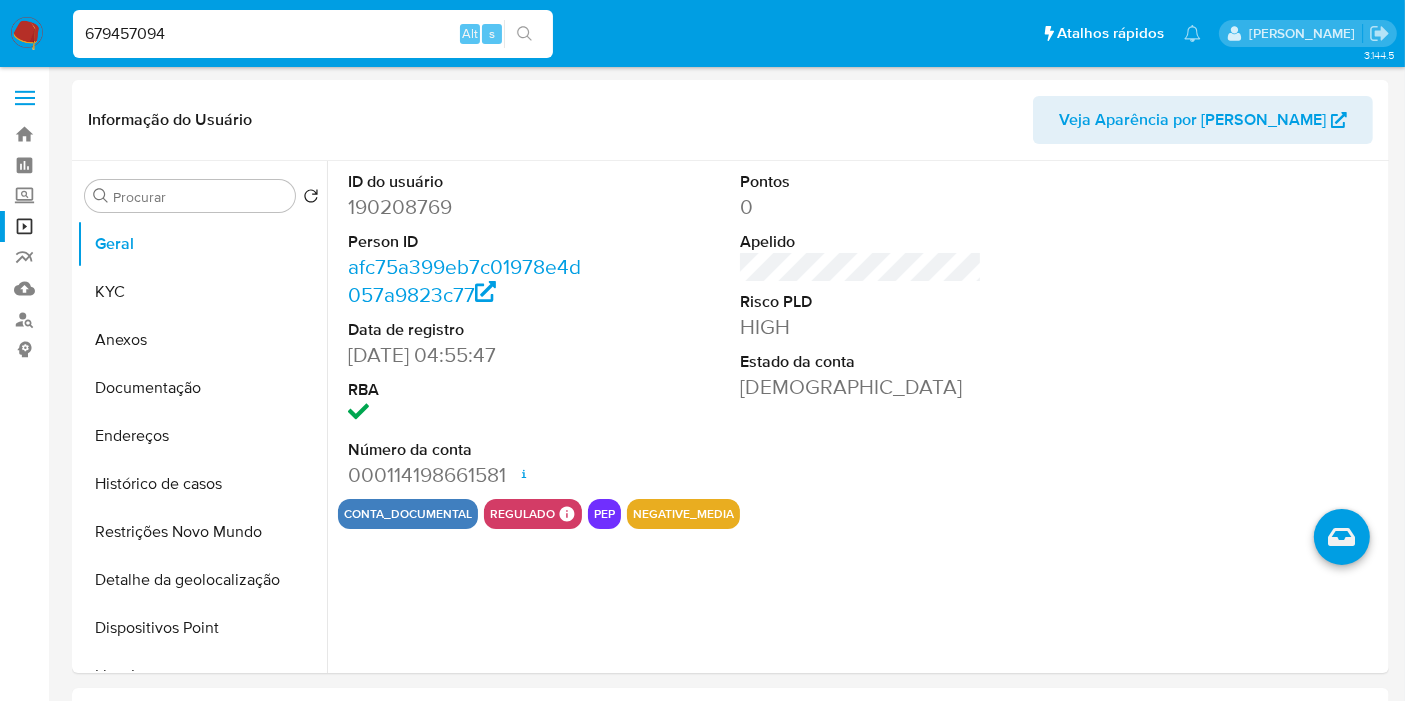 type on "679457094" 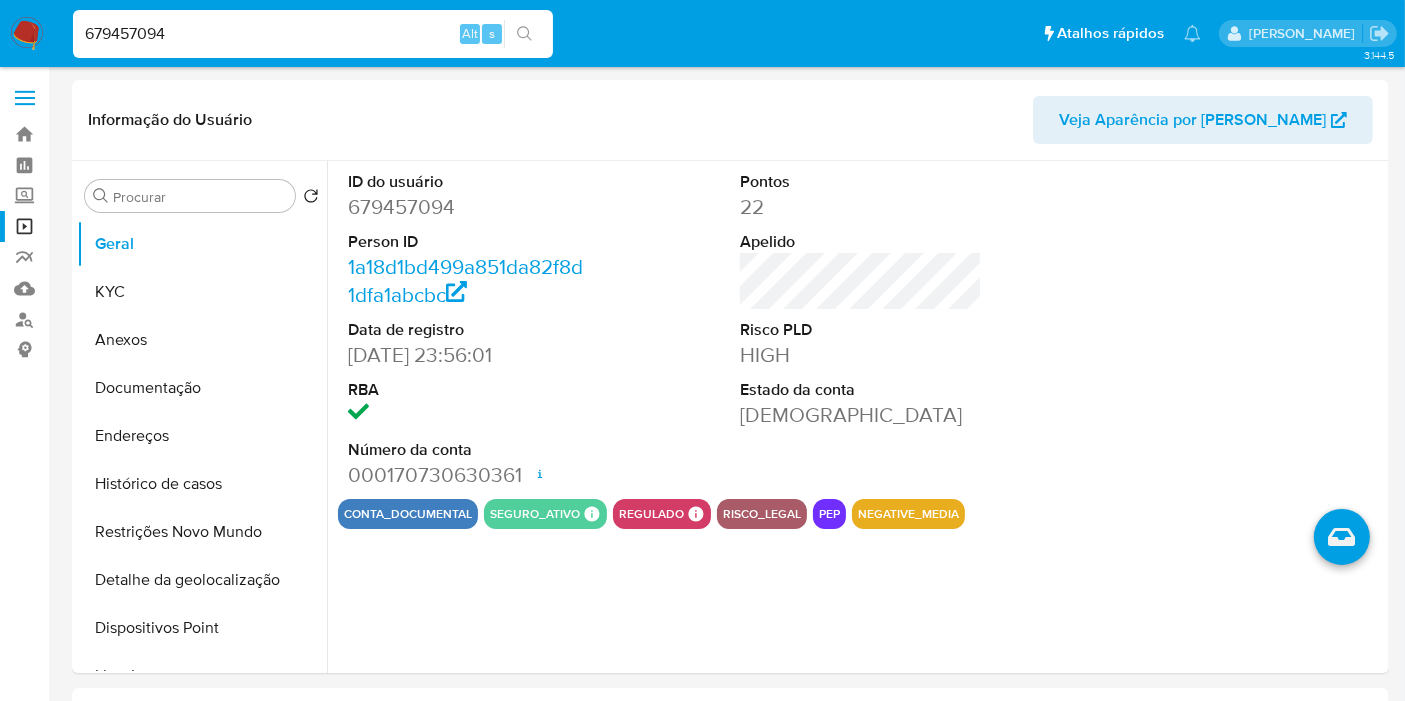 select on "10" 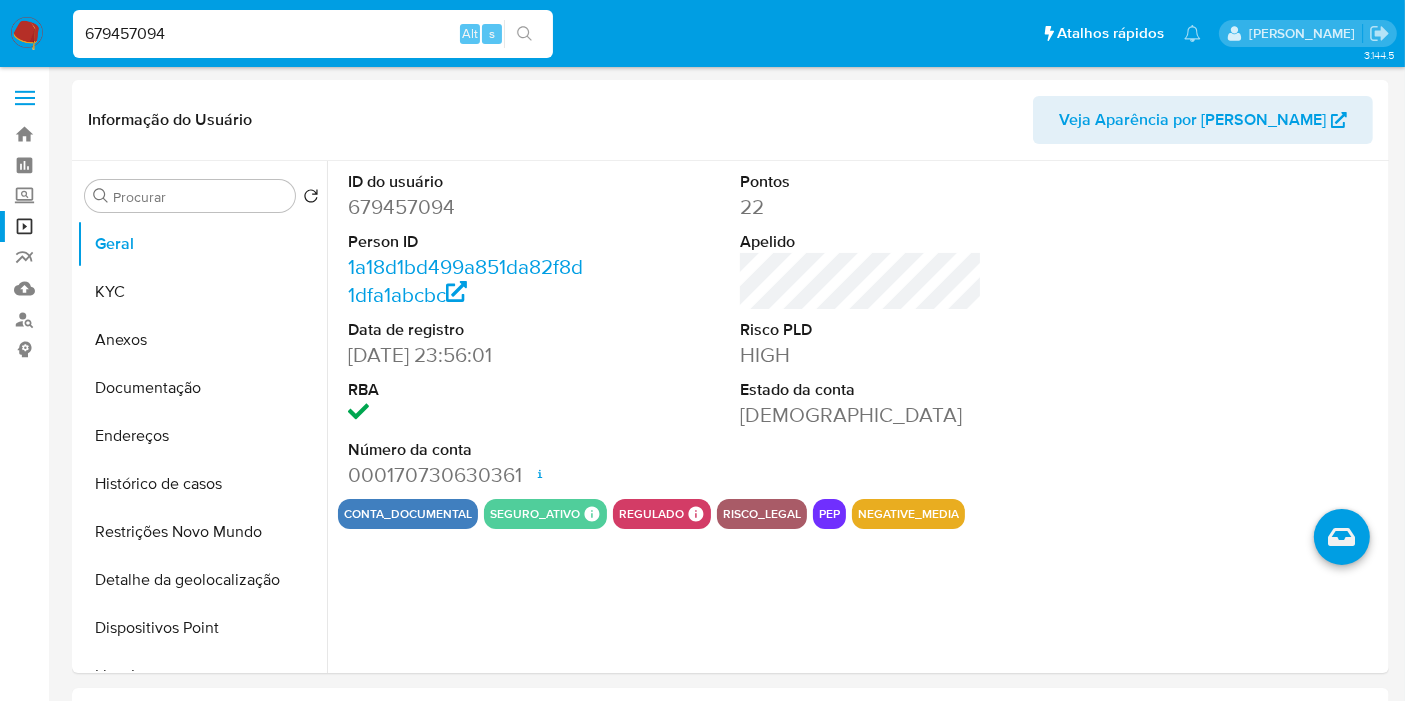 click on "679457094 Alt s" at bounding box center (313, 34) 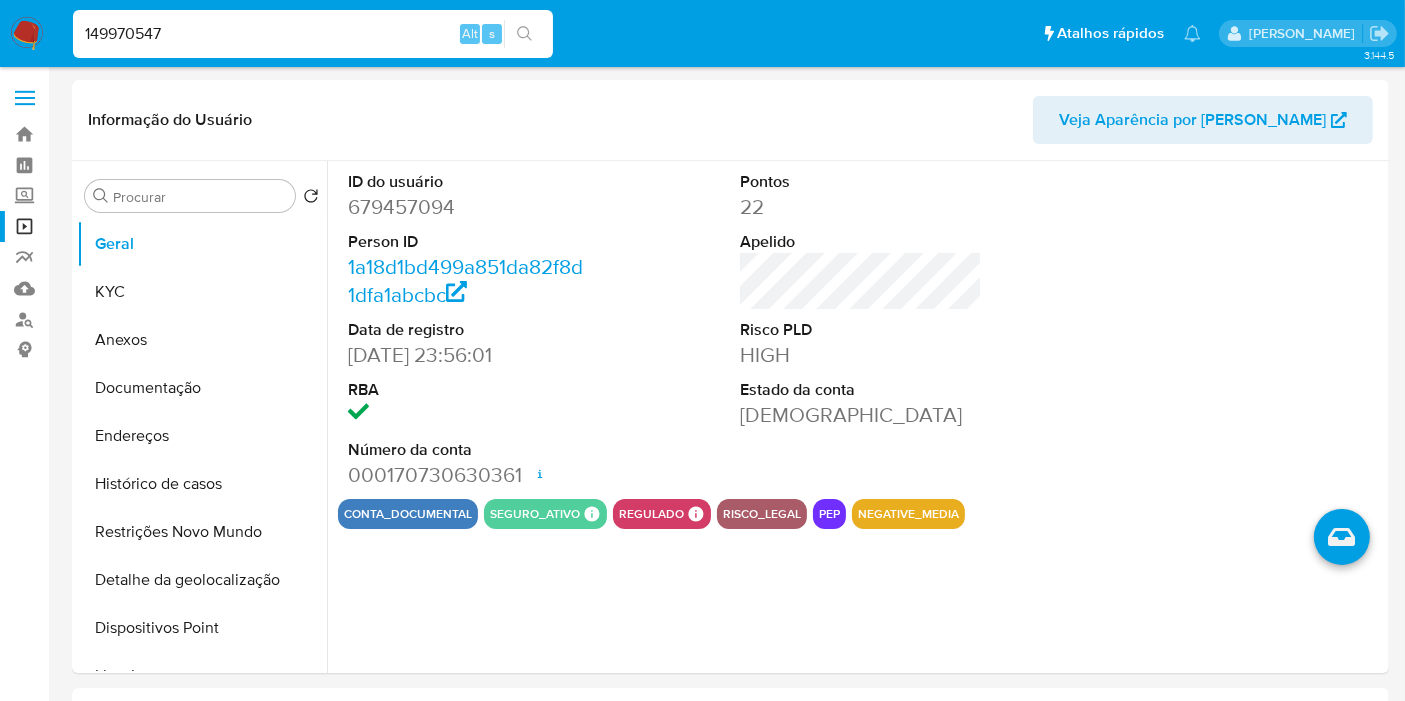 type on "149970547" 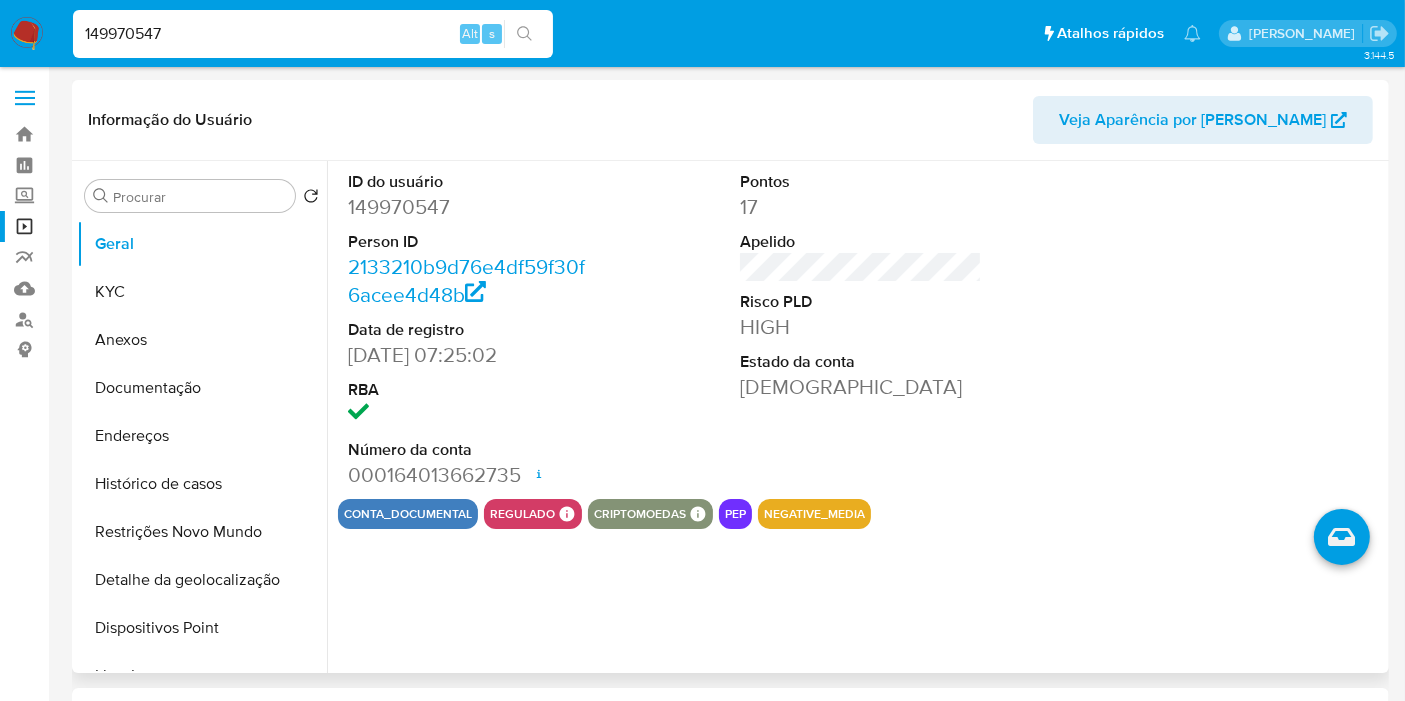 select on "10" 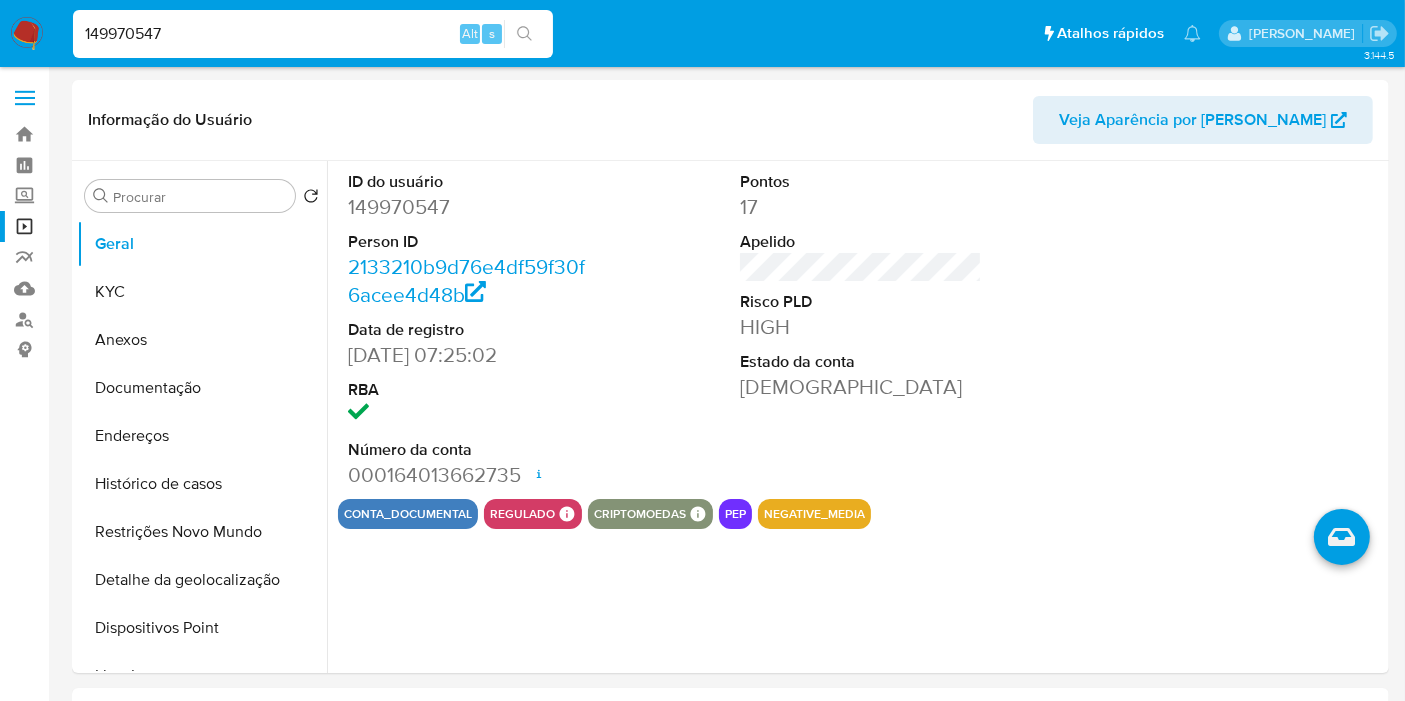 click on "149970547 Alt s" at bounding box center [313, 34] 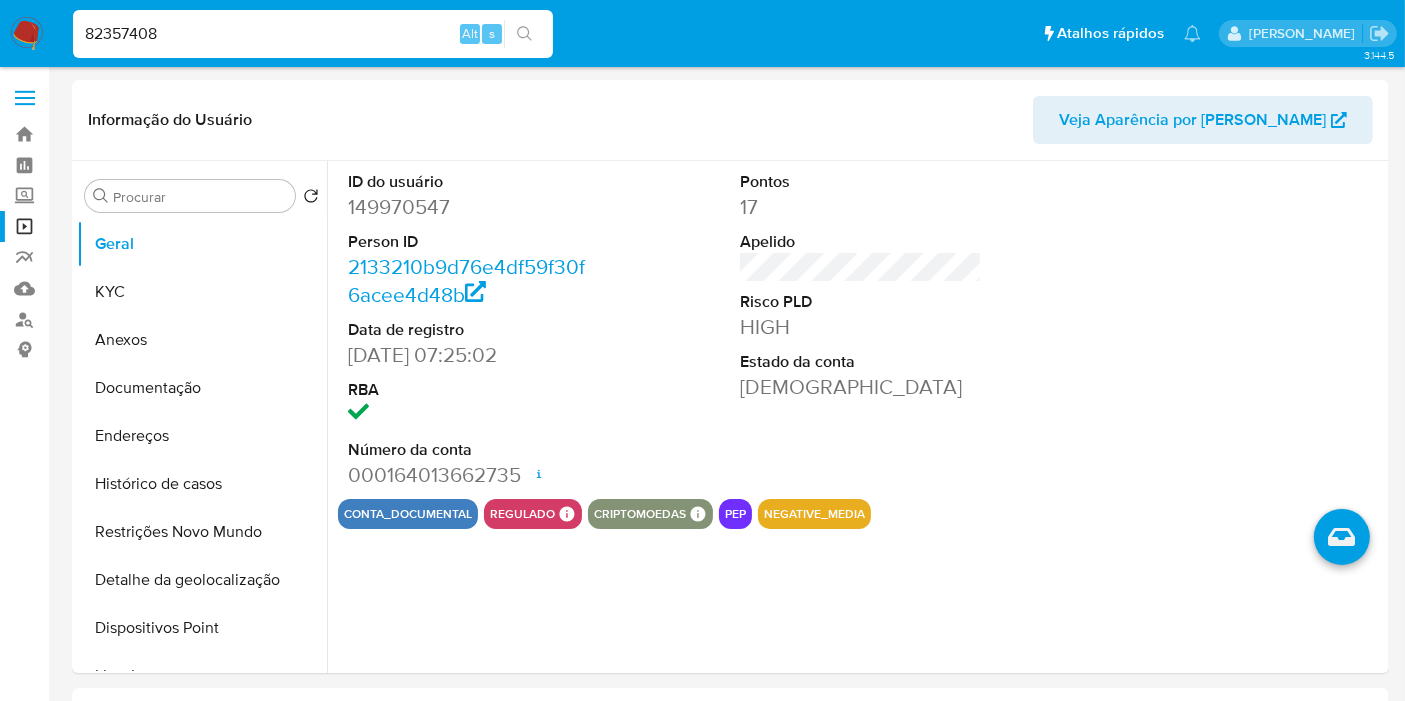 type on "82357408" 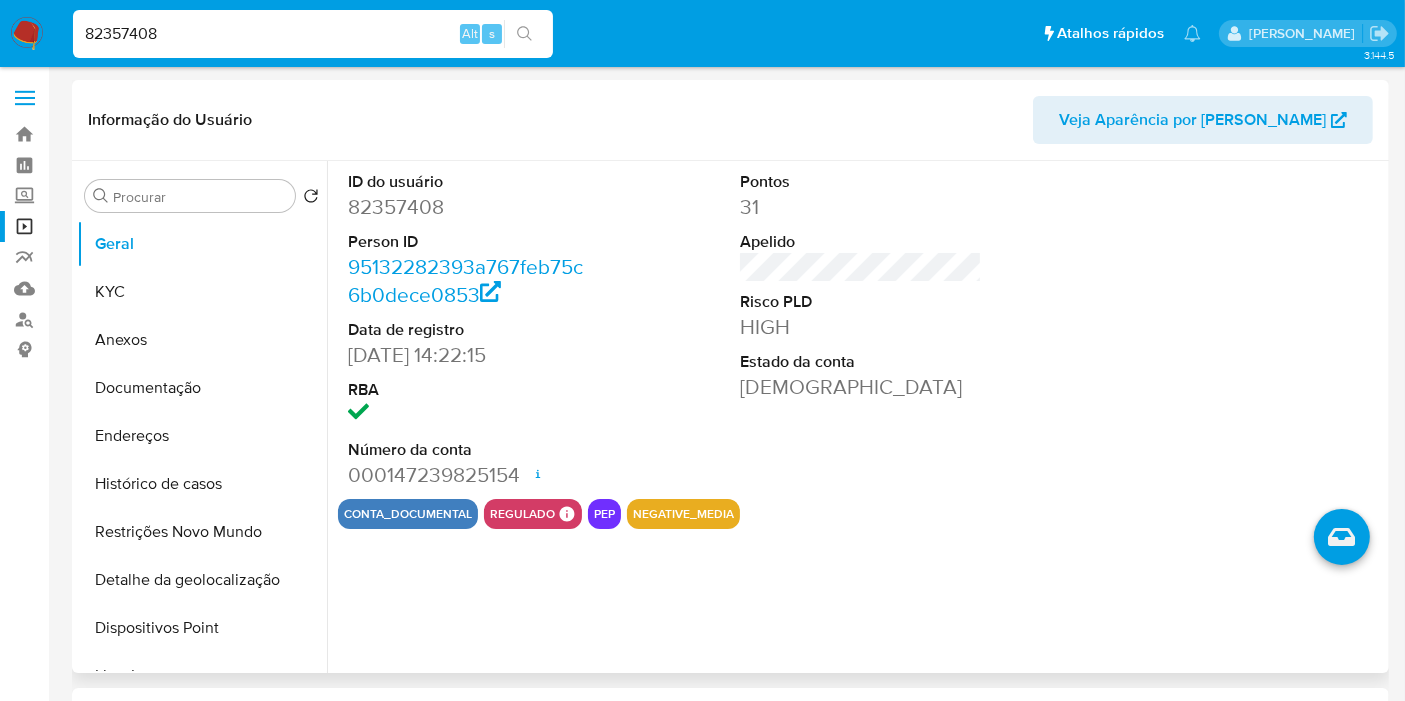 select on "10" 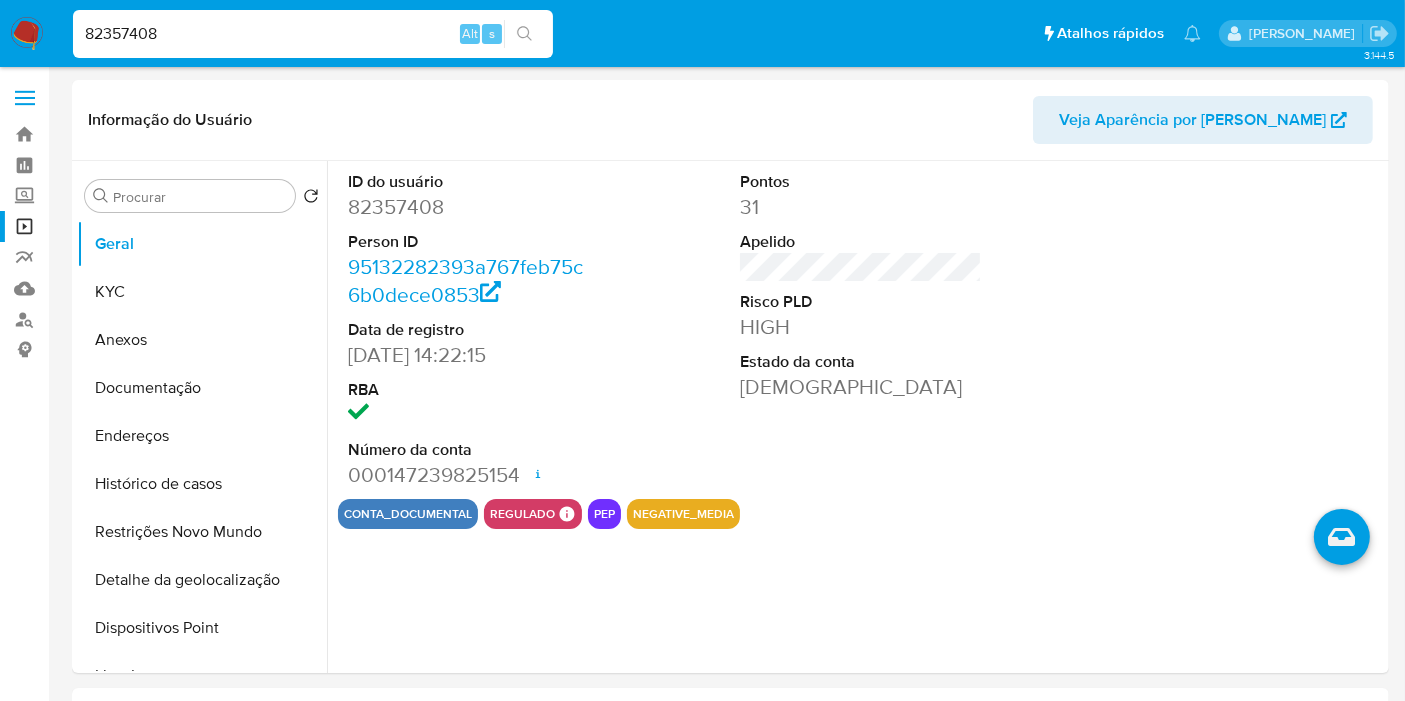 click on "82357408" at bounding box center (313, 34) 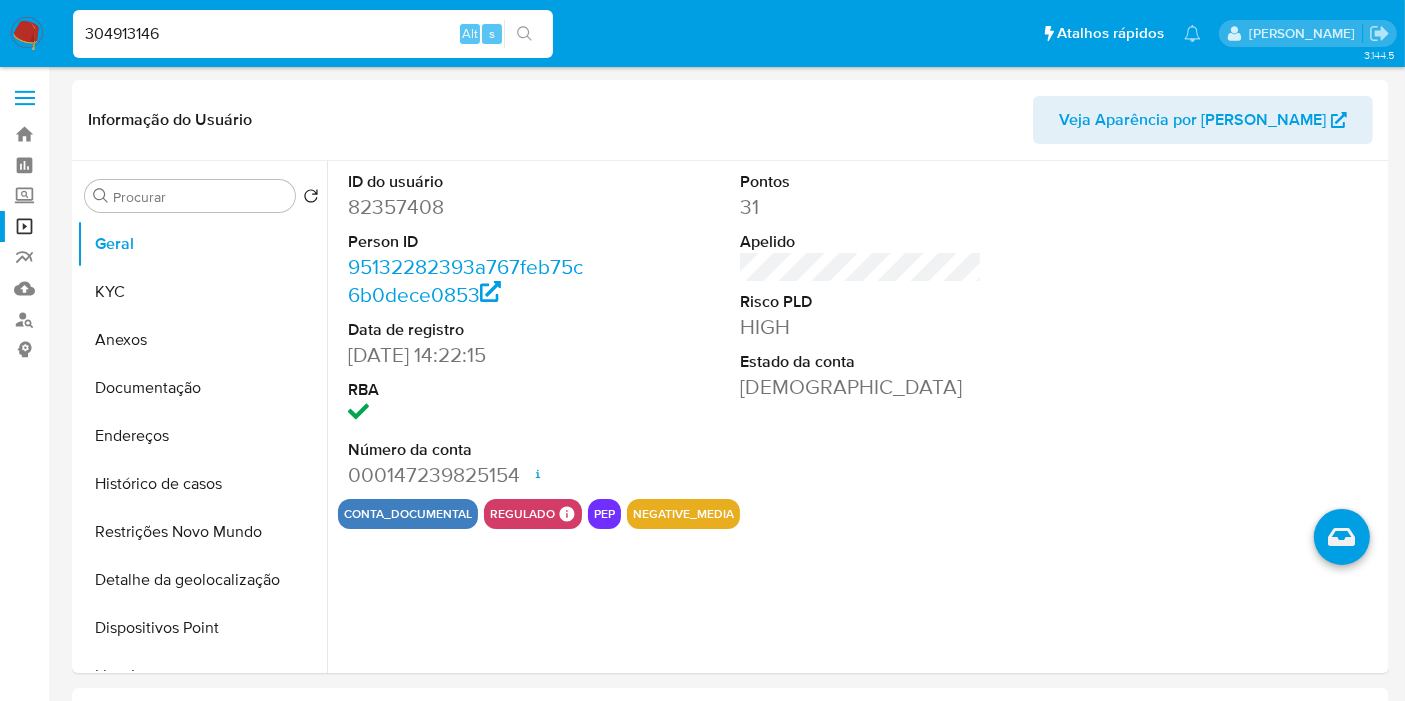 type on "304913146" 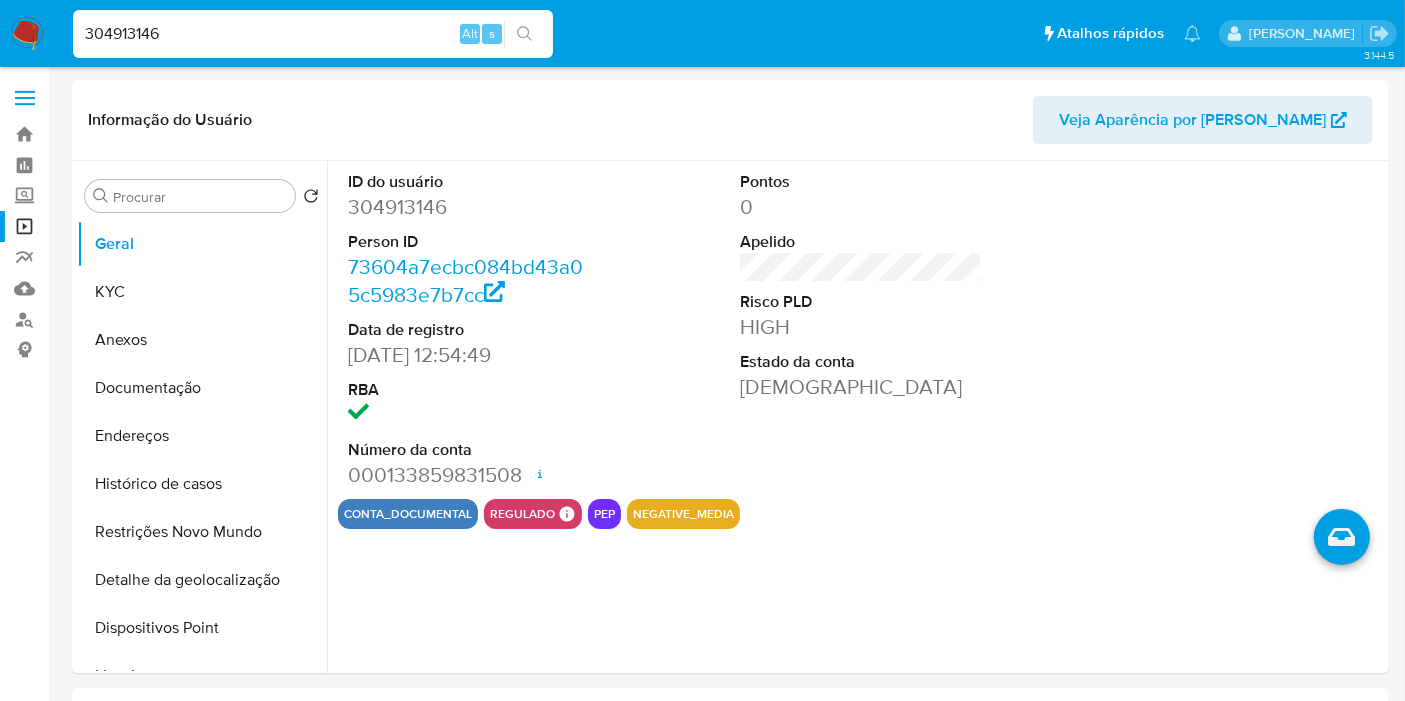 select on "10" 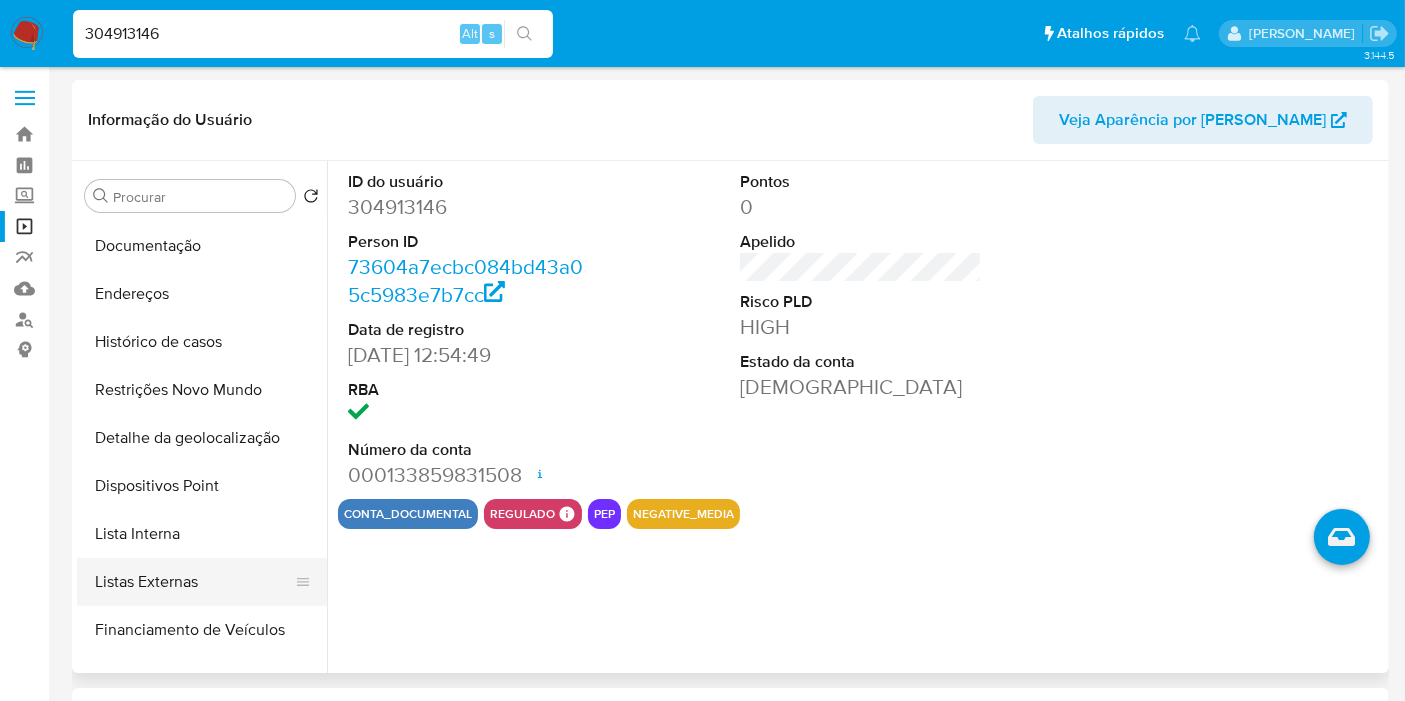 scroll, scrollTop: 222, scrollLeft: 0, axis: vertical 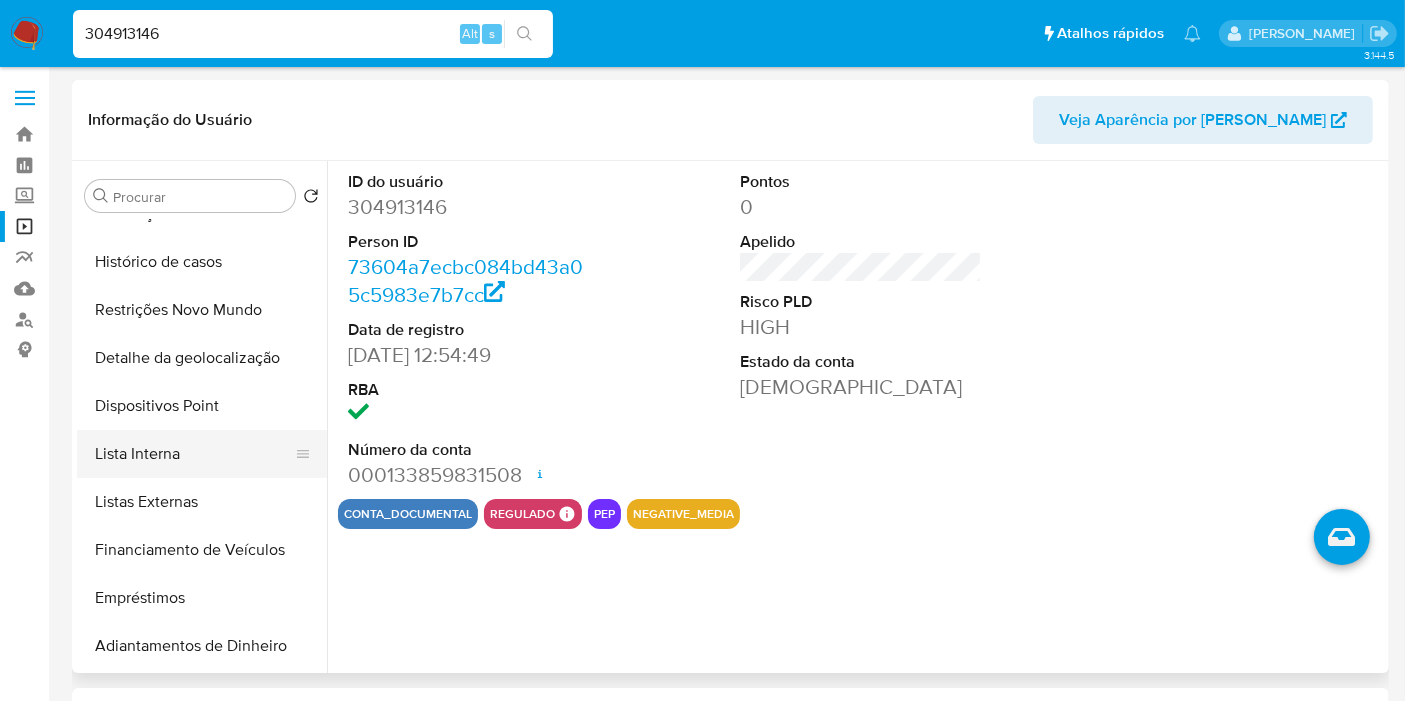 click on "Lista Interna" at bounding box center (194, 454) 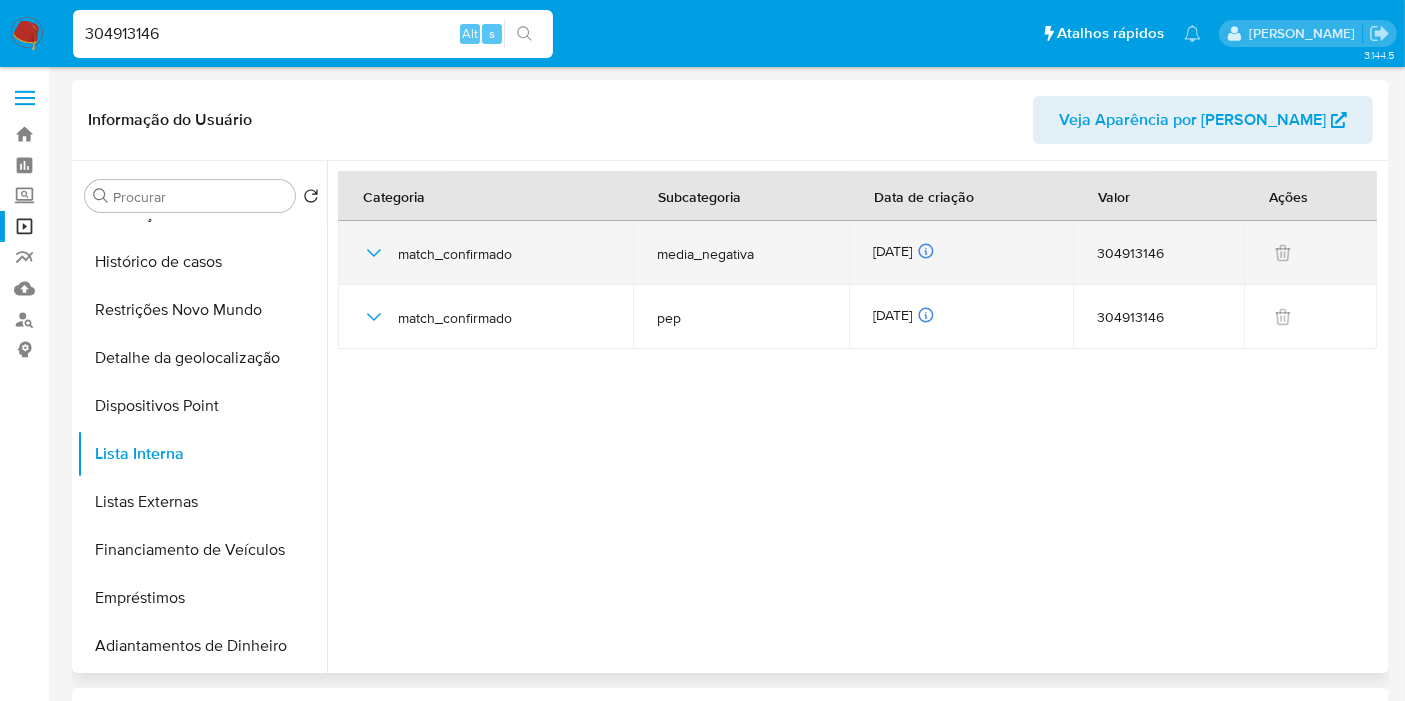 click 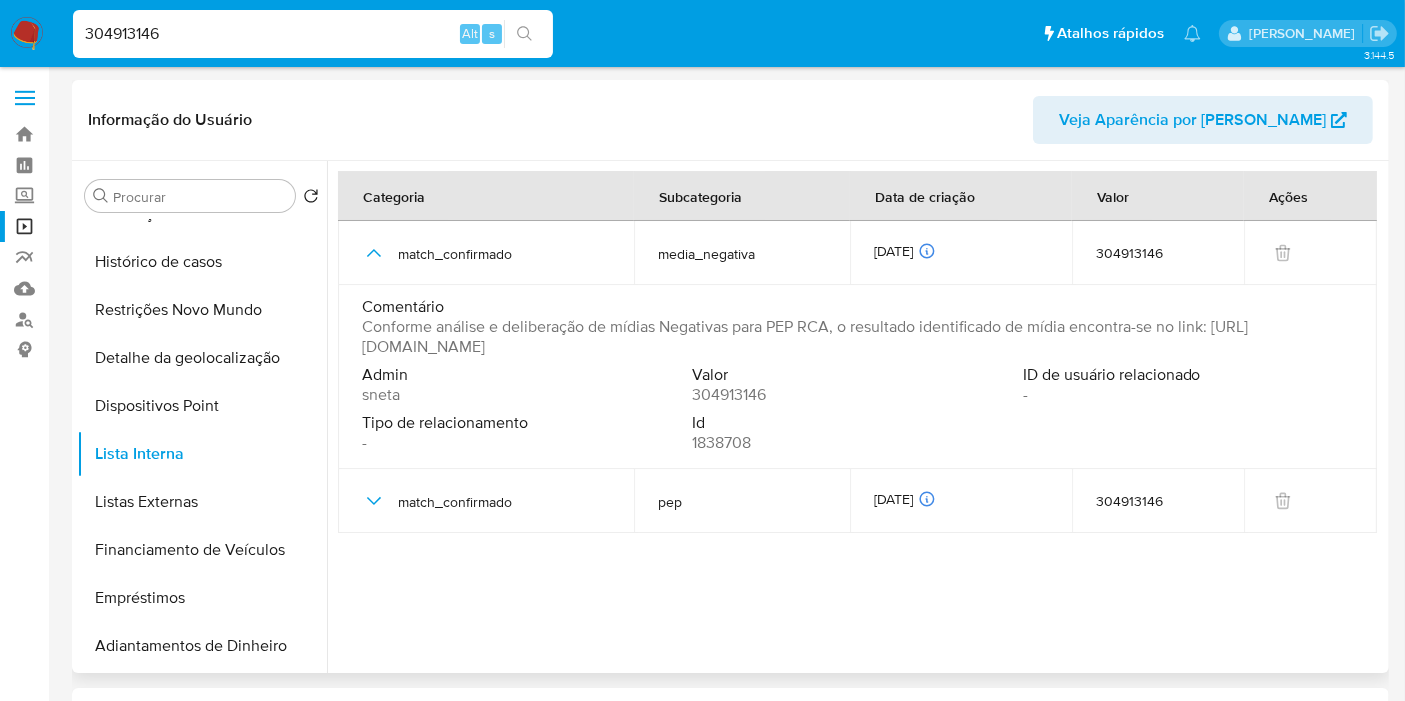 click on "Conforme análise e deliberação de mídias Negativas para PEP RCA, o resultado identificado de mídia encontra-se no link: [URL][DOMAIN_NAME]" at bounding box center (855, 337) 